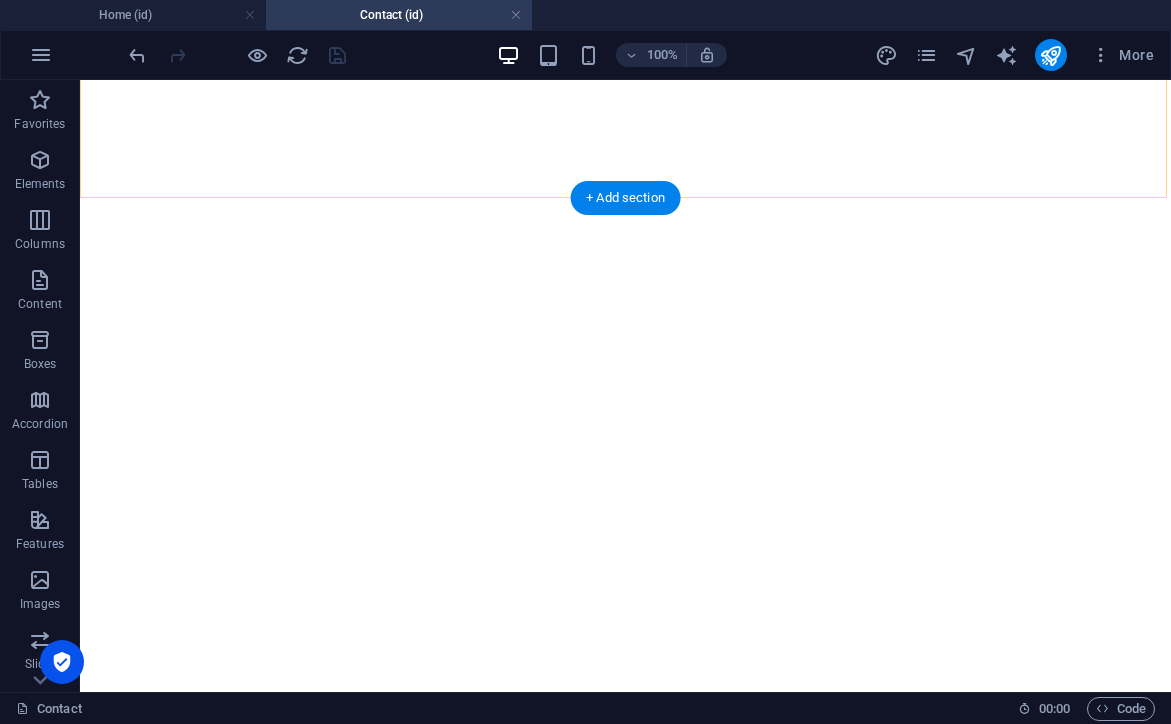 scroll, scrollTop: 0, scrollLeft: 0, axis: both 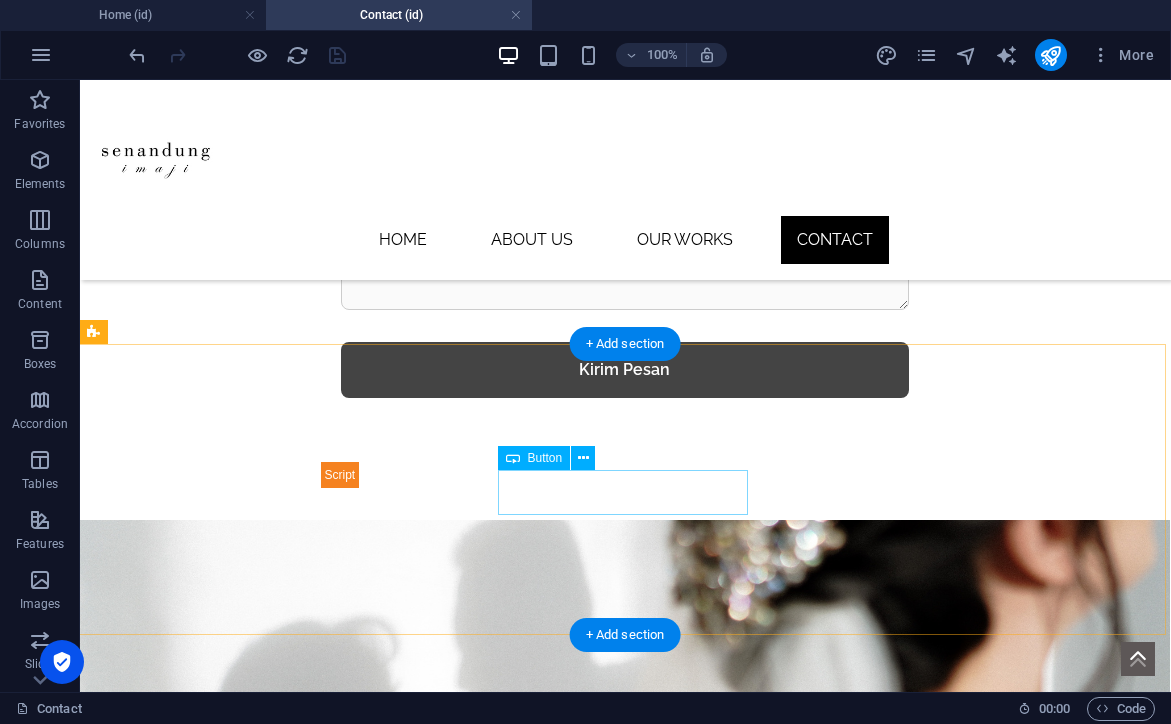 click on "WhatsApp" at bounding box center [625, 960] 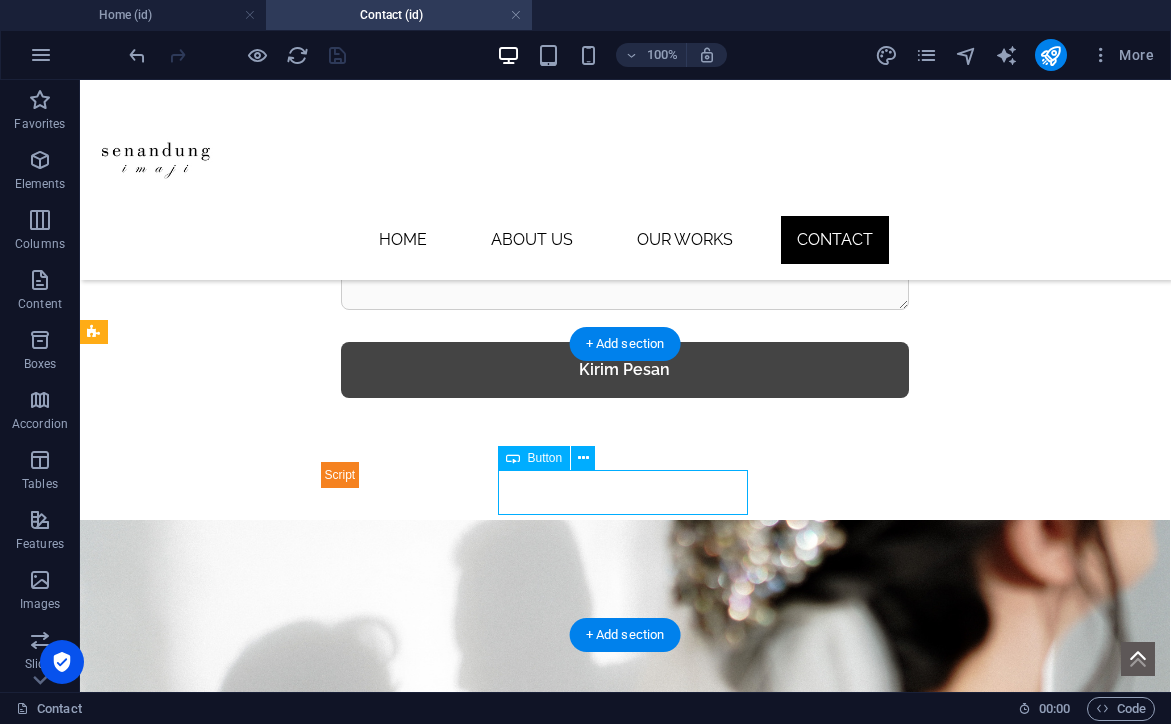 click on "WhatsApp" at bounding box center [625, 960] 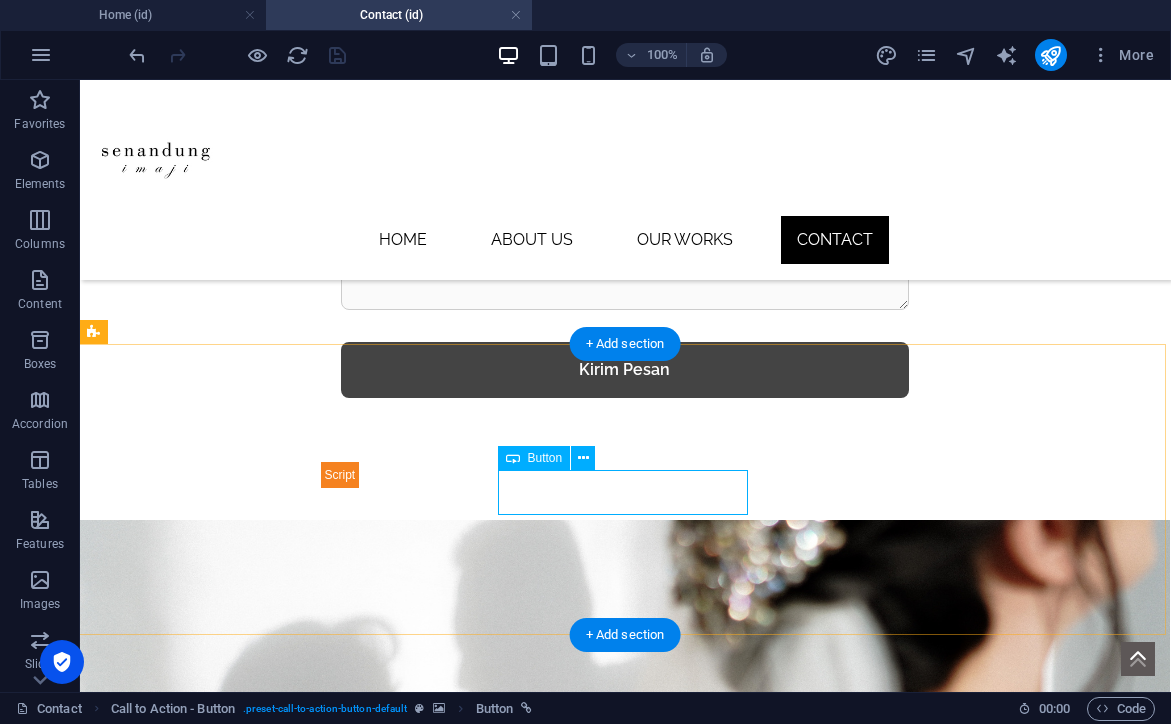 click on "WhatsApp" at bounding box center [625, 960] 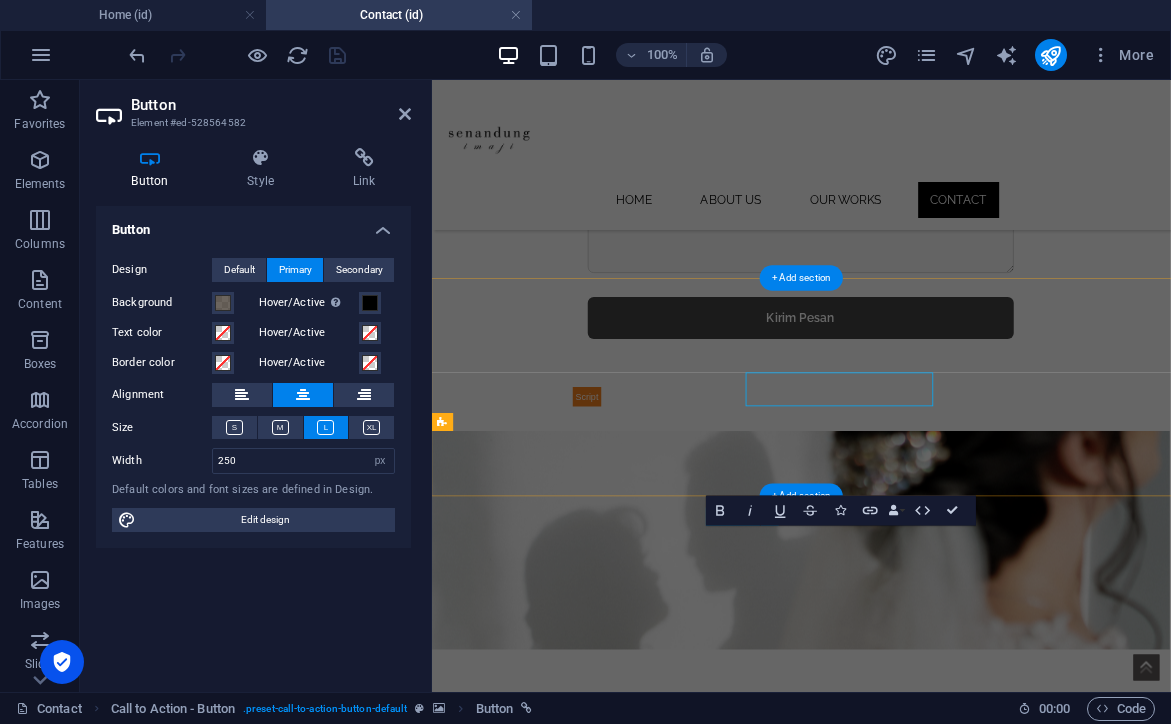 click at bounding box center [923, 694] 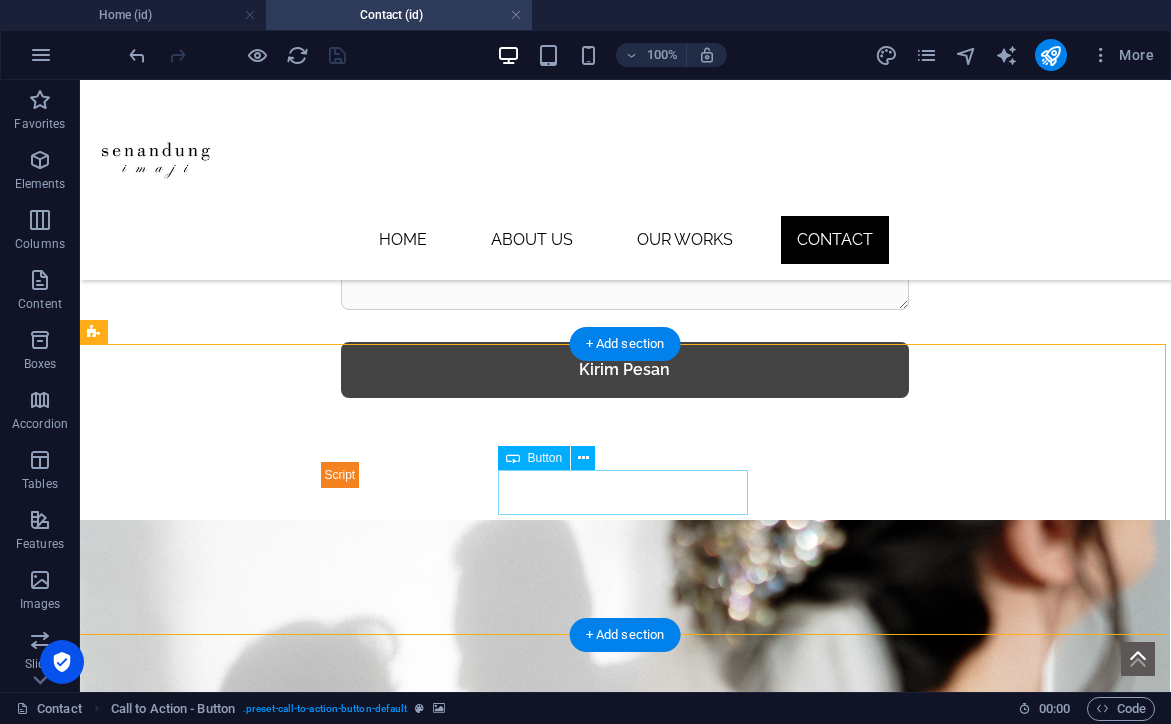 click on "WhatsApp" at bounding box center (625, 960) 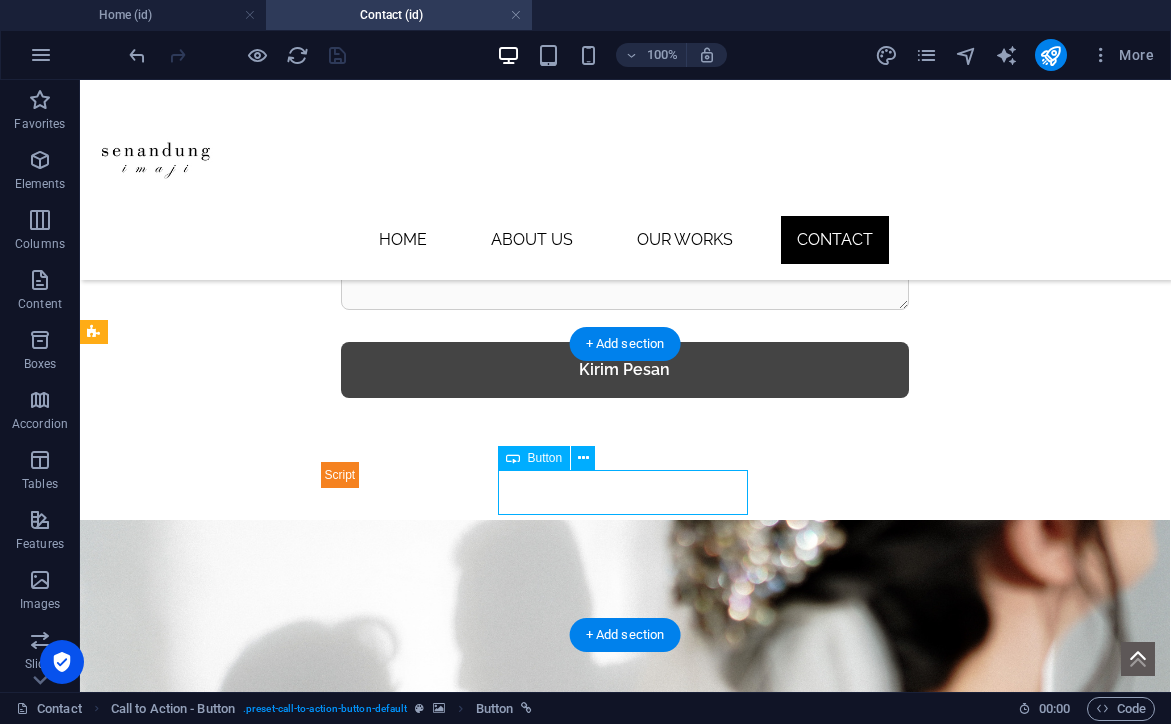 click on "WhatsApp" at bounding box center (625, 960) 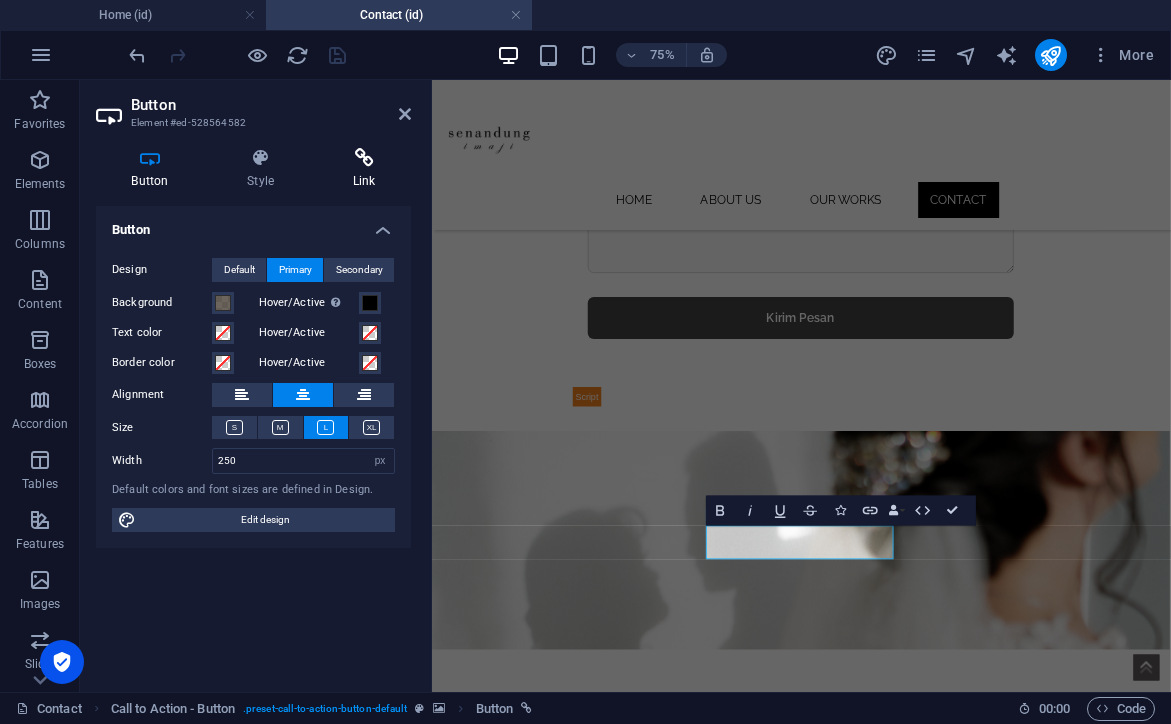 click at bounding box center [364, 158] 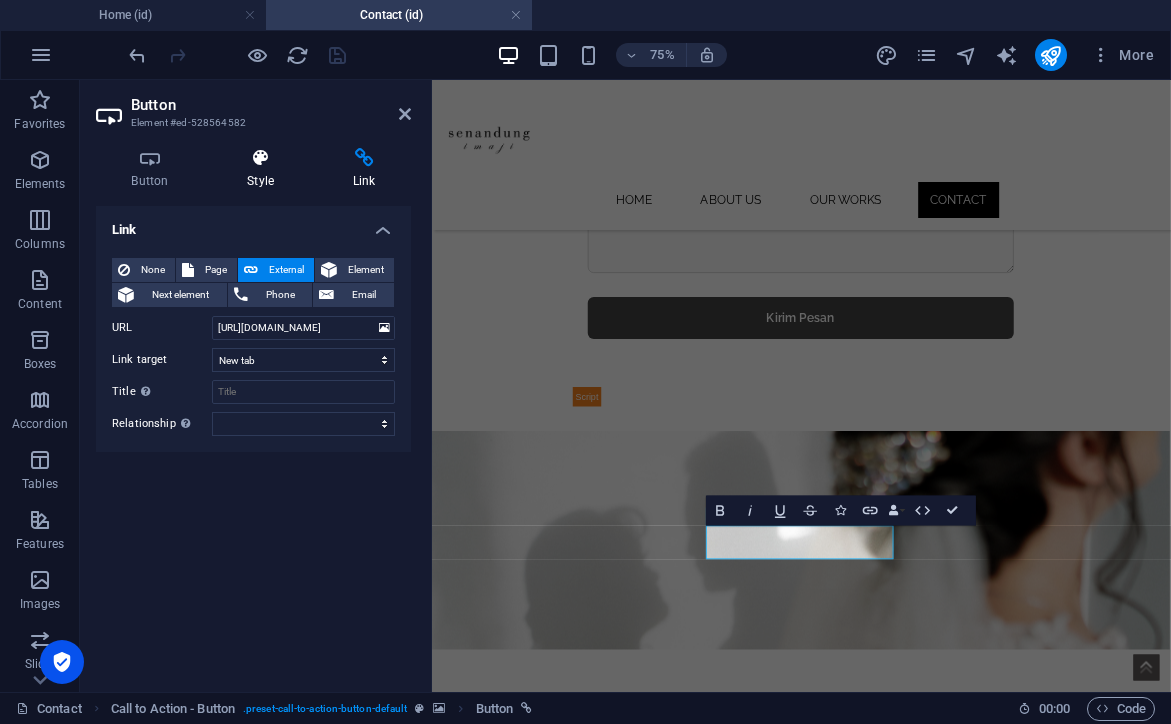 click at bounding box center (261, 158) 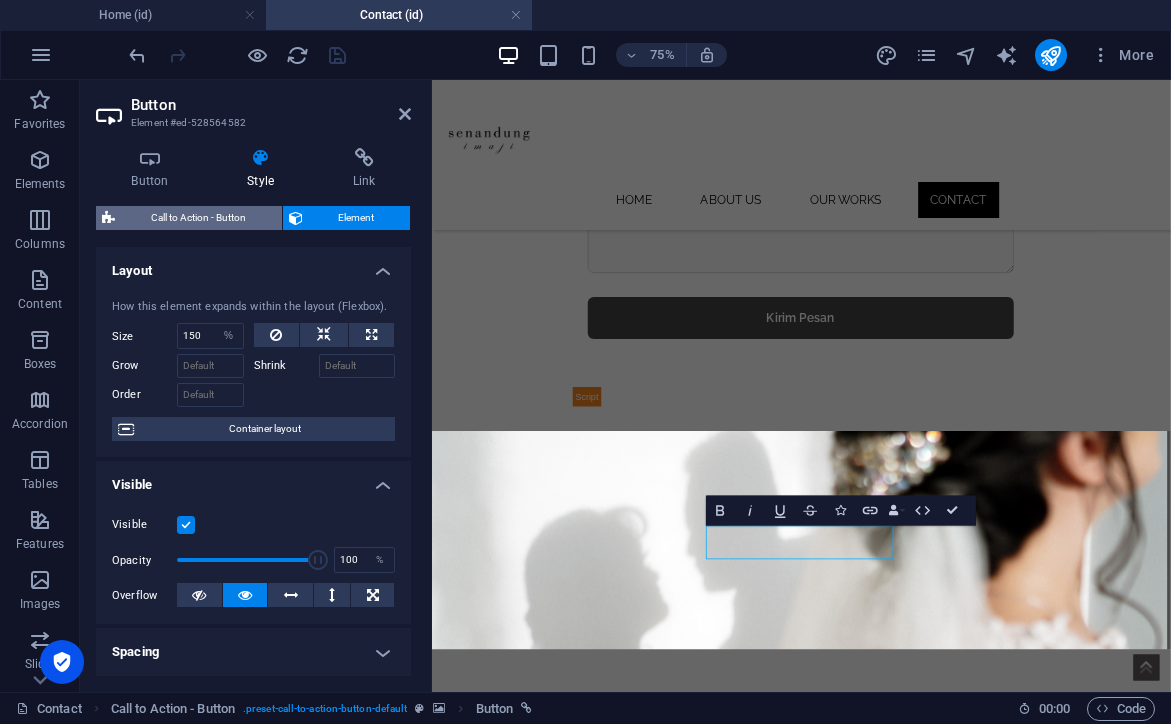 click on "Call to Action - Button" at bounding box center (198, 218) 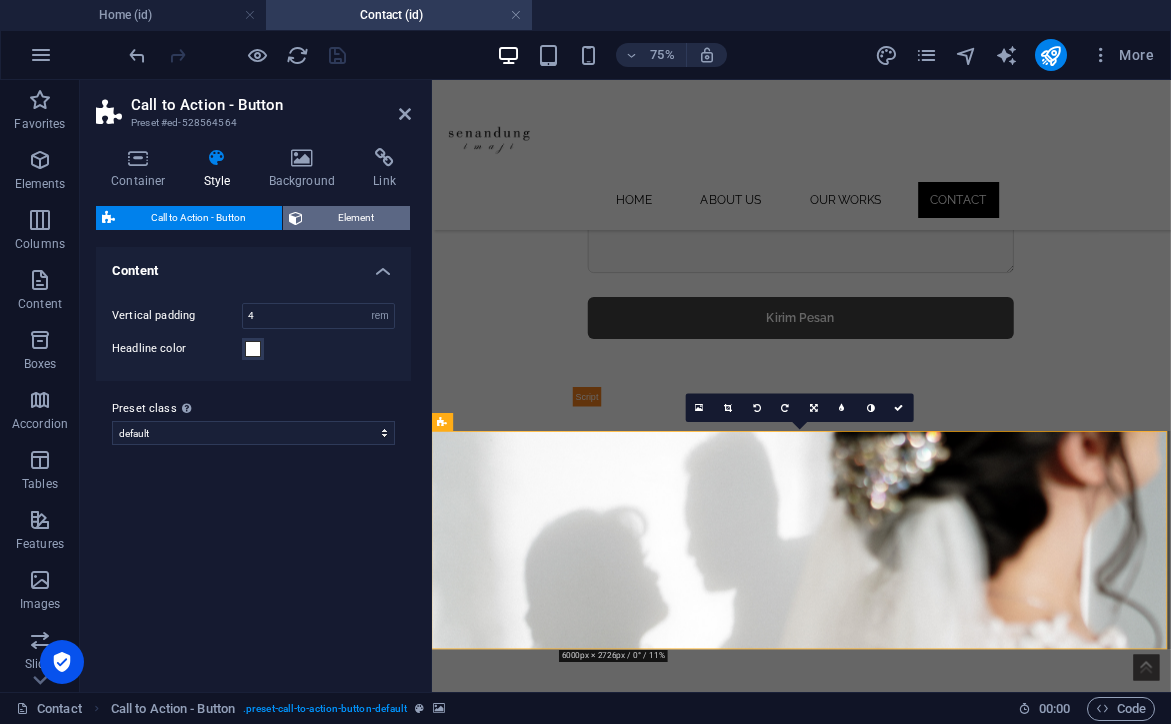 click on "Element" at bounding box center (357, 218) 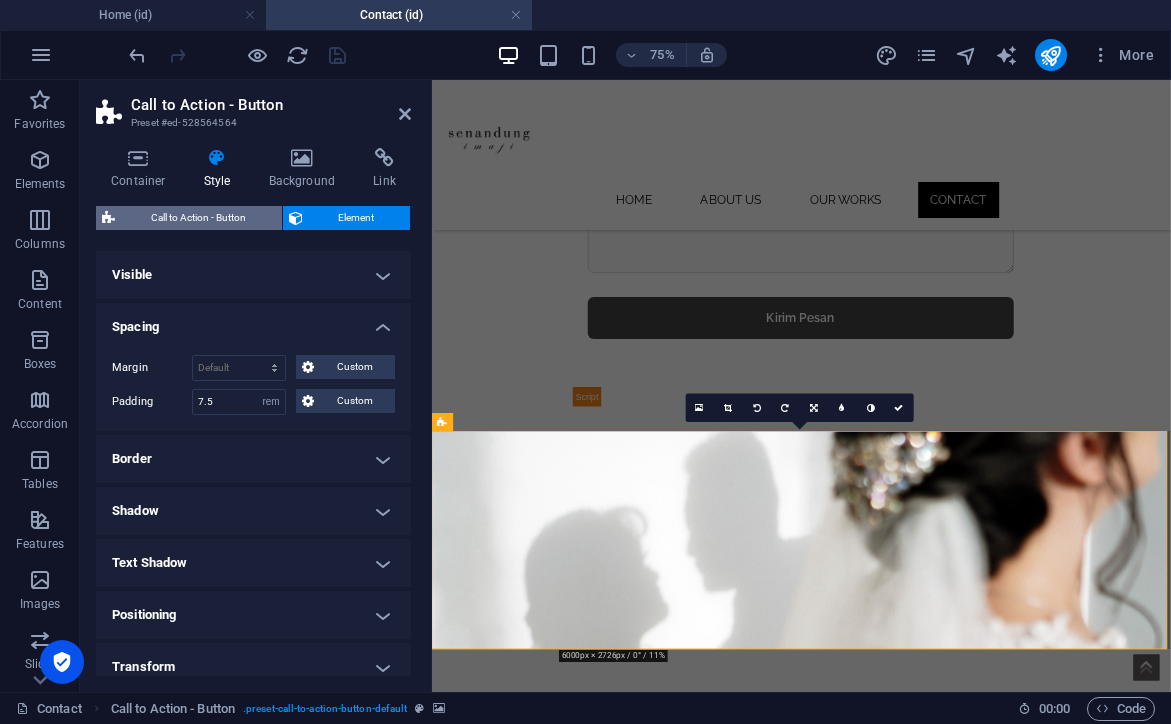 click on "Call to Action - Button" at bounding box center (198, 218) 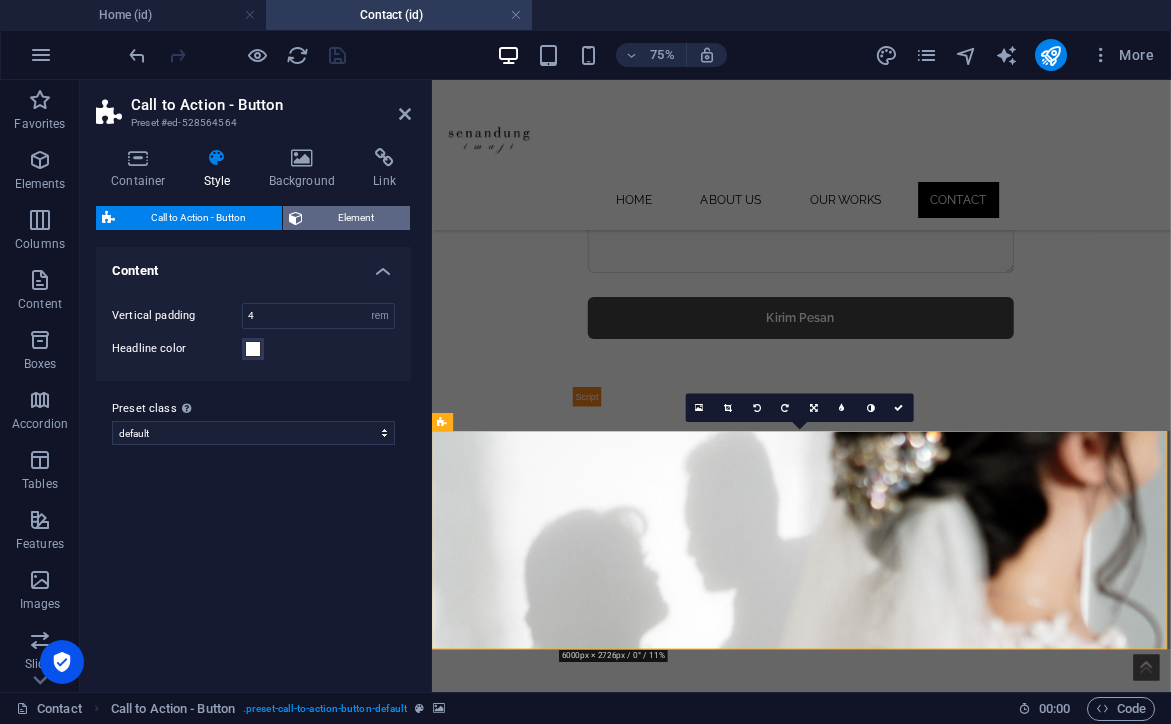 click on "Element" at bounding box center [357, 218] 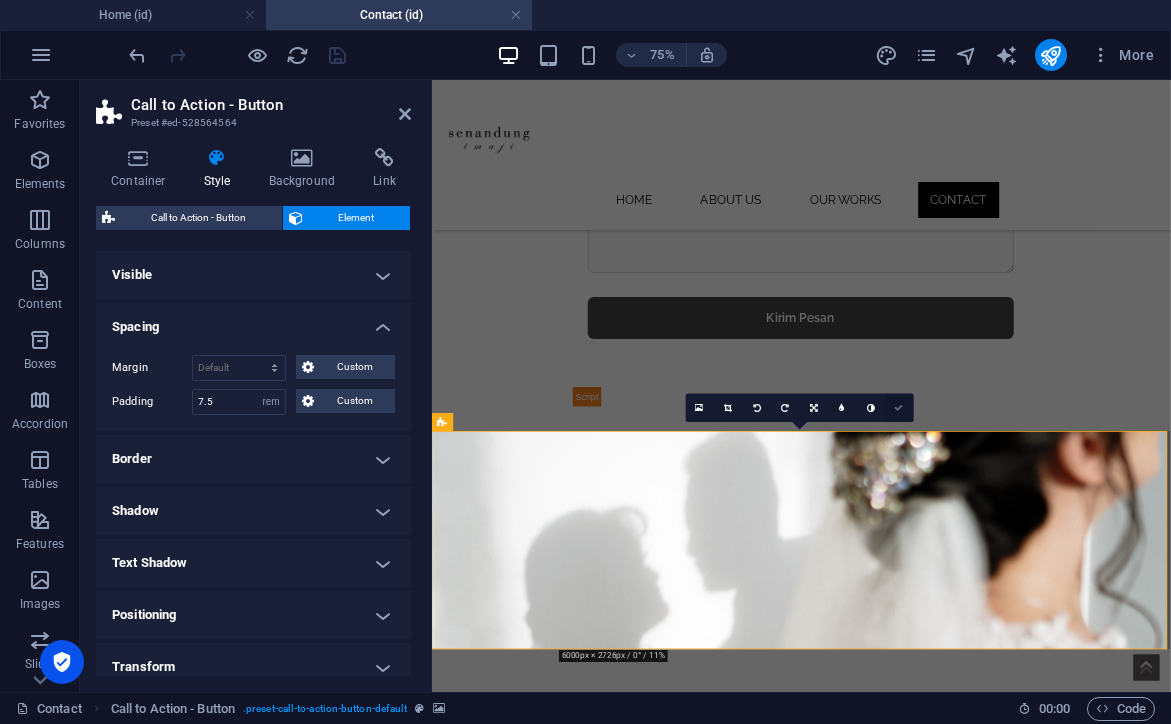 click at bounding box center (898, 407) 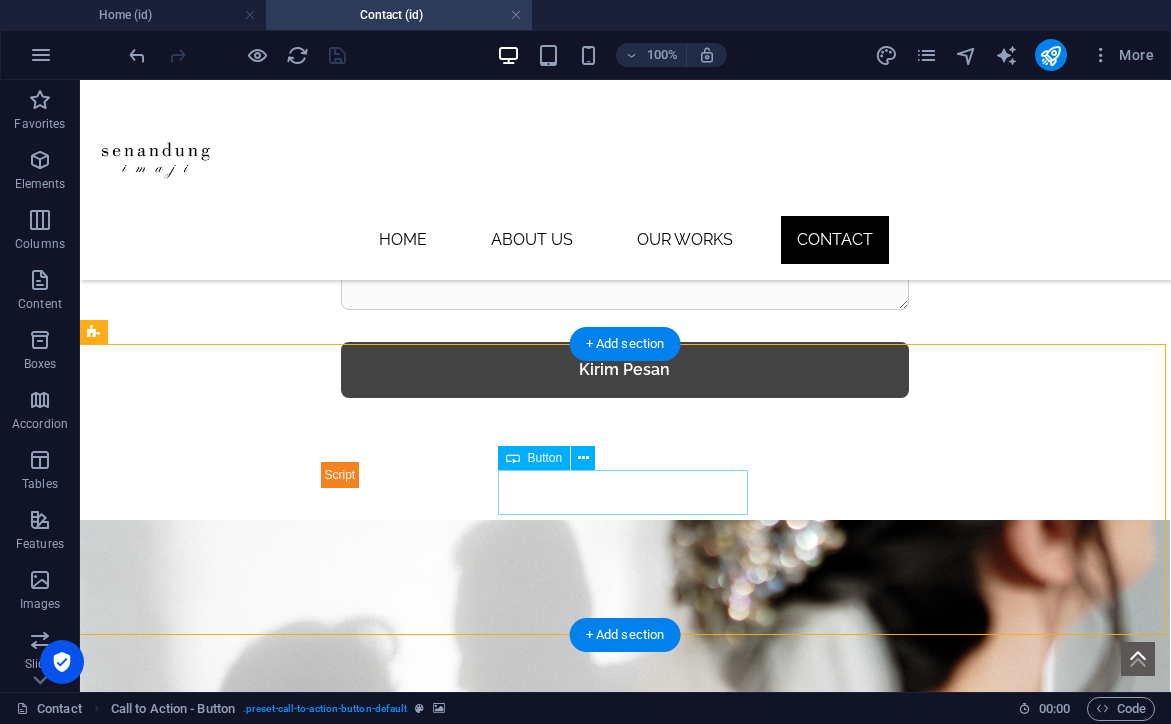 click on "WhatsApp" at bounding box center [625, 960] 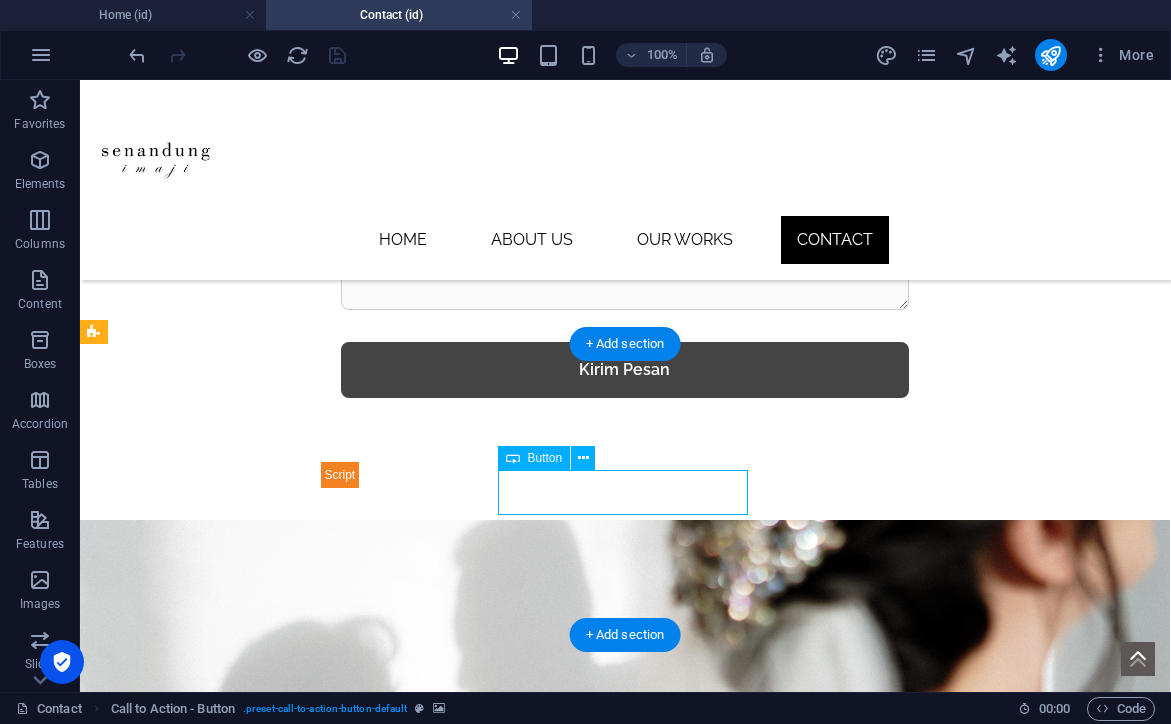 click on "WhatsApp" at bounding box center [625, 960] 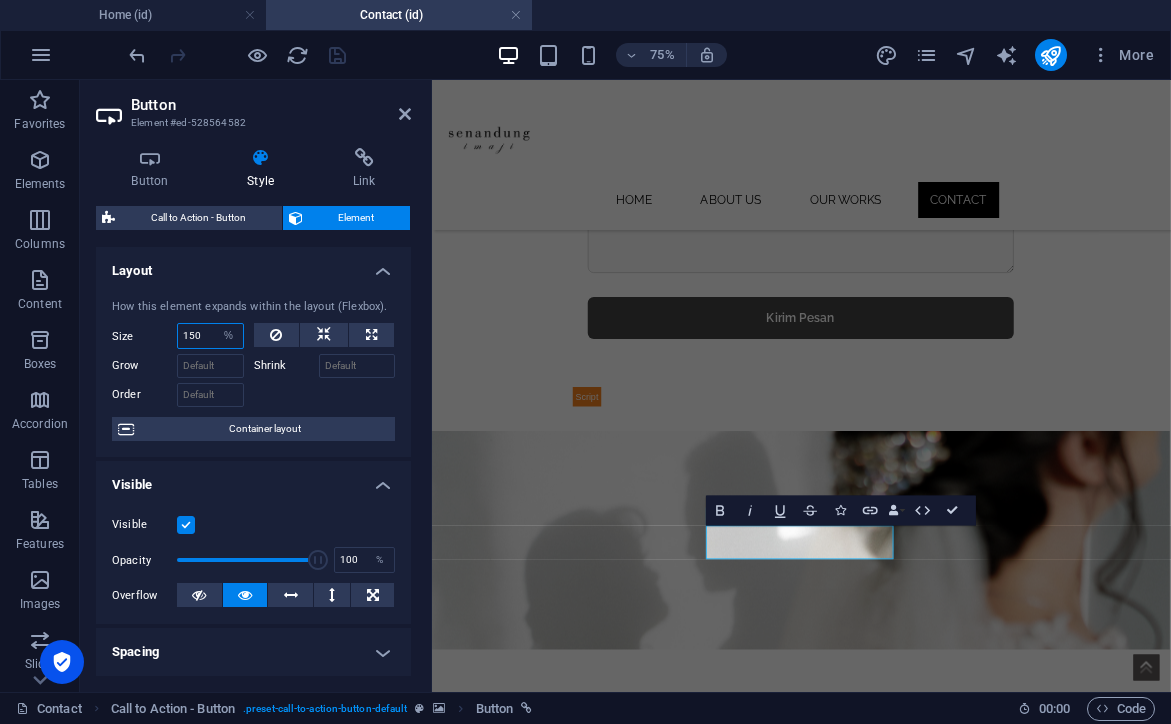 click on "150" at bounding box center (210, 336) 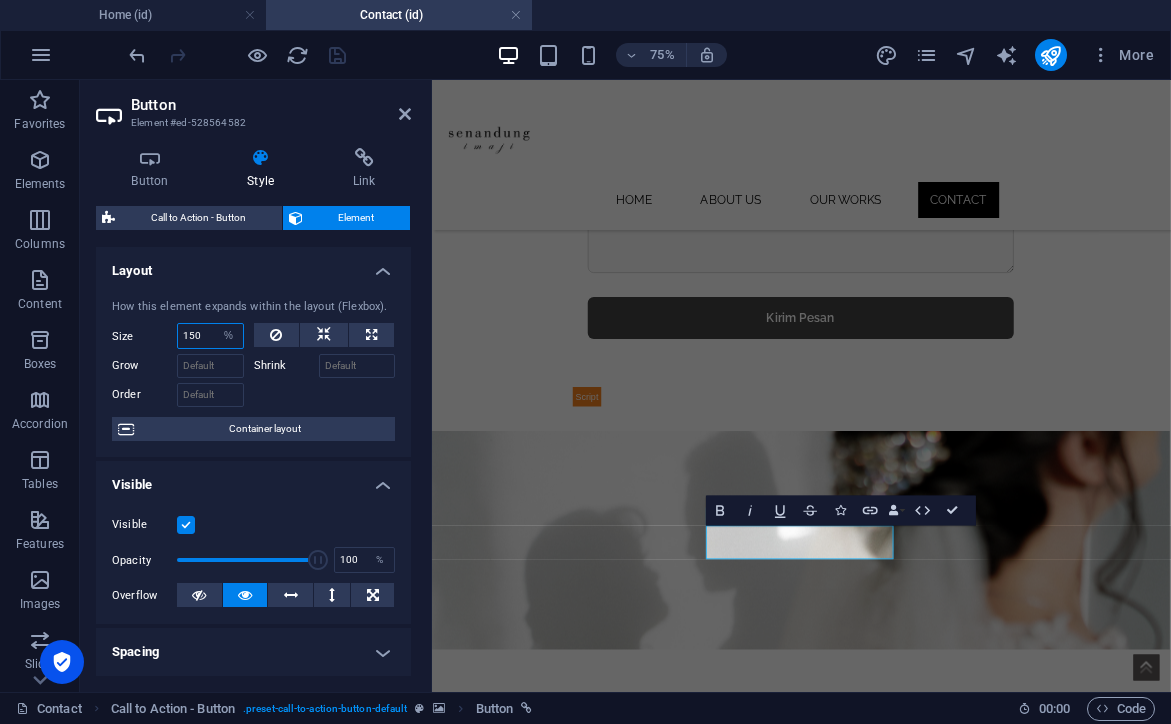 click on "150" at bounding box center [210, 336] 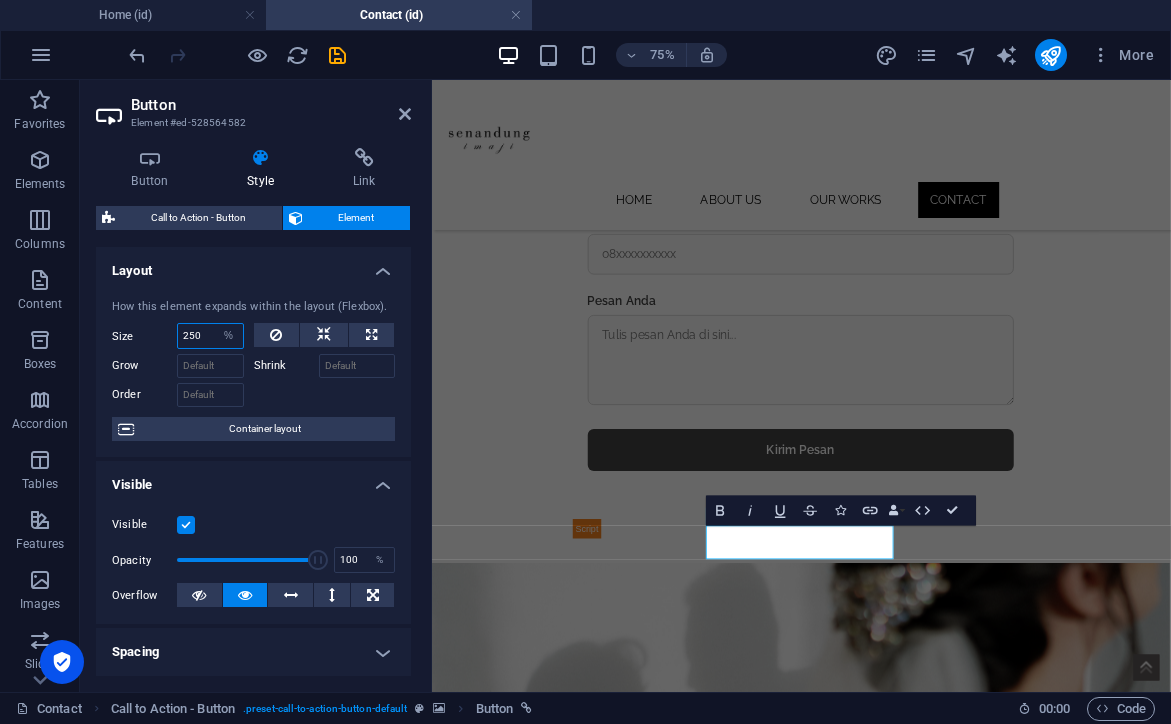 click on "250" at bounding box center (210, 336) 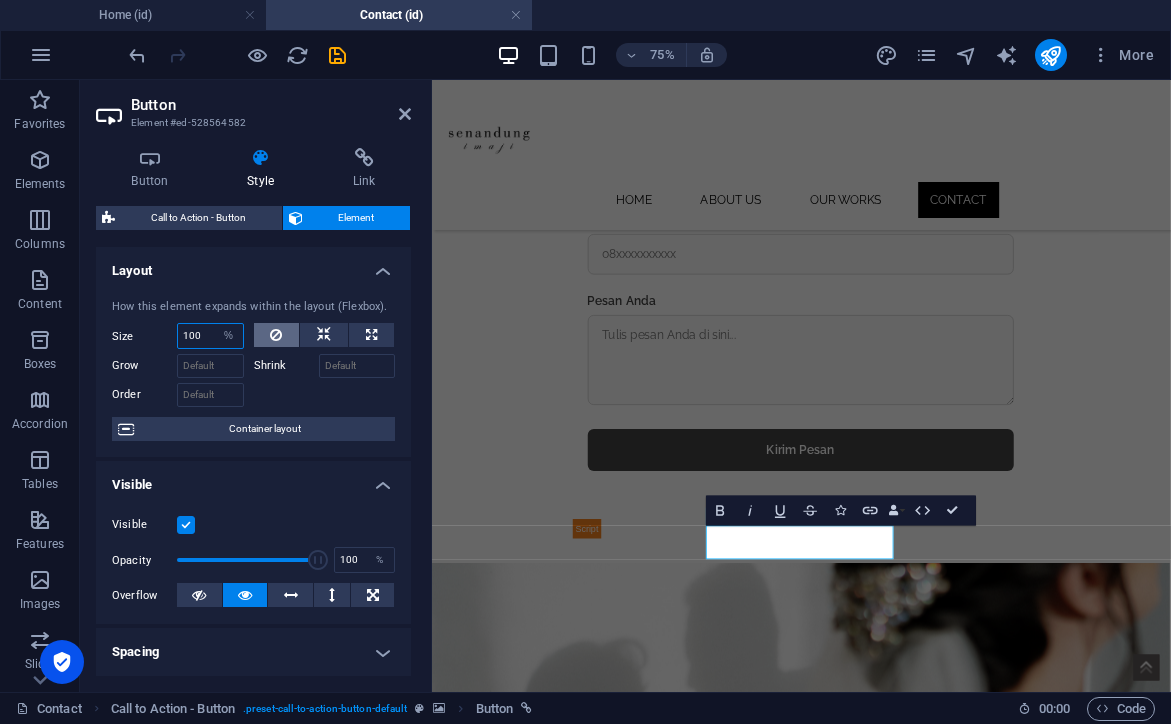 type on "100" 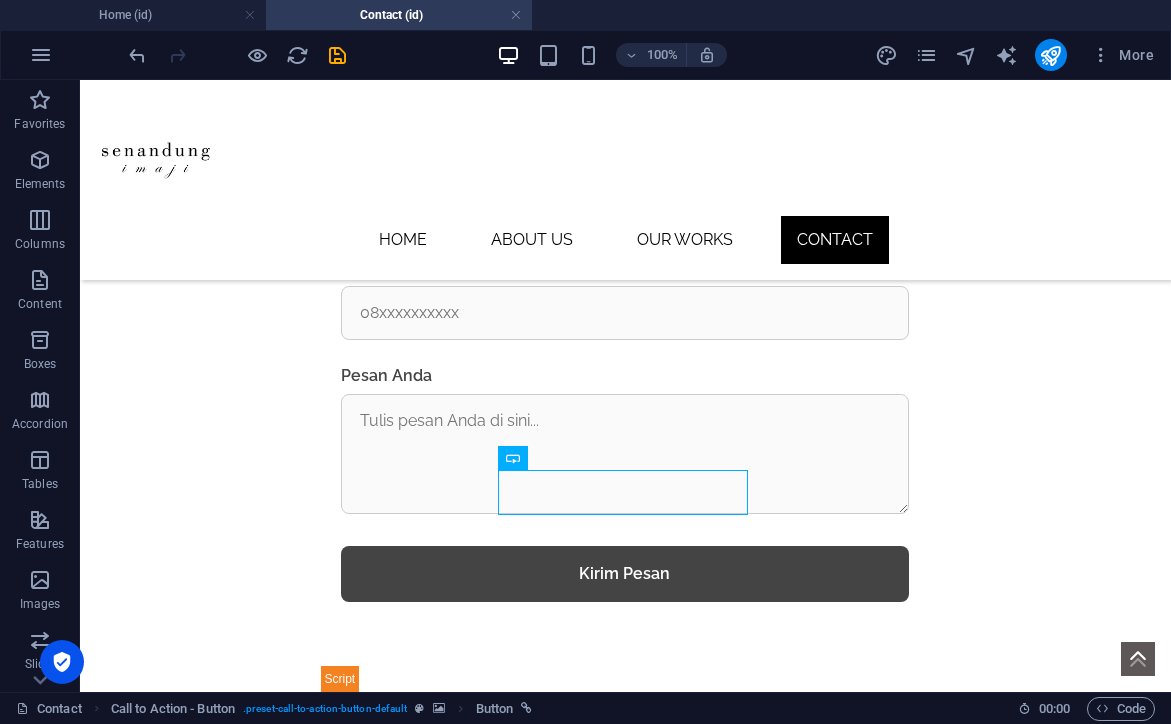 click at bounding box center [624, 870] 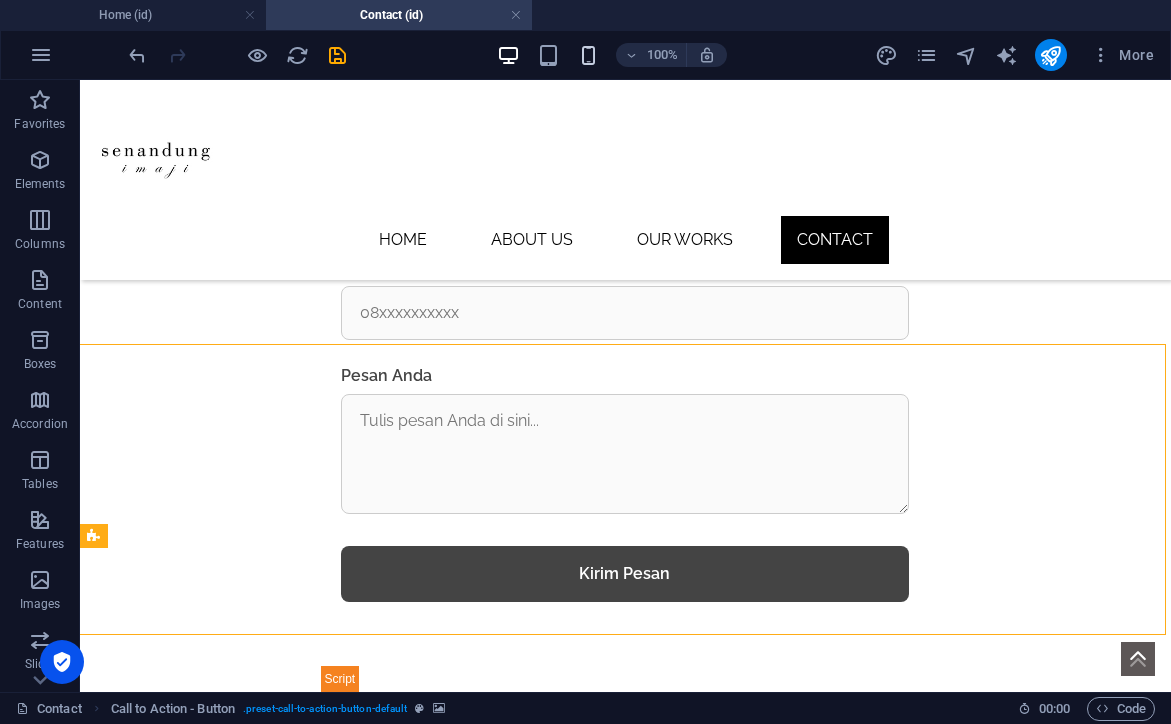click at bounding box center [588, 55] 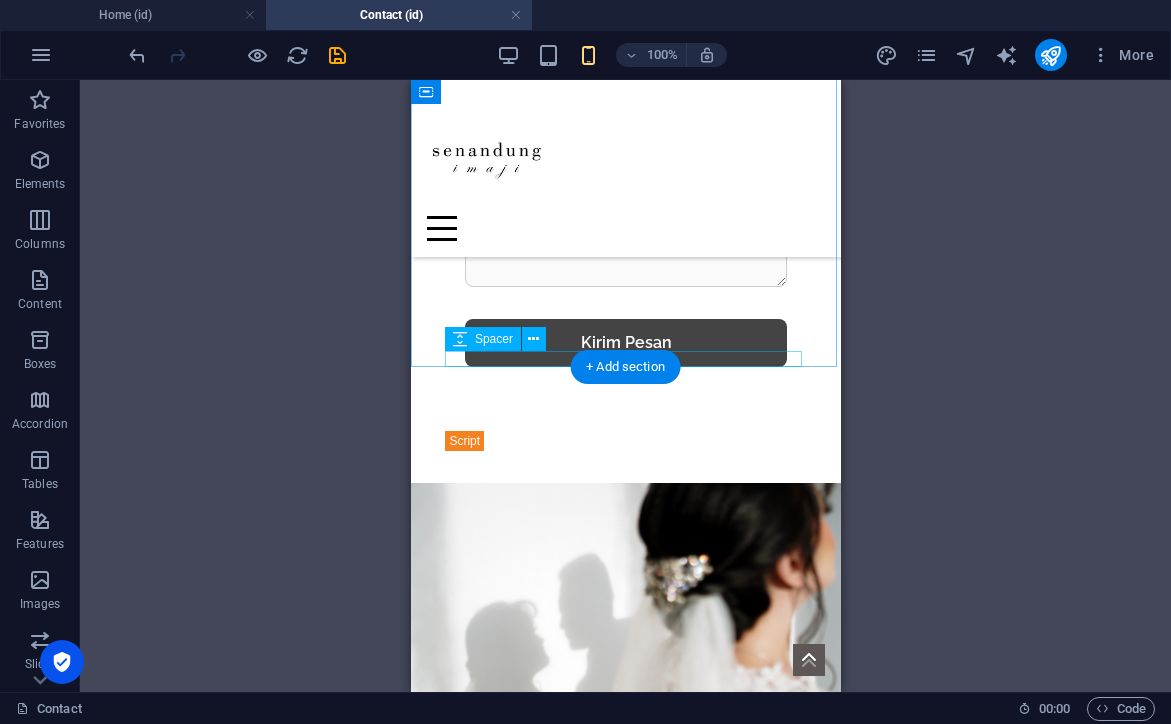 scroll, scrollTop: 1455, scrollLeft: 0, axis: vertical 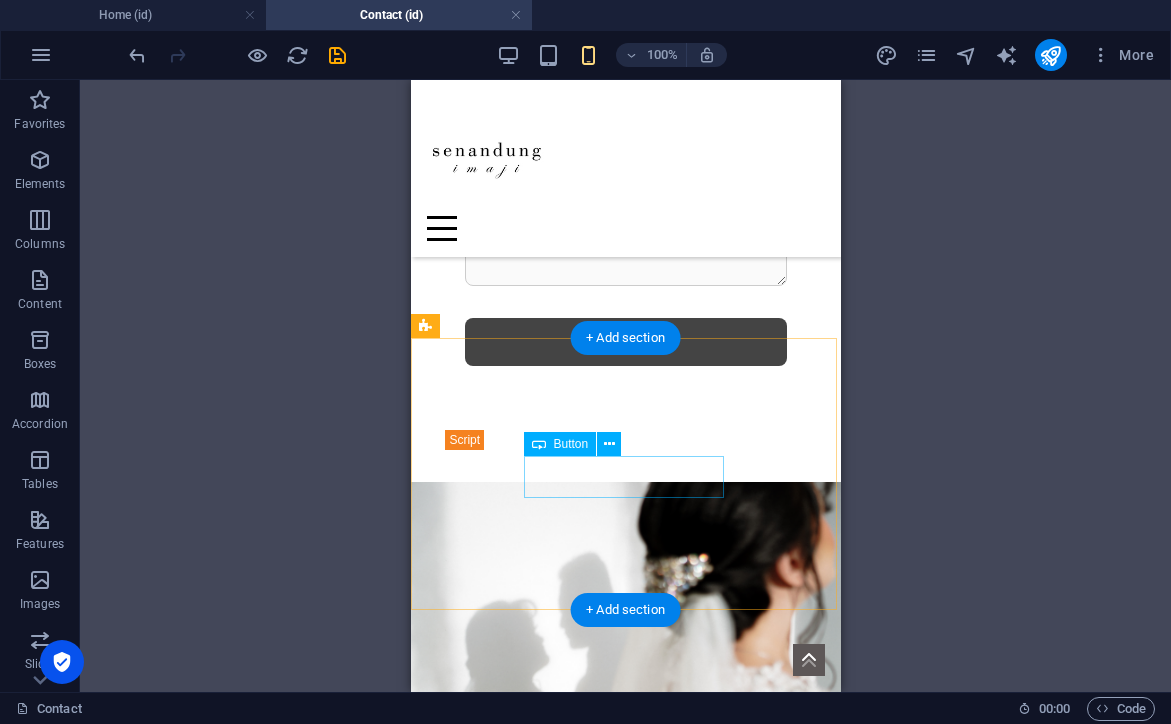 click on "WhatsApp" at bounding box center [625, 894] 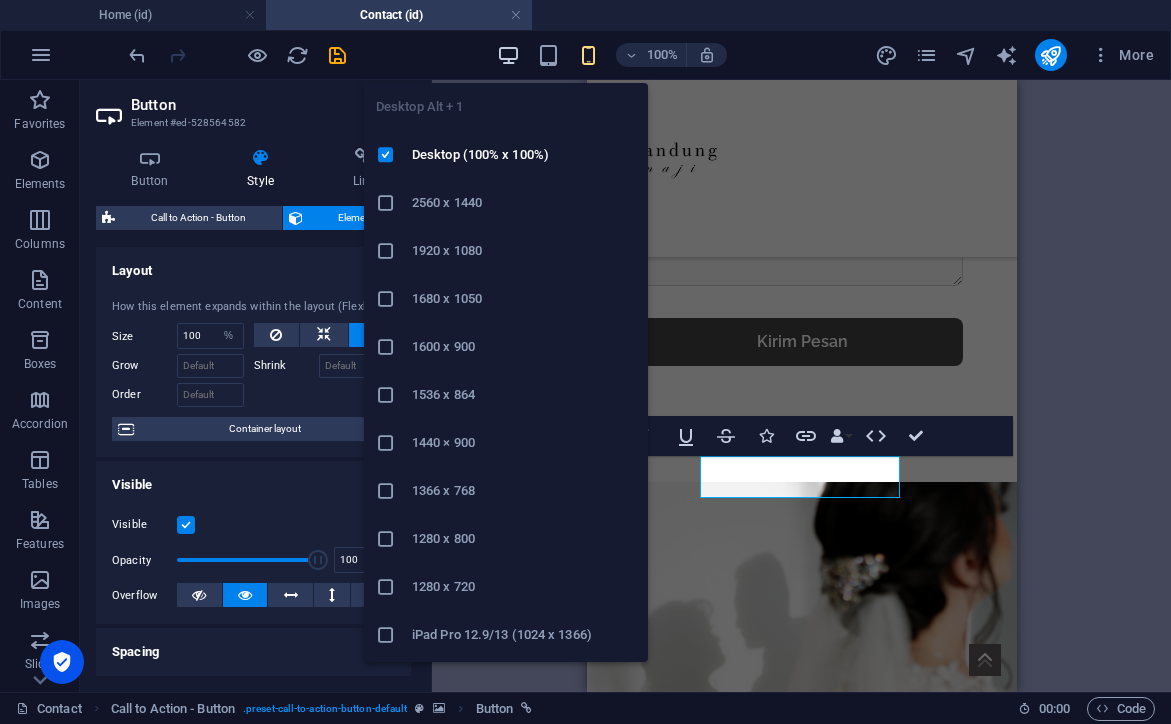 click at bounding box center [508, 55] 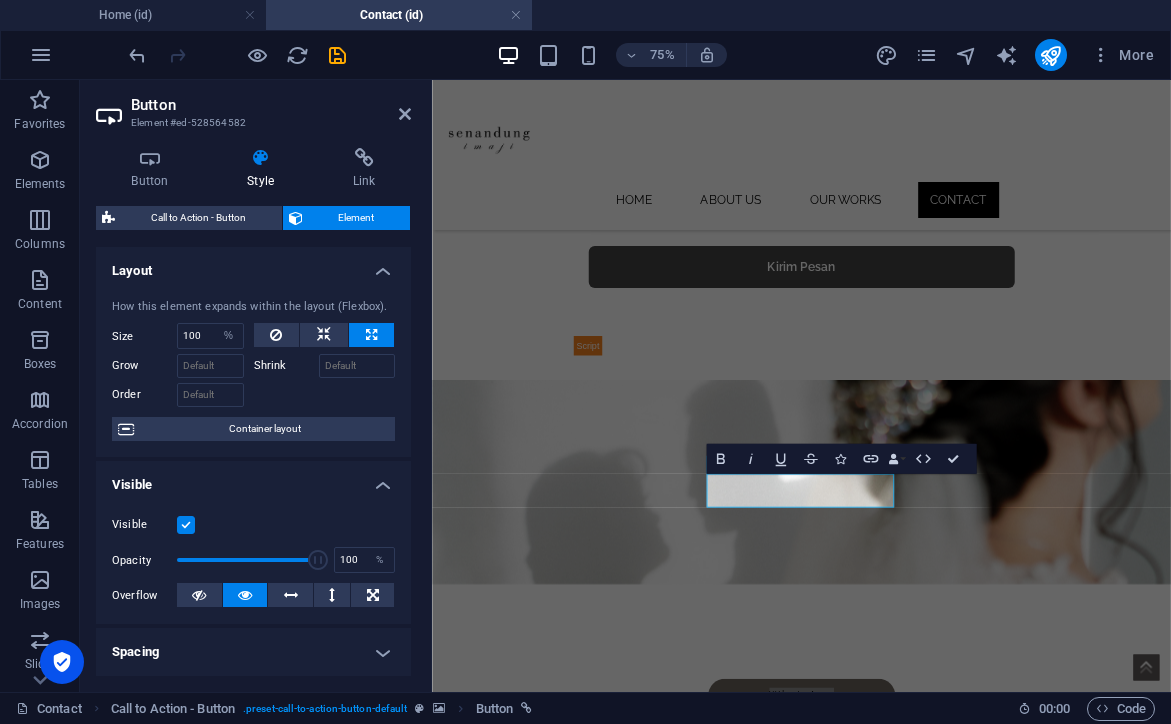 click at bounding box center (237, 55) 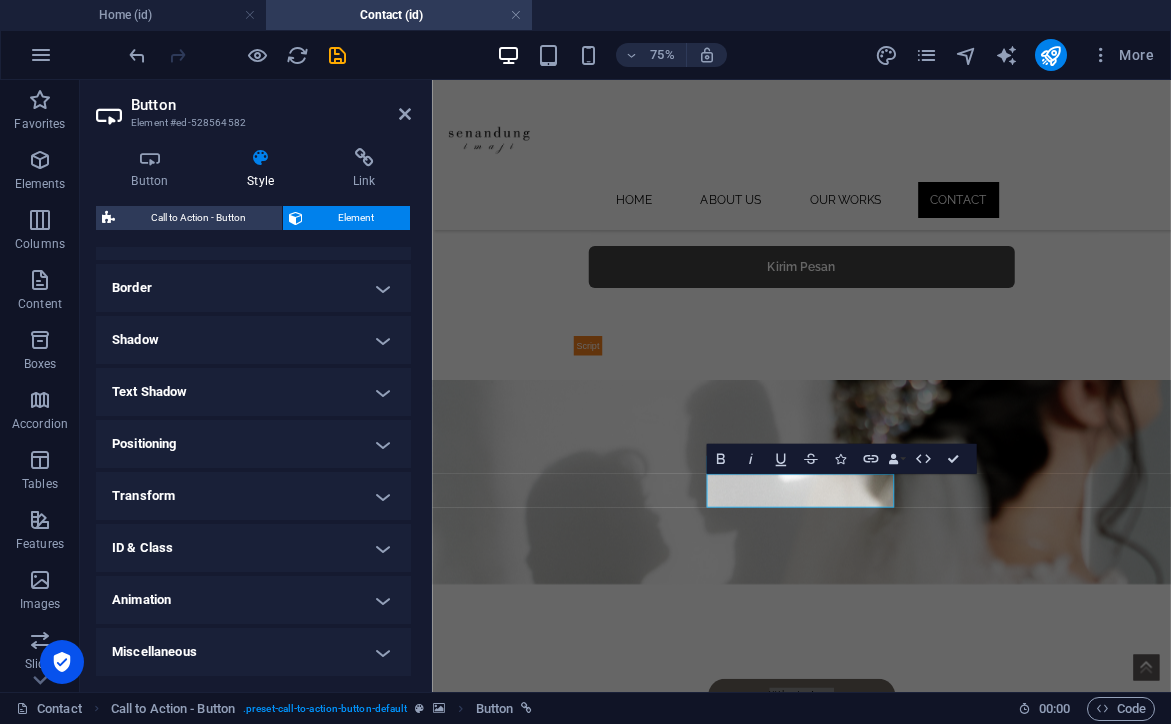 scroll, scrollTop: 415, scrollLeft: 0, axis: vertical 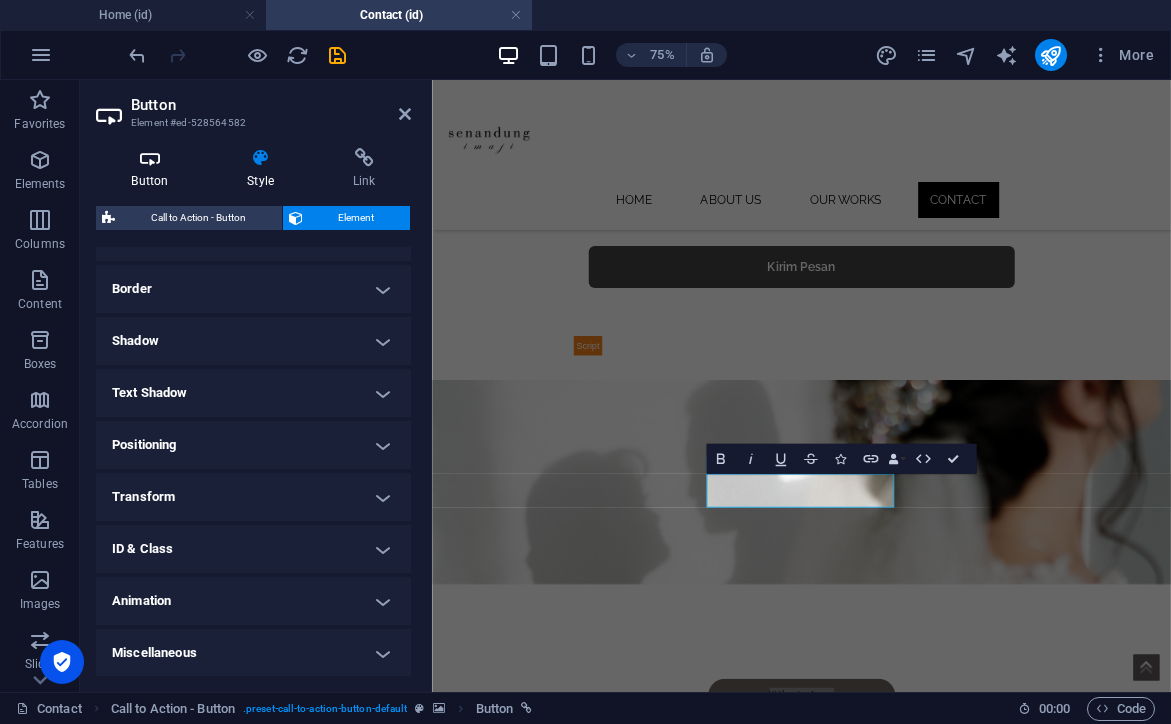 click on "Button" at bounding box center [154, 169] 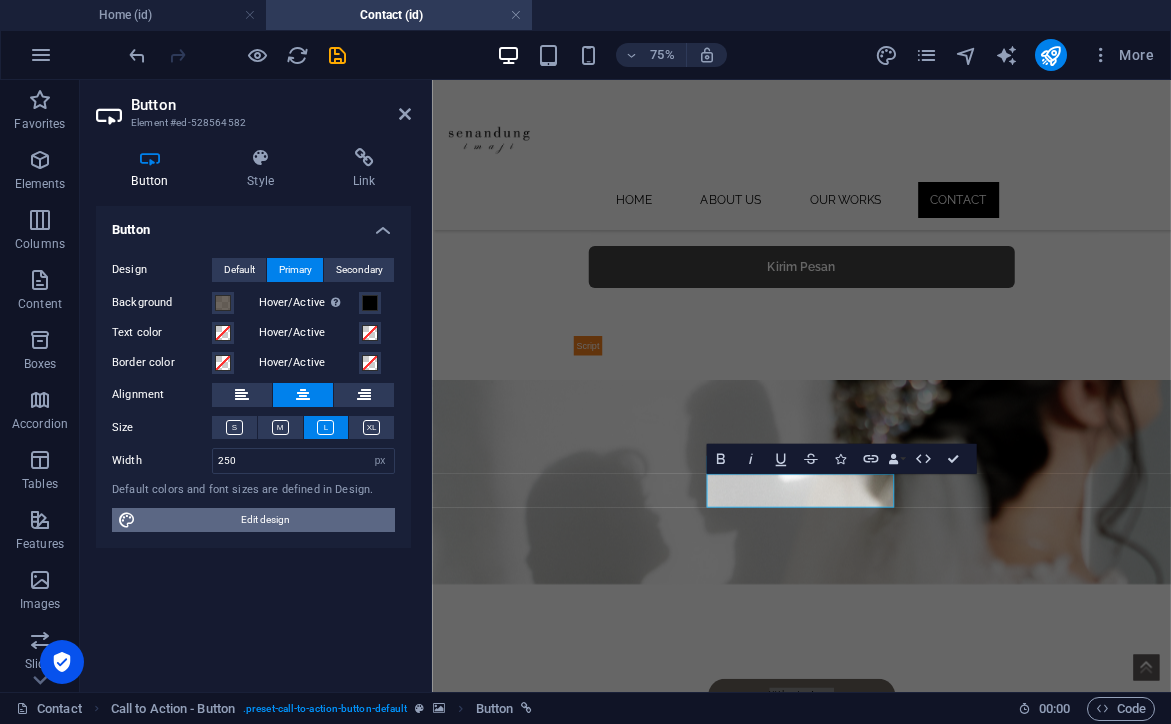 click on "Edit design" at bounding box center [265, 520] 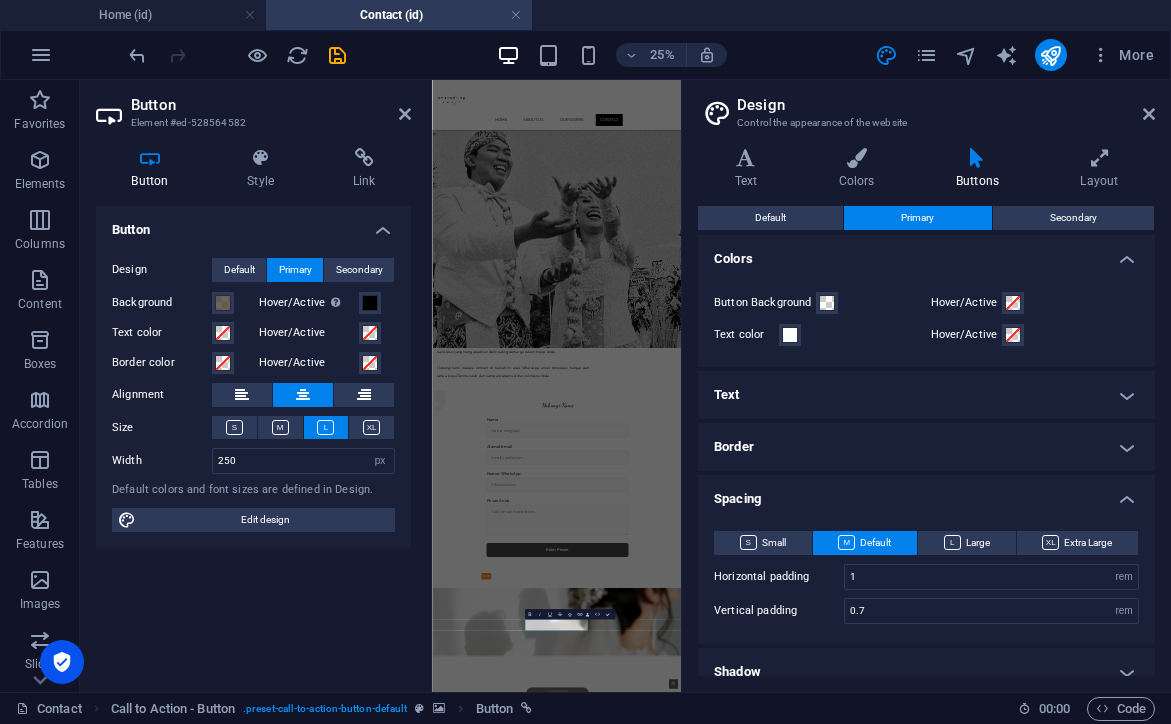 click at bounding box center [977, 158] 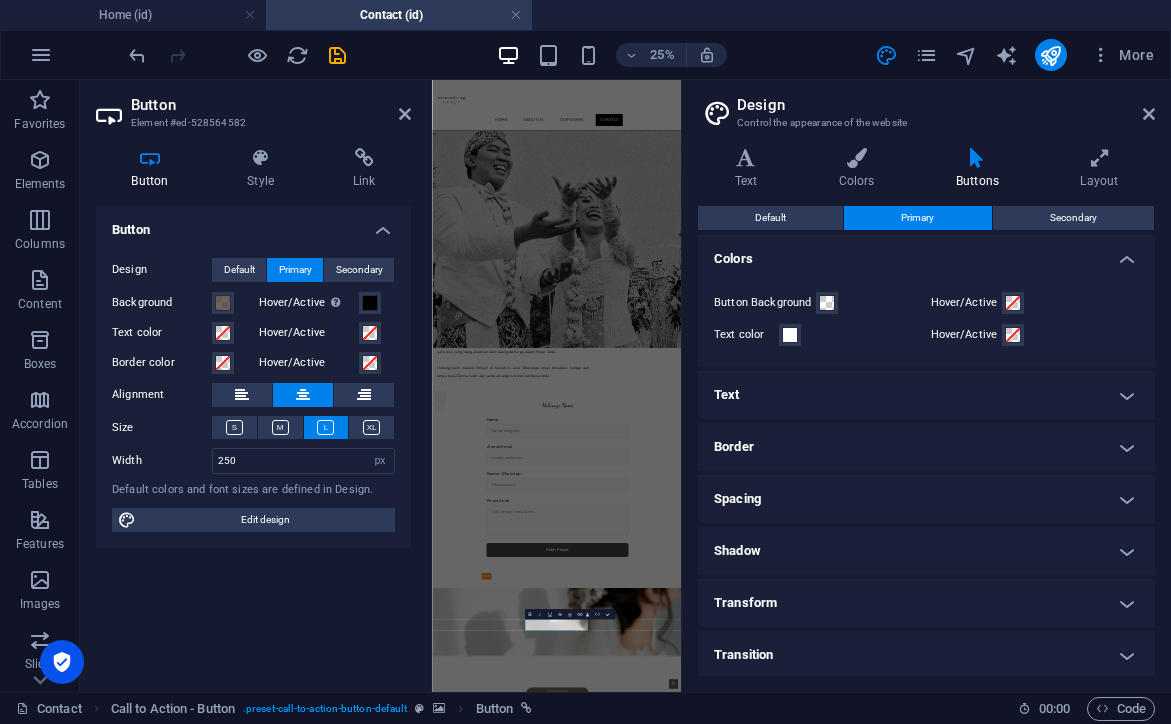 click on "Text" at bounding box center (926, 395) 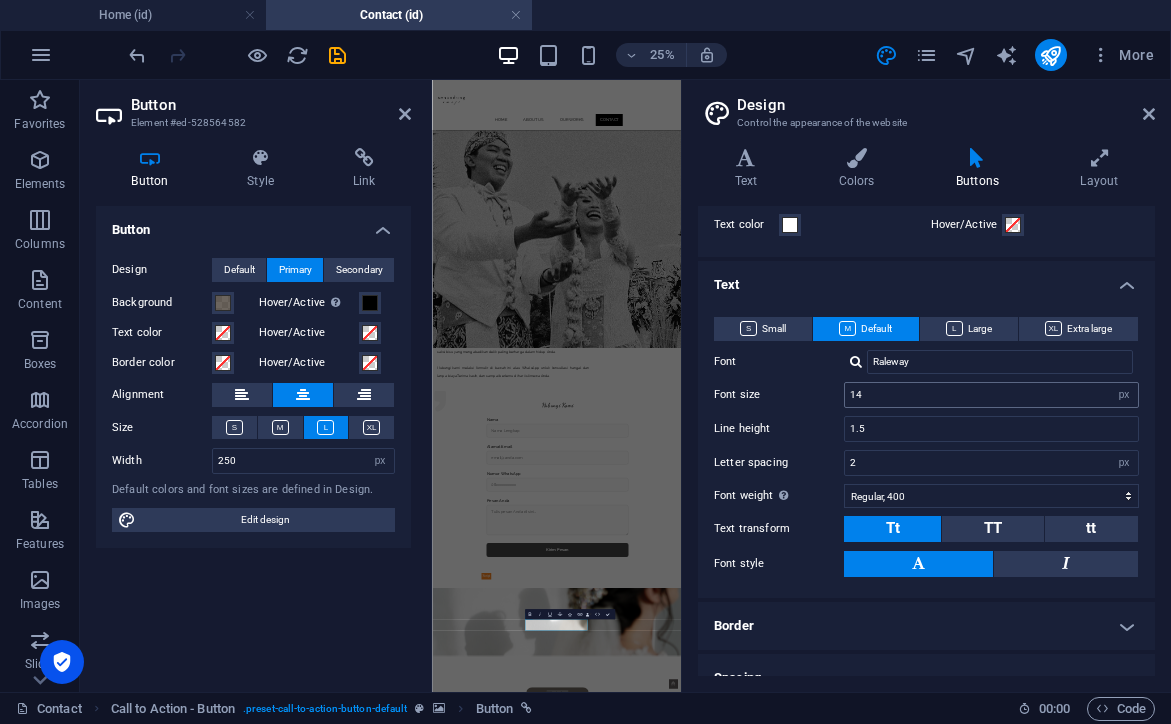 scroll, scrollTop: 114, scrollLeft: 0, axis: vertical 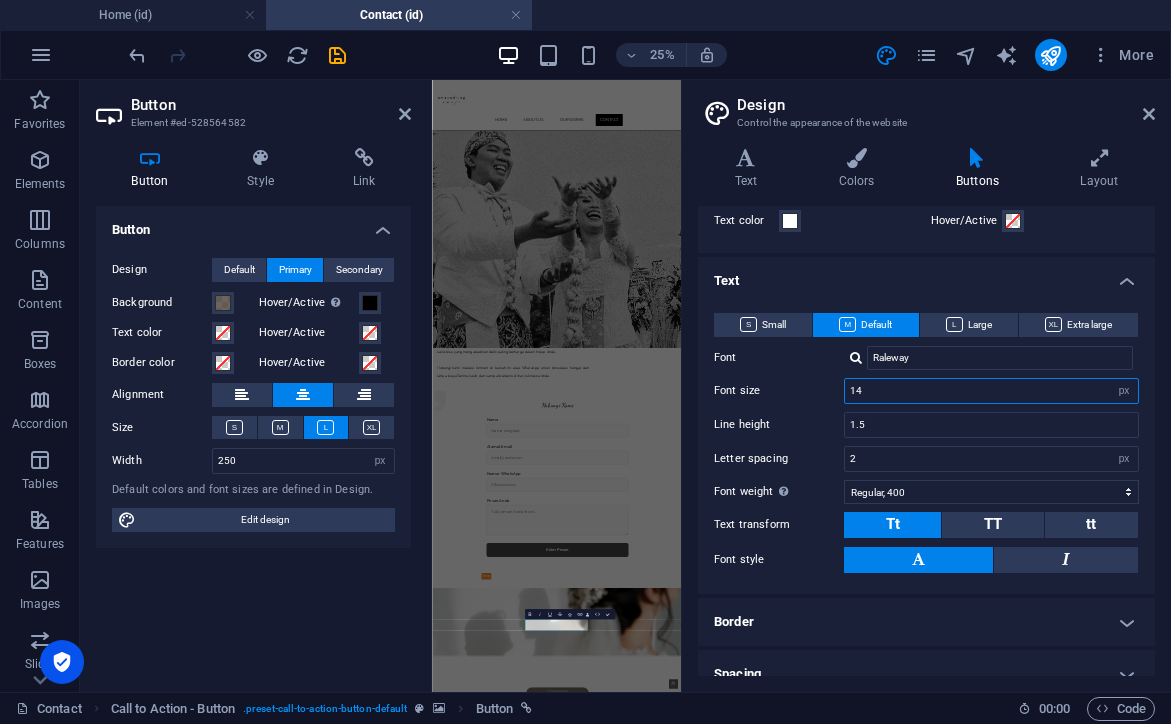 click on "14" at bounding box center [991, 391] 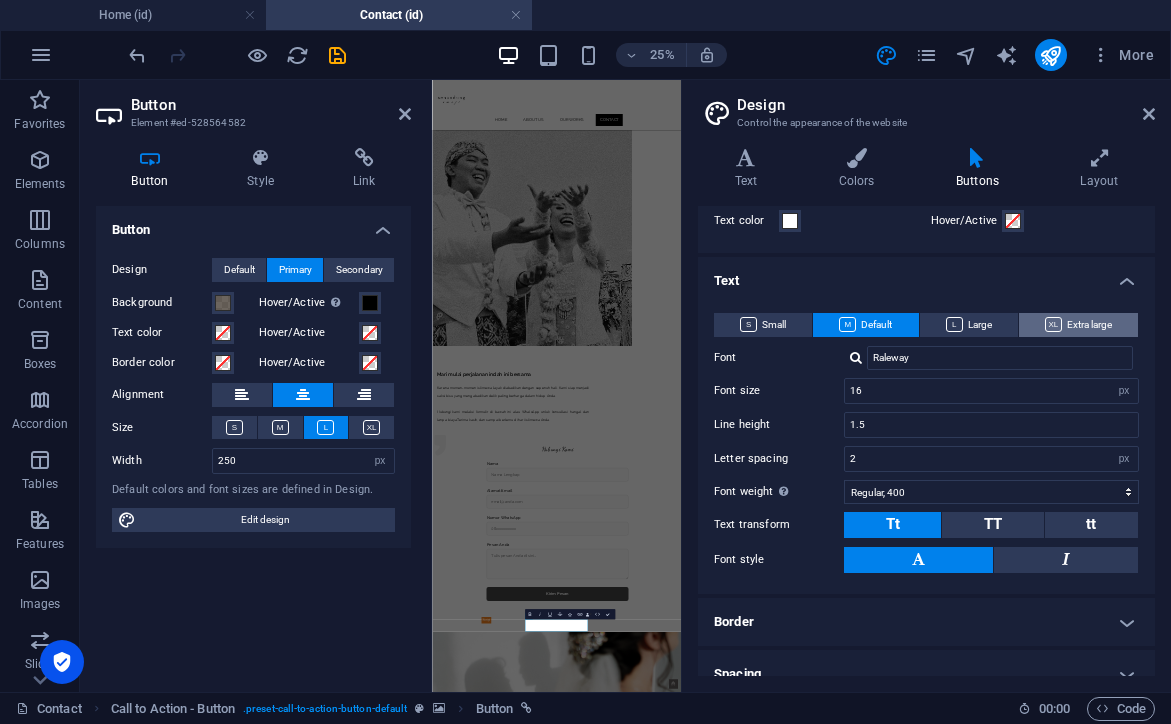click at bounding box center (1053, 324) 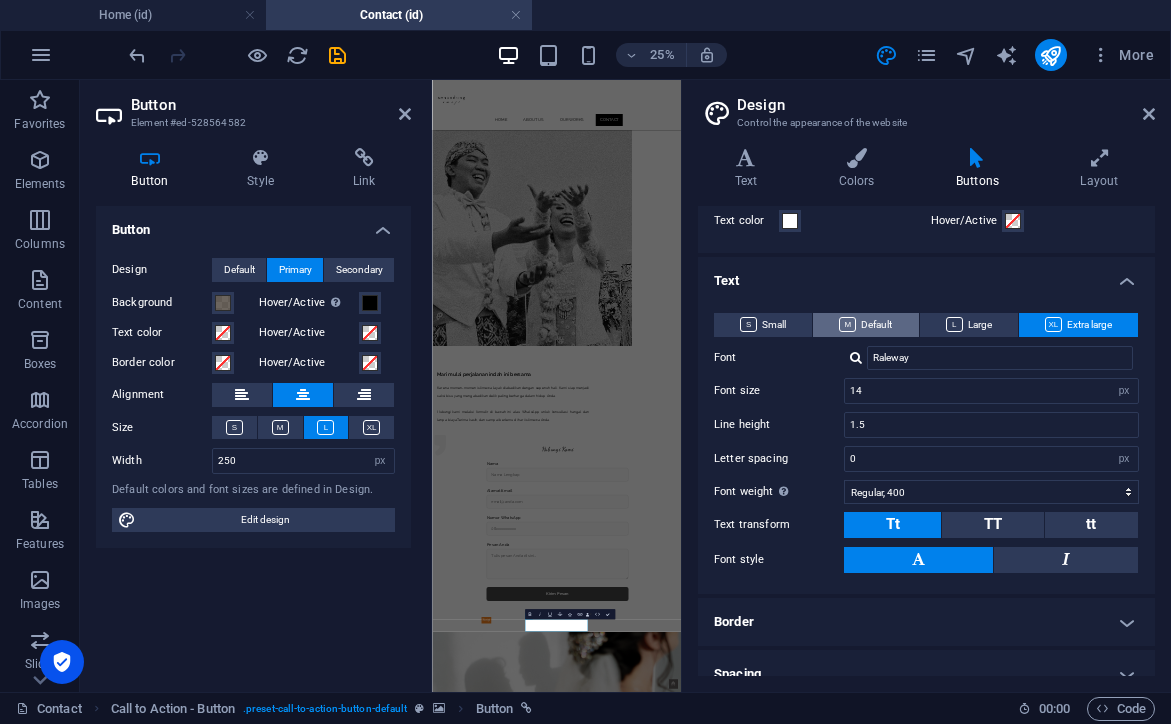 click on "Default" at bounding box center [865, 325] 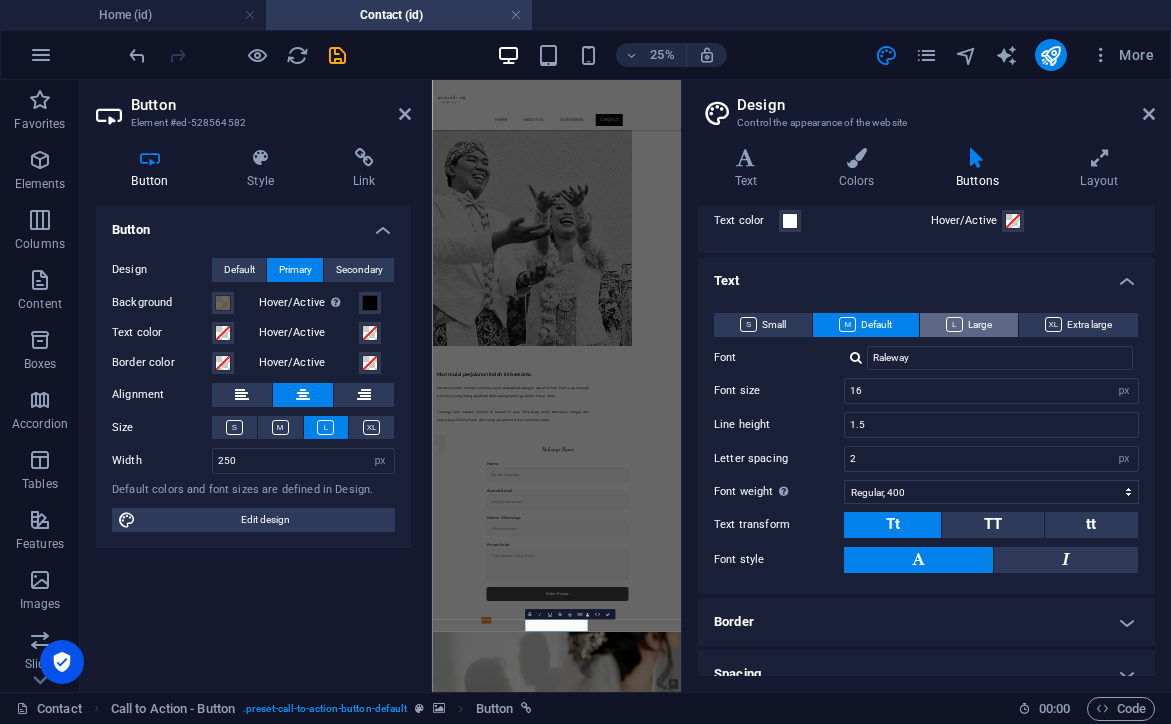 click on "Large" at bounding box center [969, 325] 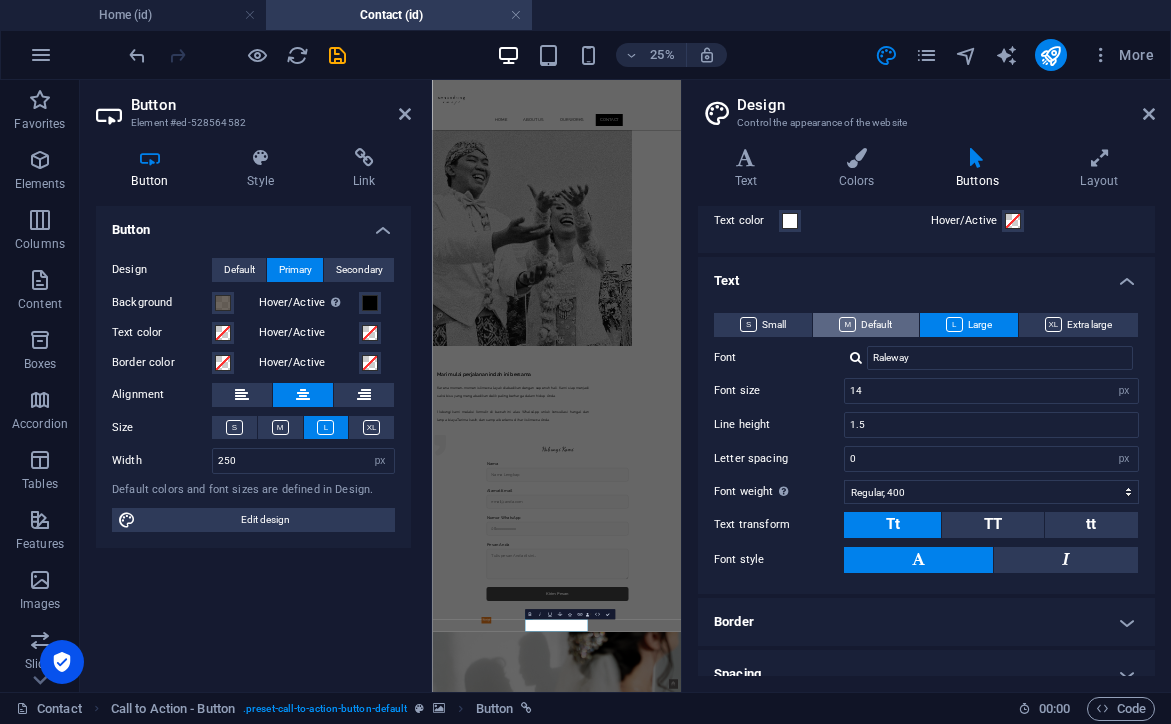 click on "Default" at bounding box center (865, 325) 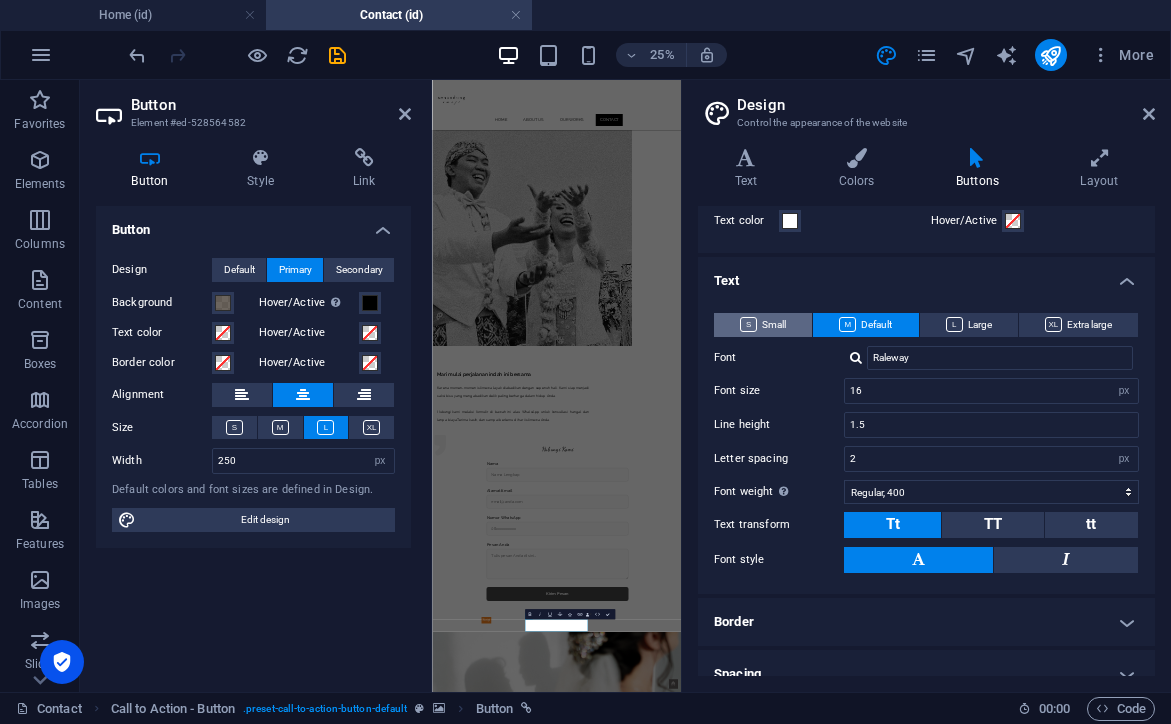 click at bounding box center (748, 324) 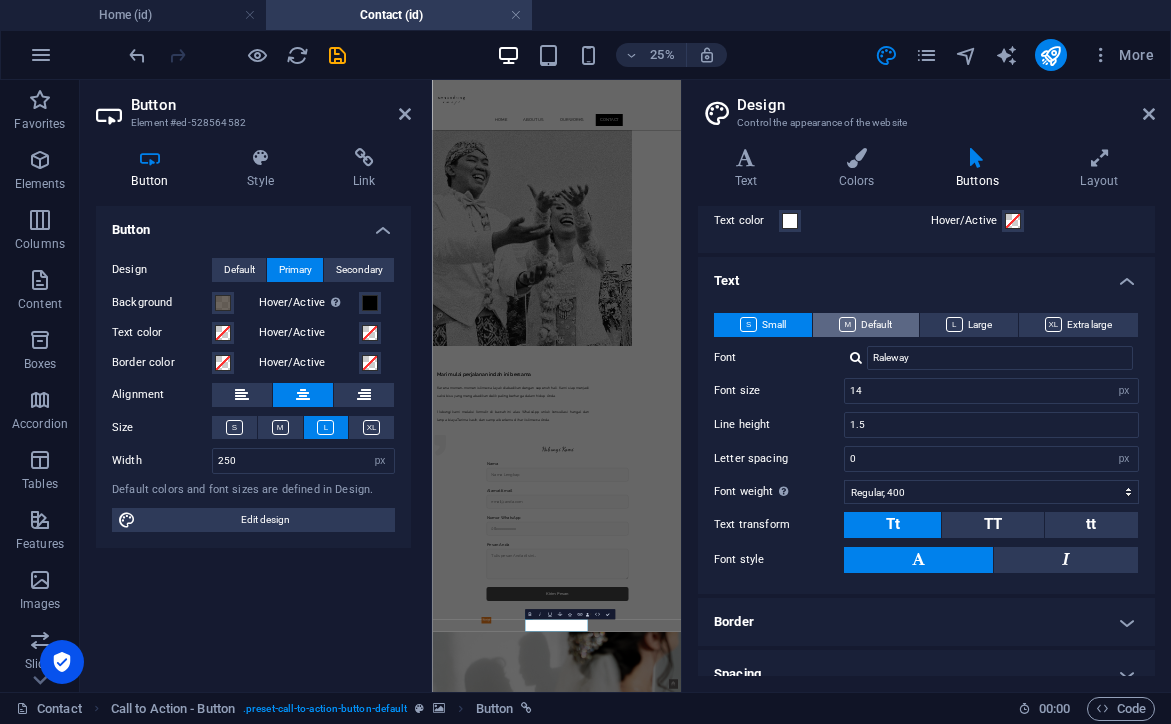 click at bounding box center (847, 324) 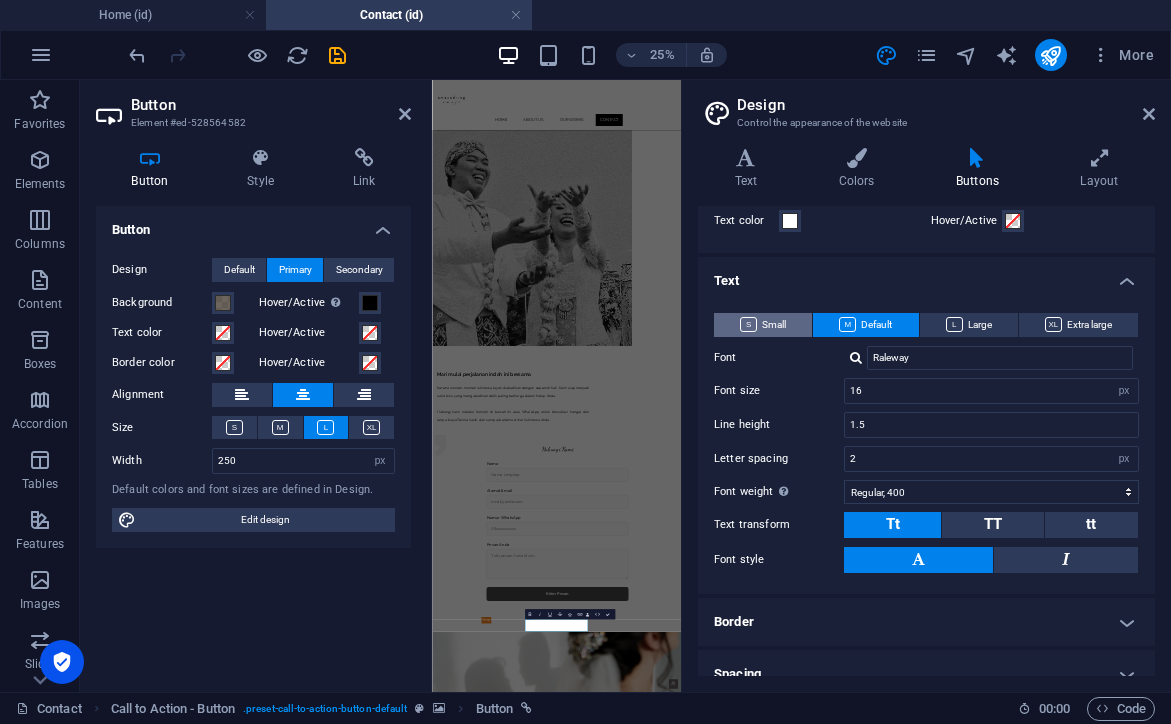 click on "Small" at bounding box center (763, 325) 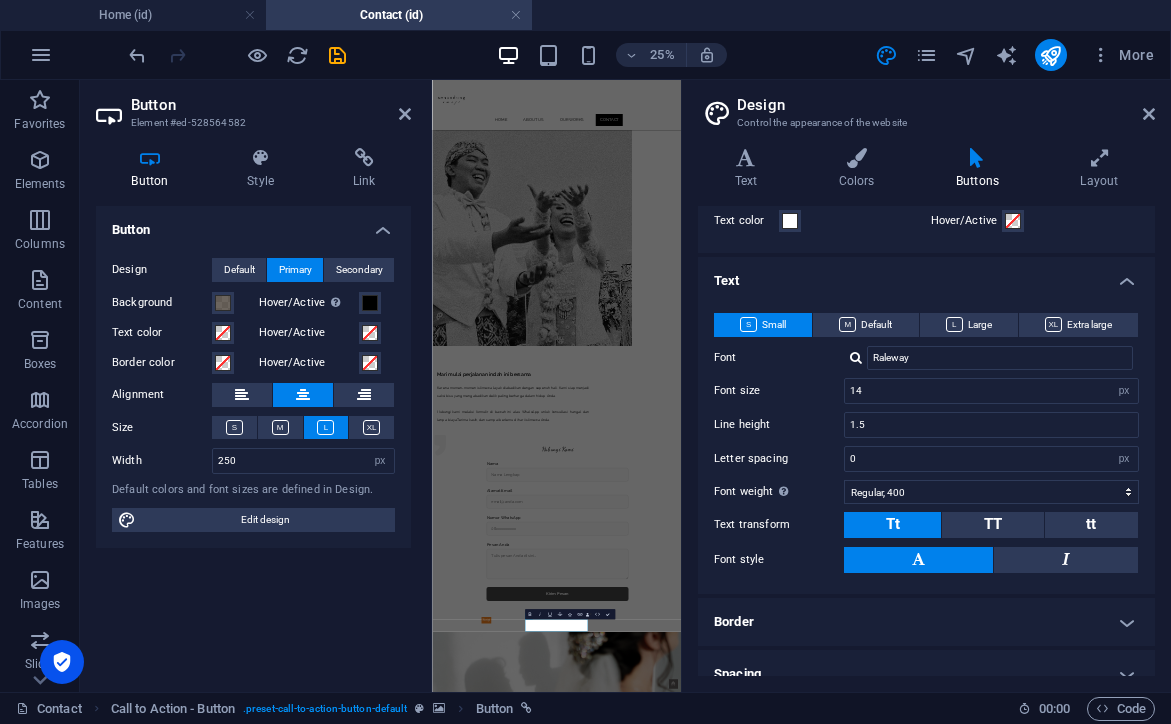 click on "Small Default Large Extra large Font Raleway Font size 16 rem px em % Line height 1.5 Letter spacing 2 rem px Font weight To display the font weight correctly, it may need to be enabled.  Manage Fonts Thin, 100 Extra-light, 200 Light, 300 Regular, 400 Medium, 500 Semi-bold, 600 Bold, 700 Extra-bold, 800 Black, 900 Text transform Tt TT tt Font style Font Raleway Font size 14 rem px em % Line height 1.5 Letter spacing 0 rem px Font weight To display the font weight correctly, it may need to be enabled.  Manage Fonts Thin, 100 Extra-light, 200 Light, 300 Regular, 400 Medium, 500 Semi-bold, 600 Bold, 700 Extra-bold, 800 Black, 900 Text transform Tt TT tt Font style Font Raleway Font size 14 rem px em % Line height 1.5 Letter spacing 0 rem px Font weight To display the font weight correctly, it may need to be enabled.  Manage Fonts Thin, 100 Extra-light, 200 Light, 300 Regular, 400 Medium, 500 Semi-bold, 600 Bold, 700 Extra-bold, 800 Black, 900 Text transform Tt TT tt Font style Font Raleway Font size  14 rem px %" at bounding box center [926, 443] 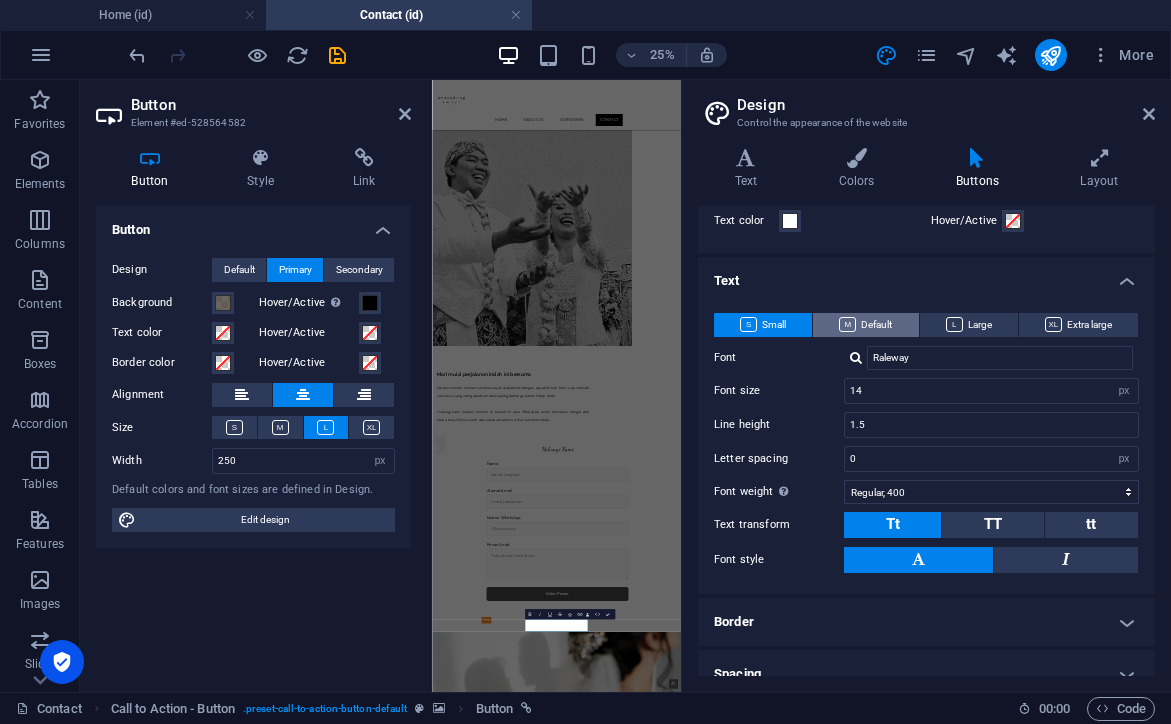 click on "Default" at bounding box center [865, 325] 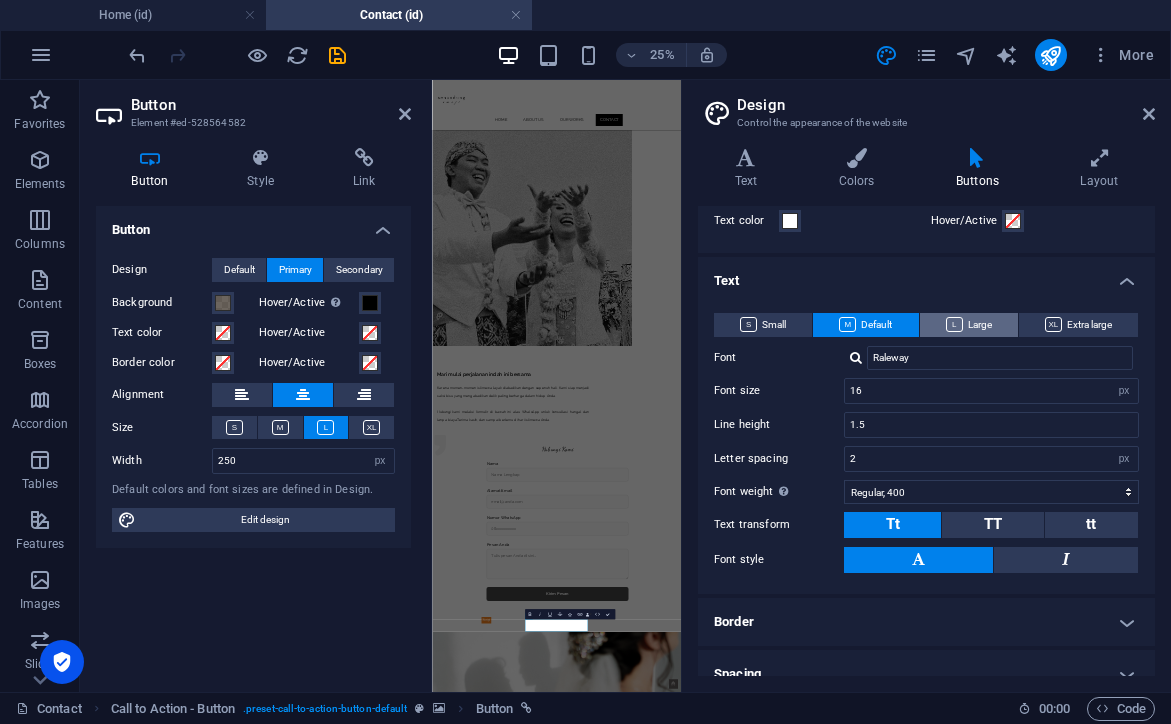 click on "Large" at bounding box center [969, 325] 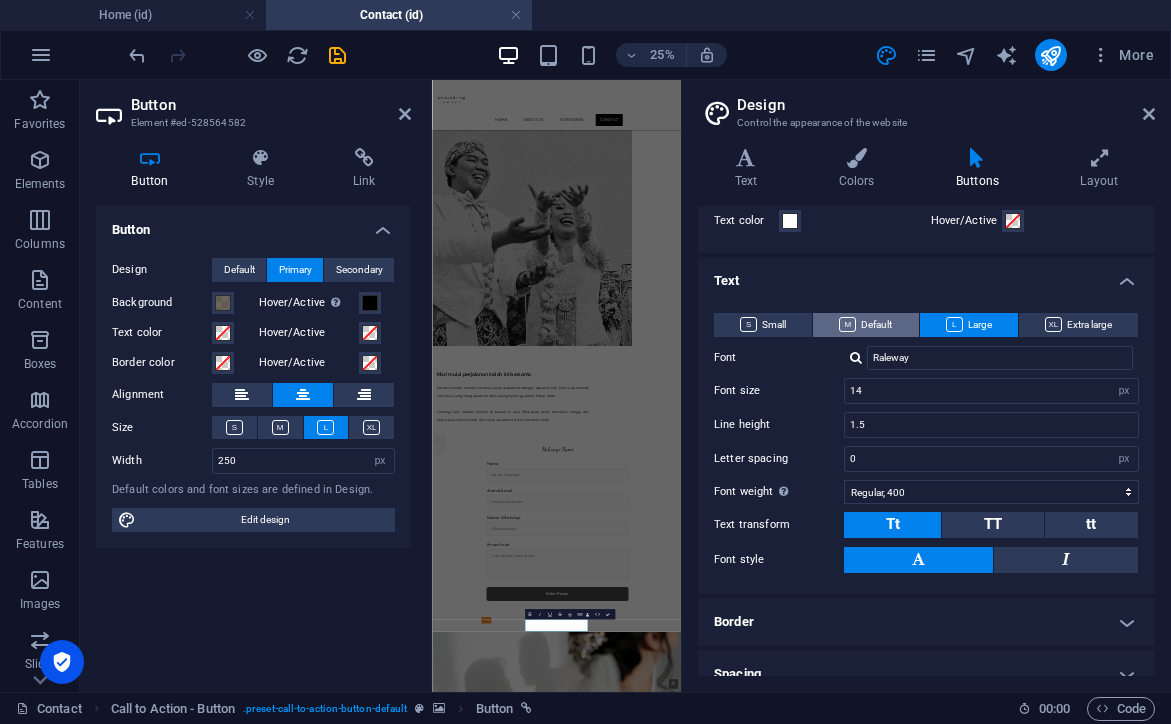 click on "Default" at bounding box center (865, 325) 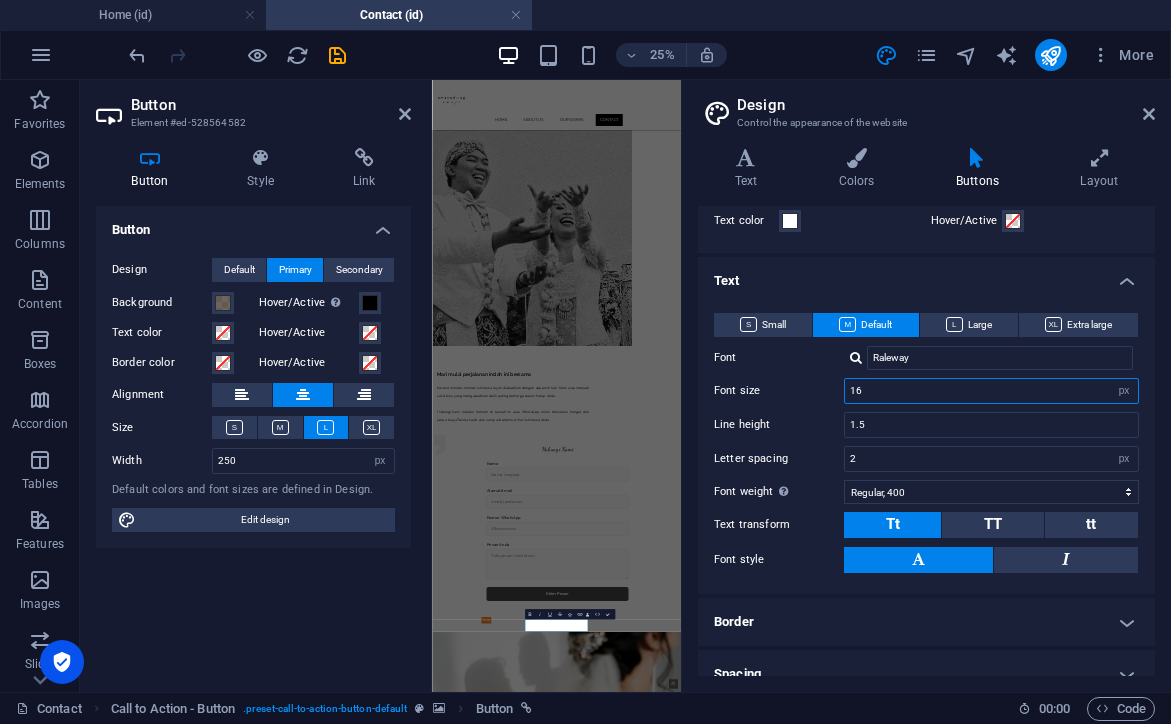 click on "16" at bounding box center [991, 391] 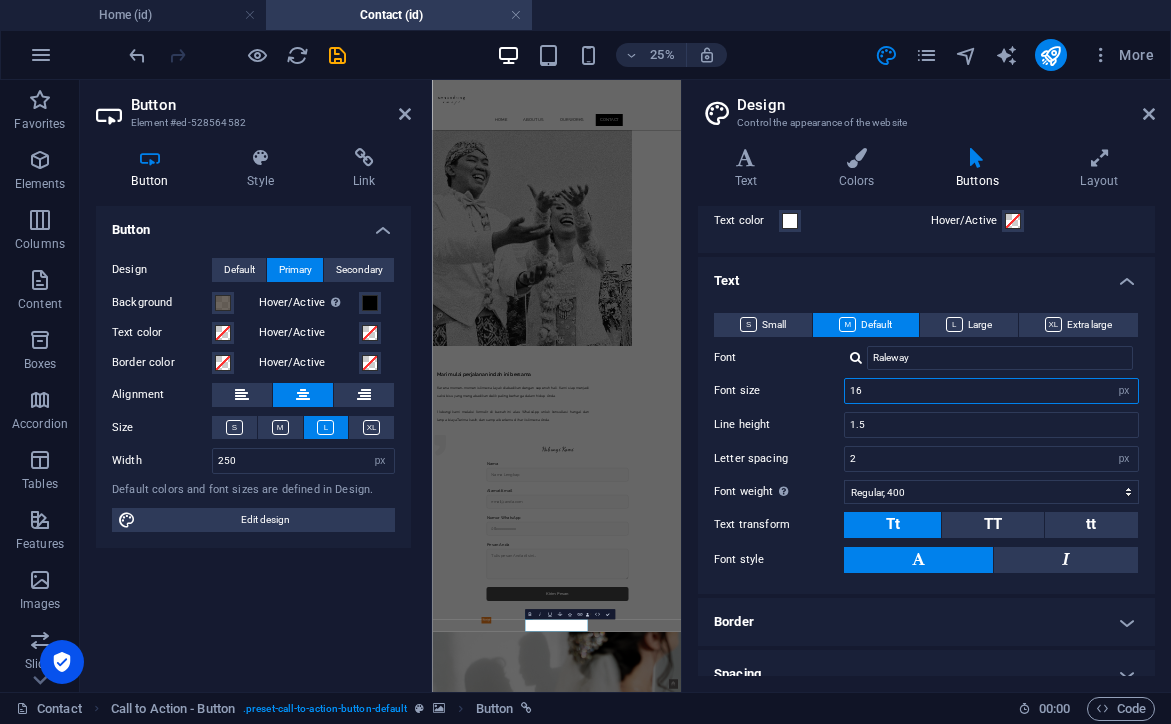 drag, startPoint x: 879, startPoint y: 386, endPoint x: 784, endPoint y: 386, distance: 95 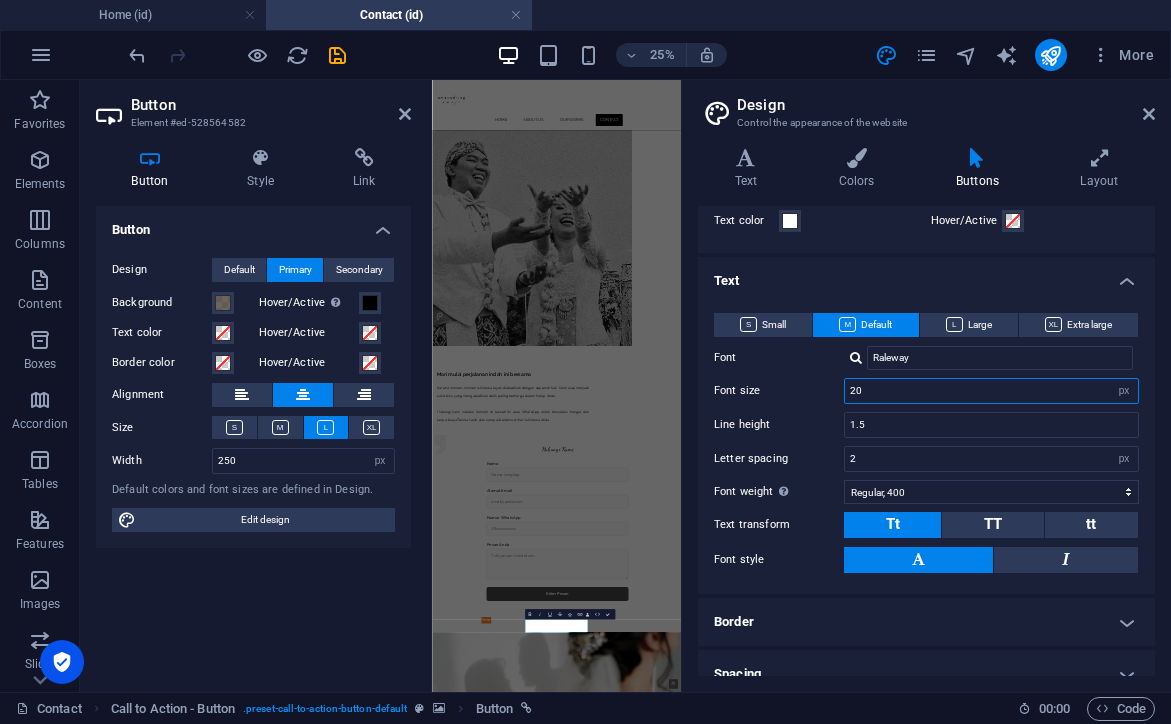 drag, startPoint x: 891, startPoint y: 391, endPoint x: 789, endPoint y: 391, distance: 102 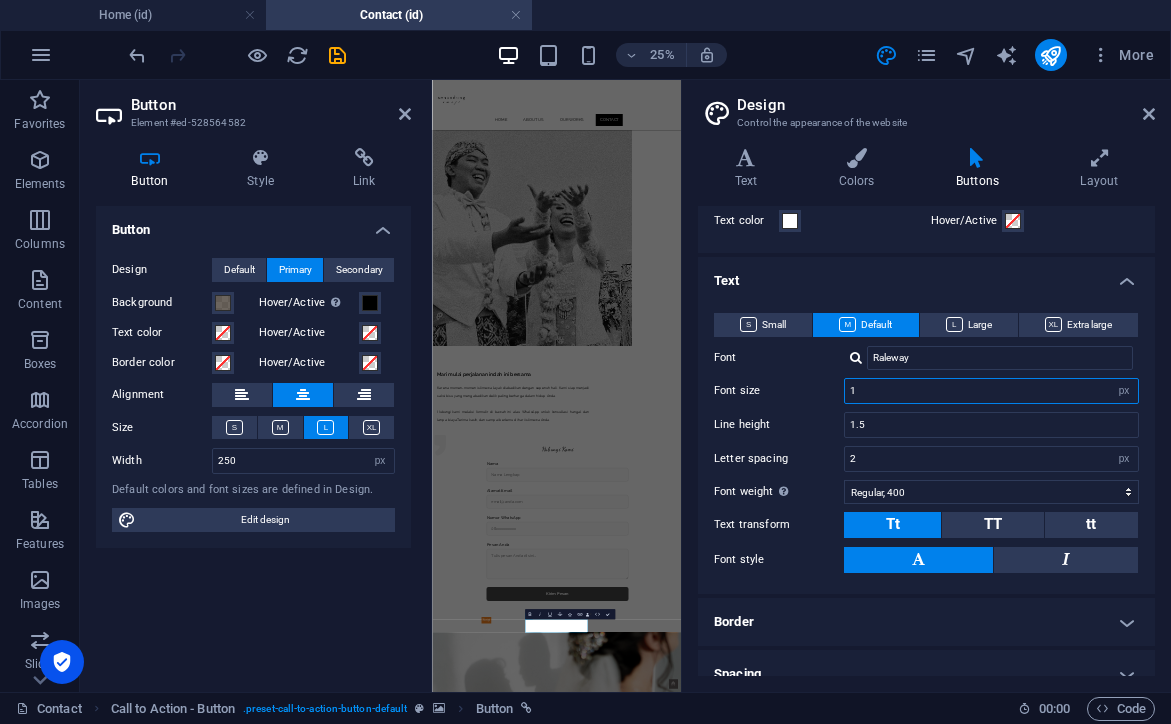 type on "16" 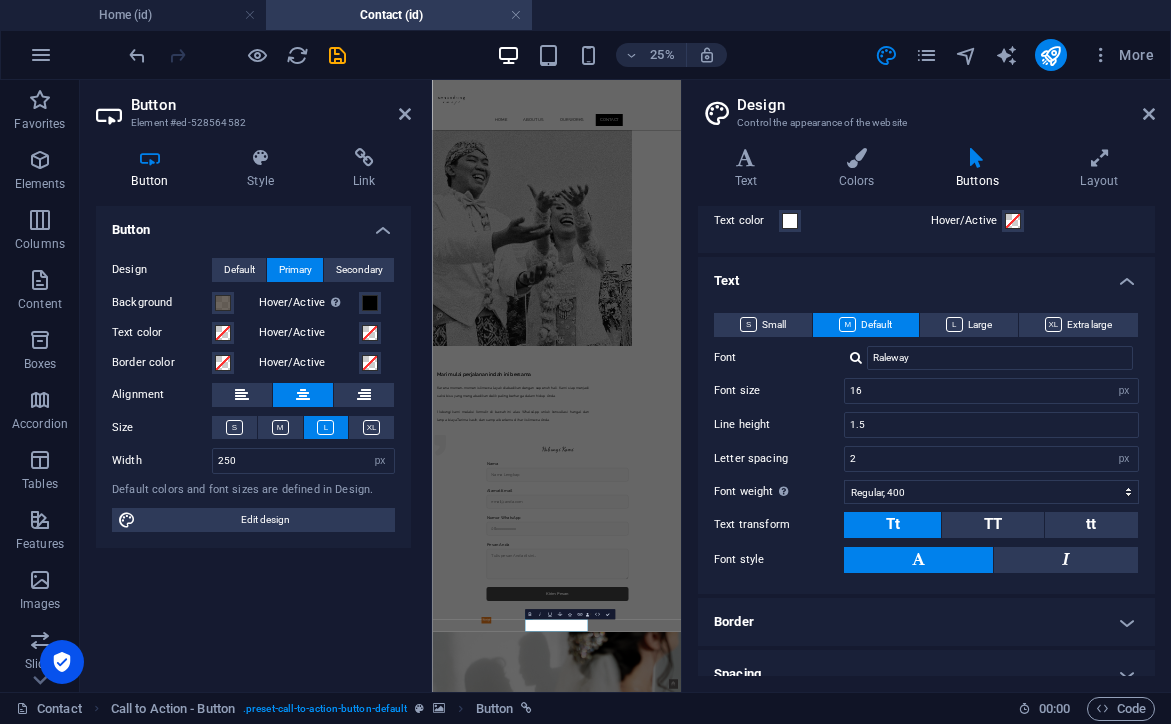 click on "Design Control the appearance of the website Variants  Text  Colors  Buttons  Layout Text Standard Bold Links Font color Font Raleway Font size 16 rem px Line height 1.5 Font weight To display the font weight correctly, it may need to be enabled.  Manage Fonts Thin, 100 Extra-light, 200 Light, 300 Regular, 400 Medium, 500 Semi-bold, 600 Bold, 700 Extra-bold, 800 Black, 900 Letter spacing 0 rem px Font style Text transform Tt TT tt Text align Font weight To display the font weight correctly, it may need to be enabled.  Manage Fonts Thin, 100 Extra-light, 200 Light, 300 Regular, 400 Medium, 500 Semi-bold, 600 Bold, 700 Extra-bold, 800 Black, 900 Default Hover / Active Font color Font color Decoration None Decoration None Transition duration 0.3 s Transition function Ease Ease In Ease Out Ease In/Ease Out Linear Headlines All H1 / Textlogo H2 H3 H4 H5 H6 Font color Font Lato, -apple-system, BlinkMaxSystemFont, 'Seoge UI', Roboto, 'Helvetica Neue', Arial, sans-serif Line height 1.5 Font weight Manage Fonts 0 rem" at bounding box center (926, 386) 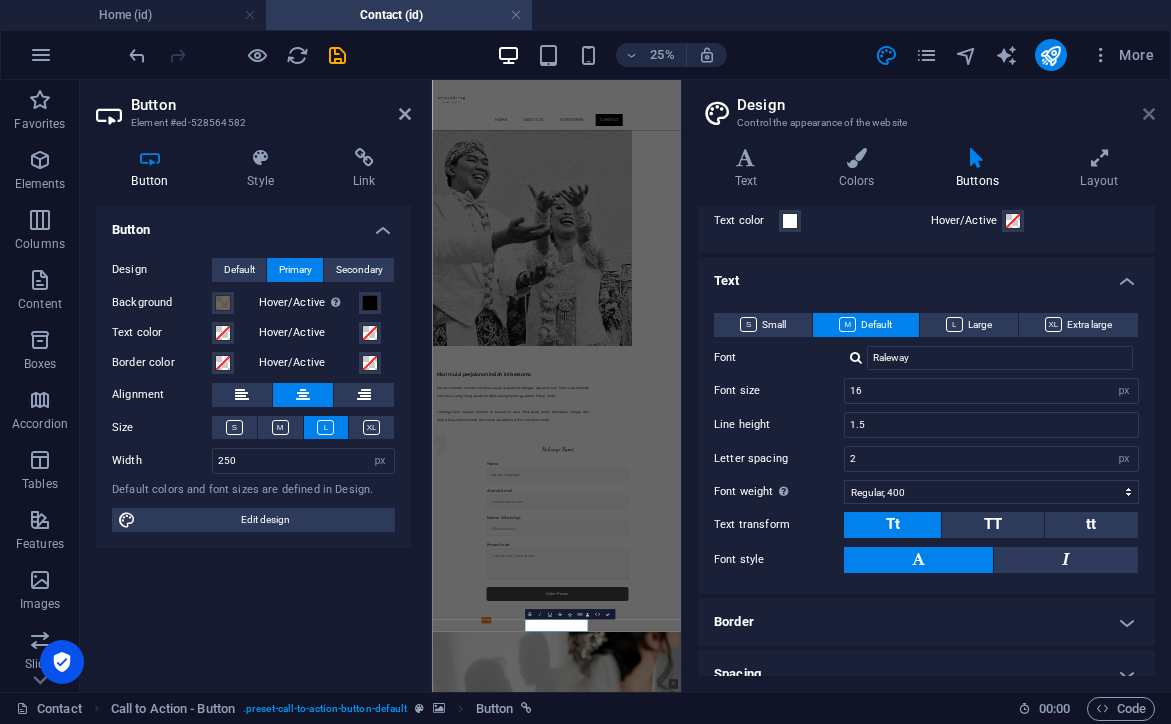 click at bounding box center (1149, 114) 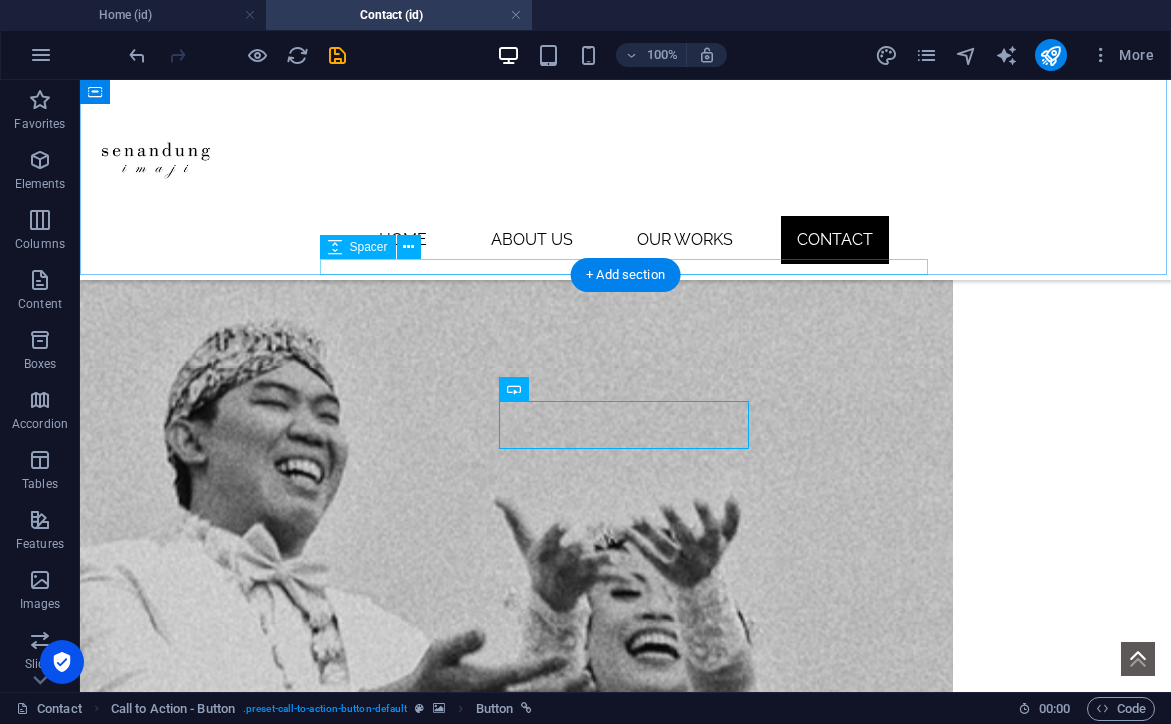 click at bounding box center (626, 2279) 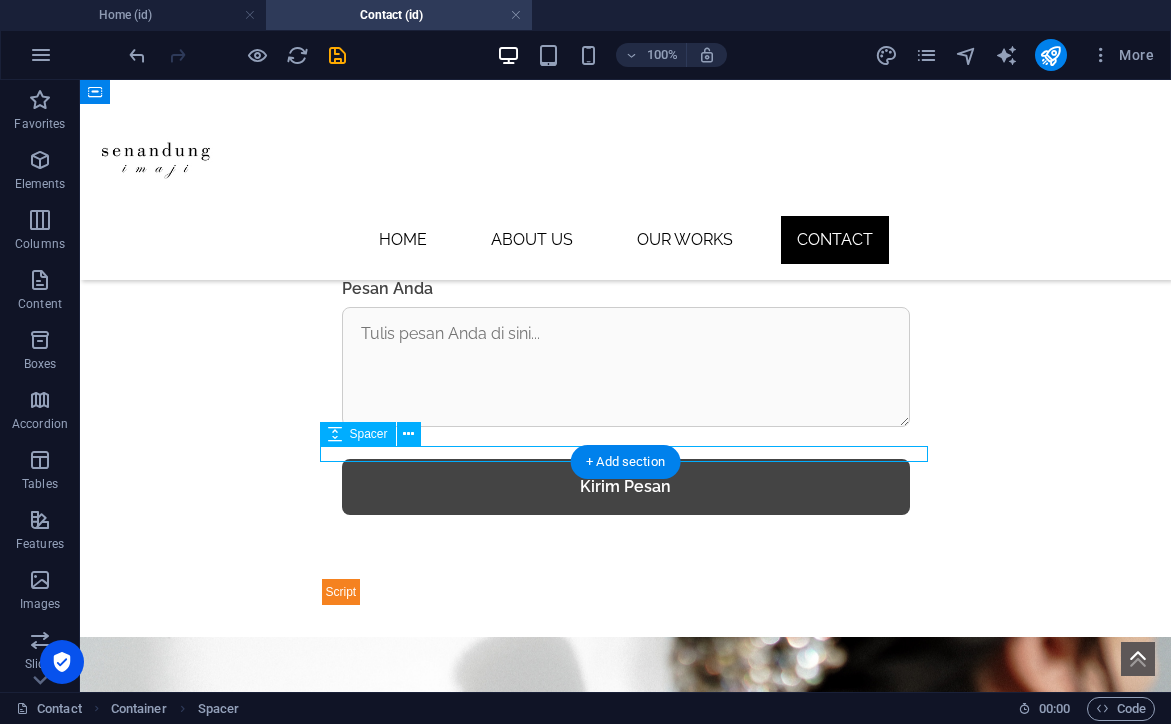 scroll, scrollTop: 1268, scrollLeft: 0, axis: vertical 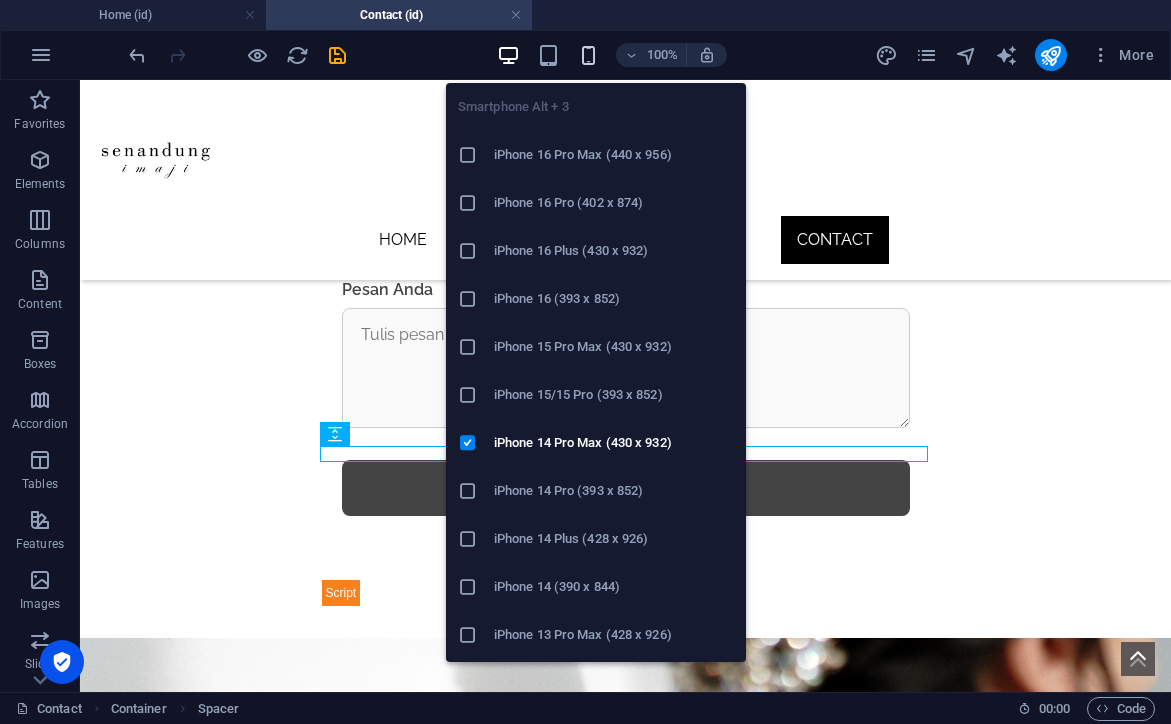 click at bounding box center (588, 55) 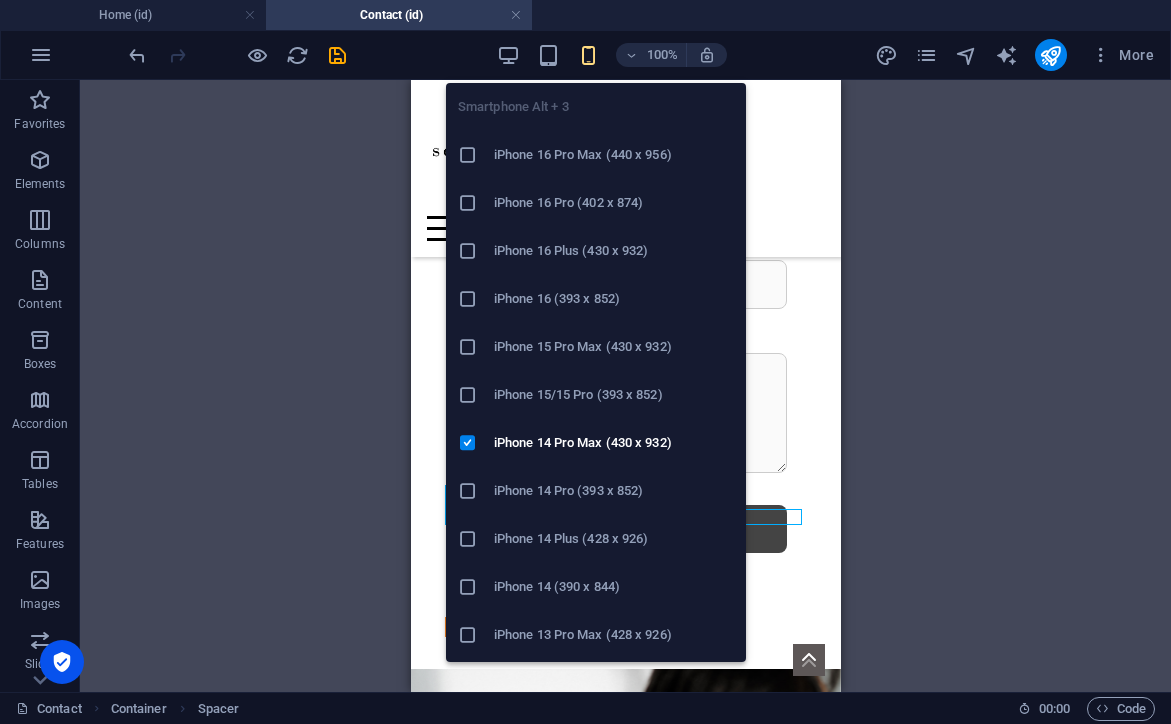 scroll, scrollTop: 28, scrollLeft: 0, axis: vertical 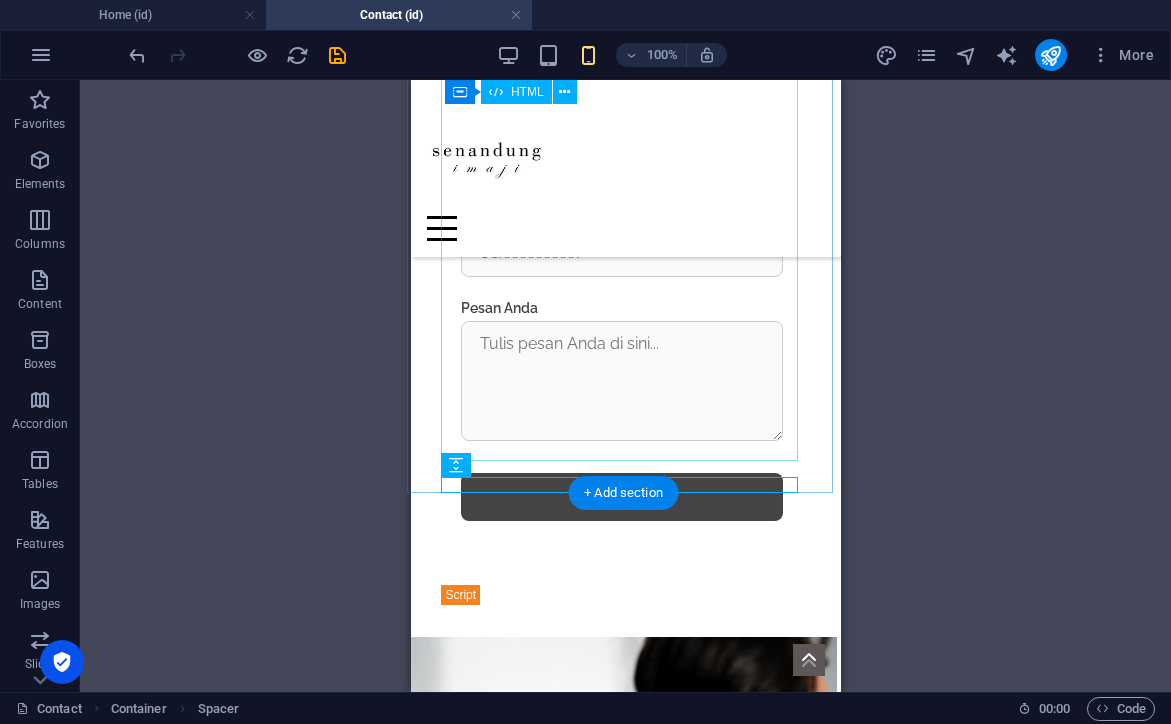 click on "Hubungi Kami
Hubungi Kami
Nama
Alamat Email
Nomor WhatsApp
[GEOGRAPHIC_DATA] Anda
Kirim Pesan" at bounding box center [620, 262] 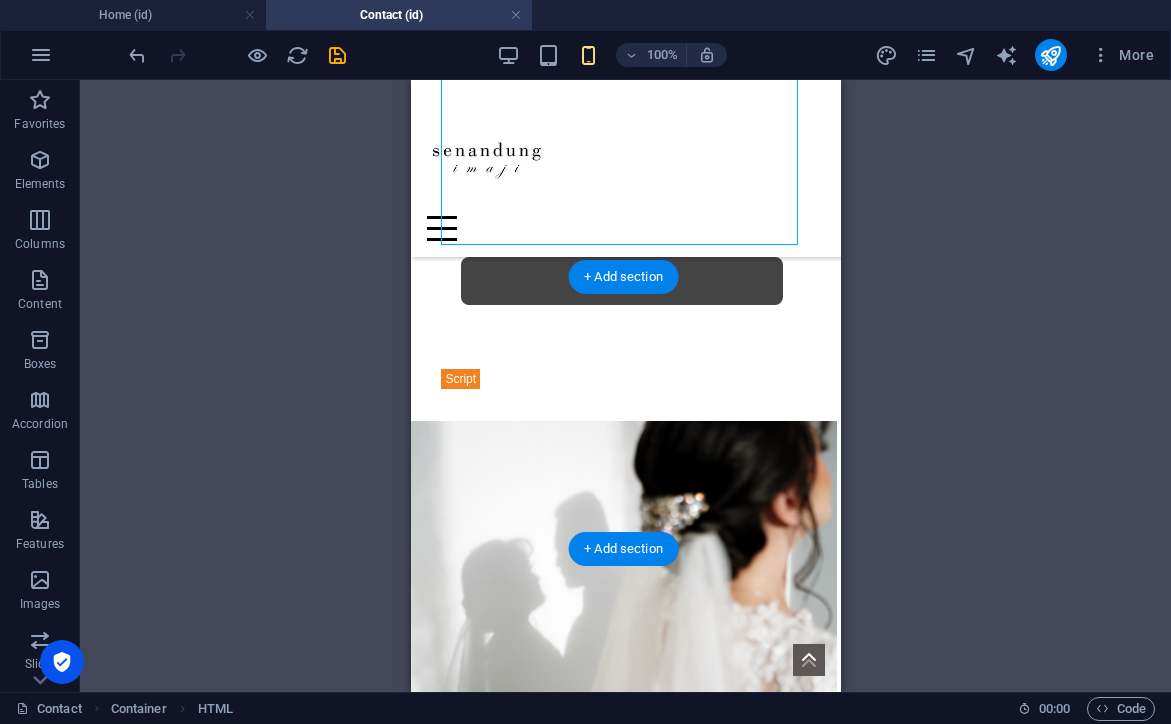 scroll, scrollTop: 1515, scrollLeft: 4, axis: both 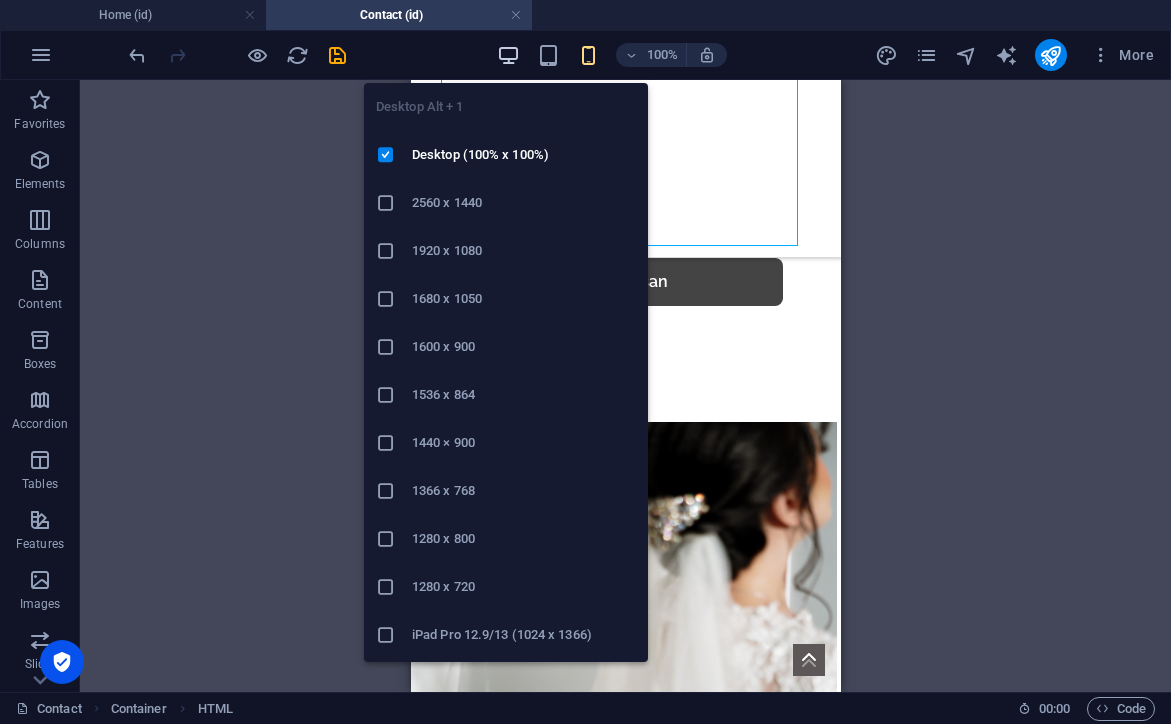 click at bounding box center [508, 55] 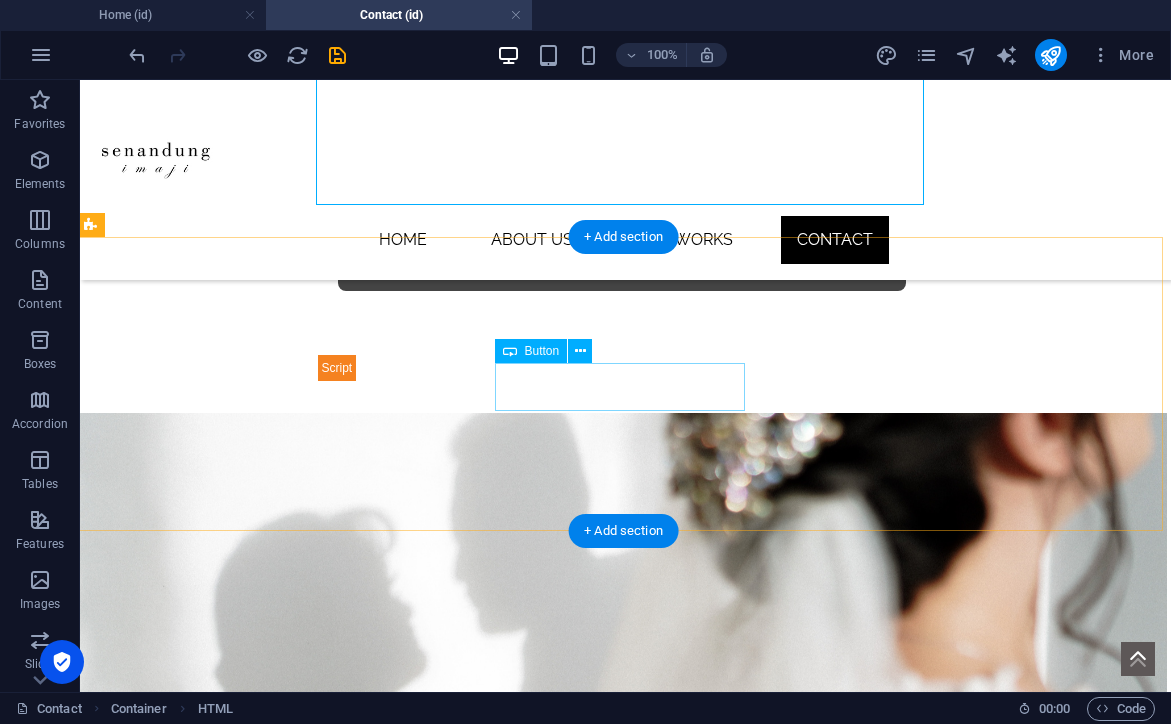 click on "WhatsApp" at bounding box center (622, 852) 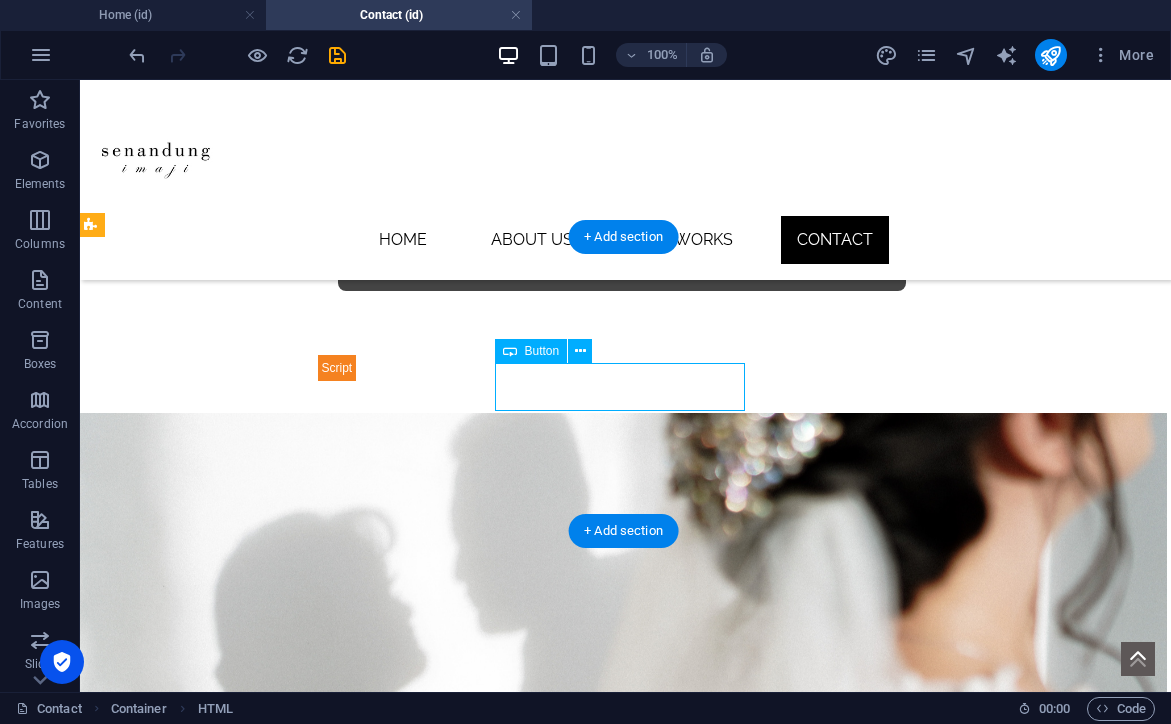 click on "WhatsApp" at bounding box center (622, 852) 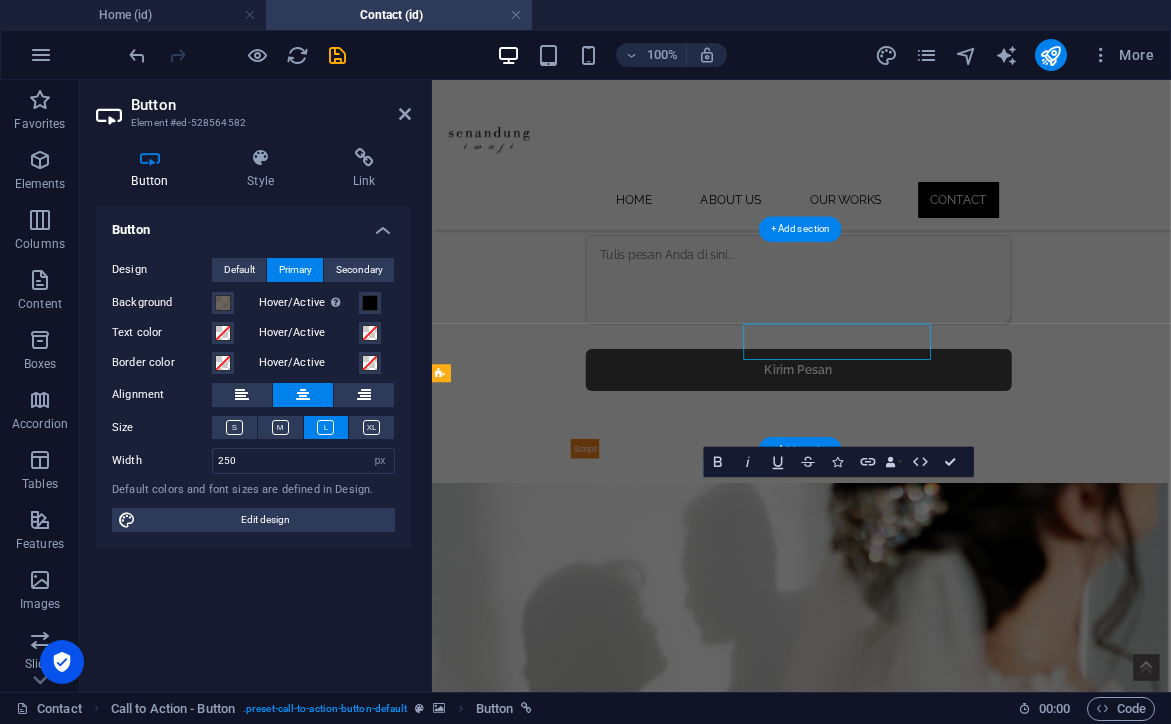 scroll, scrollTop: 1451, scrollLeft: 4, axis: both 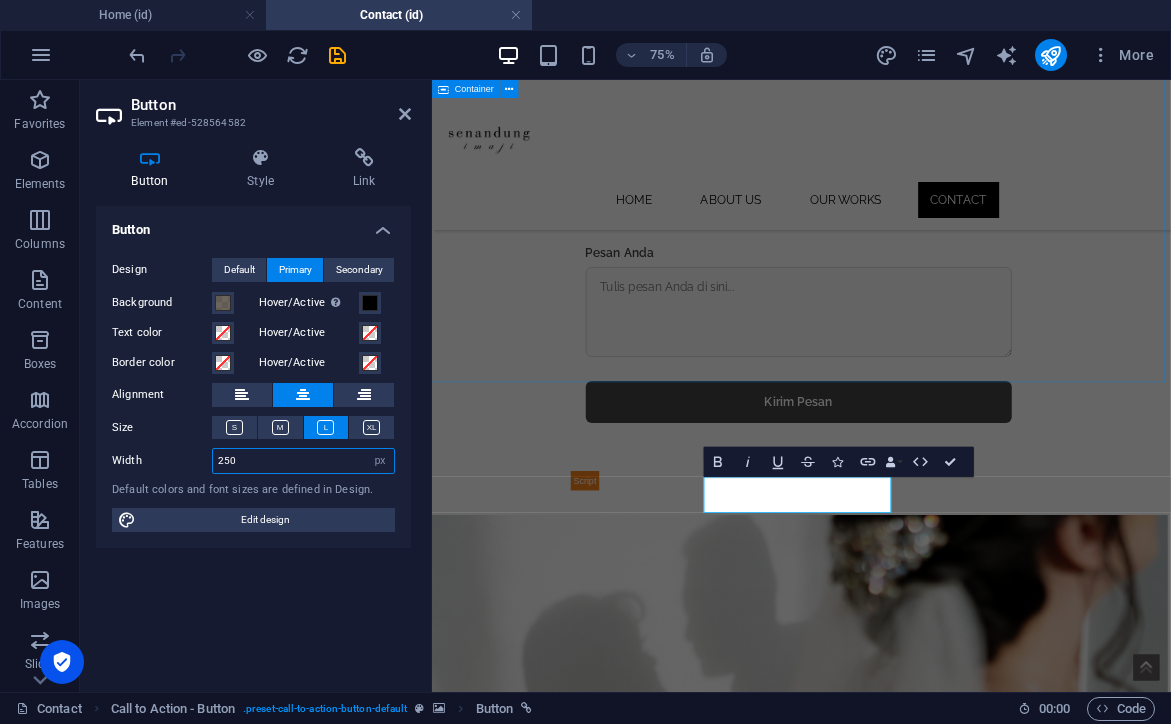 click on "250" at bounding box center (303, 461) 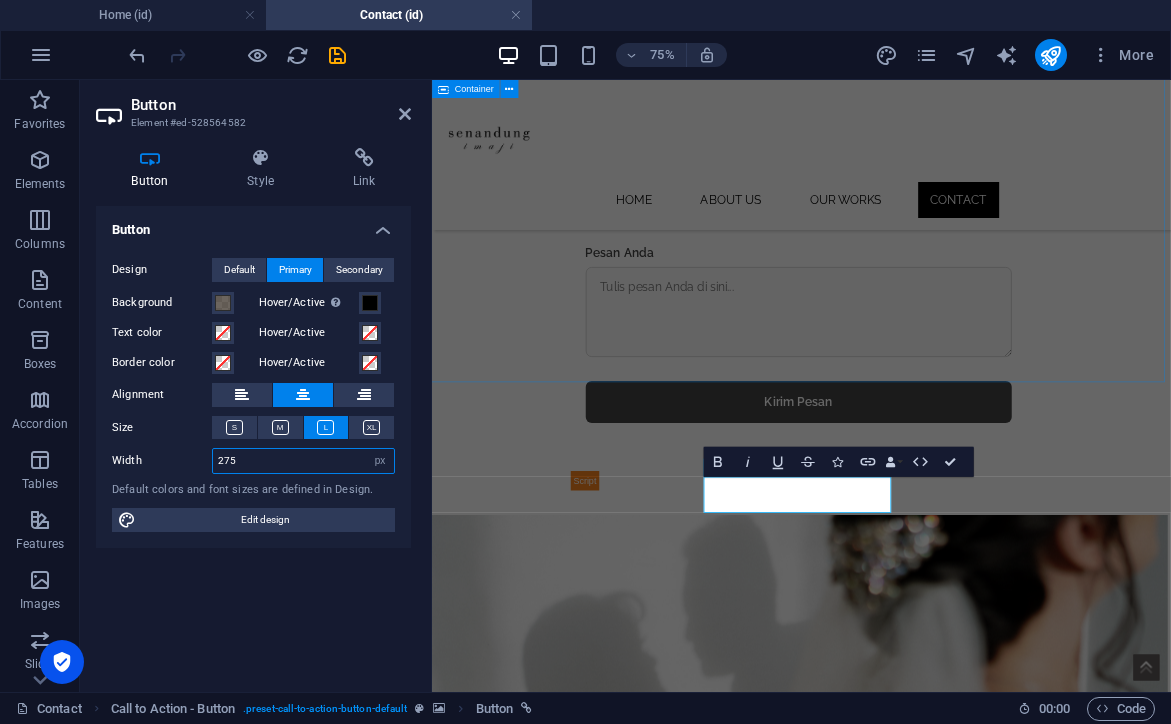type on "275" 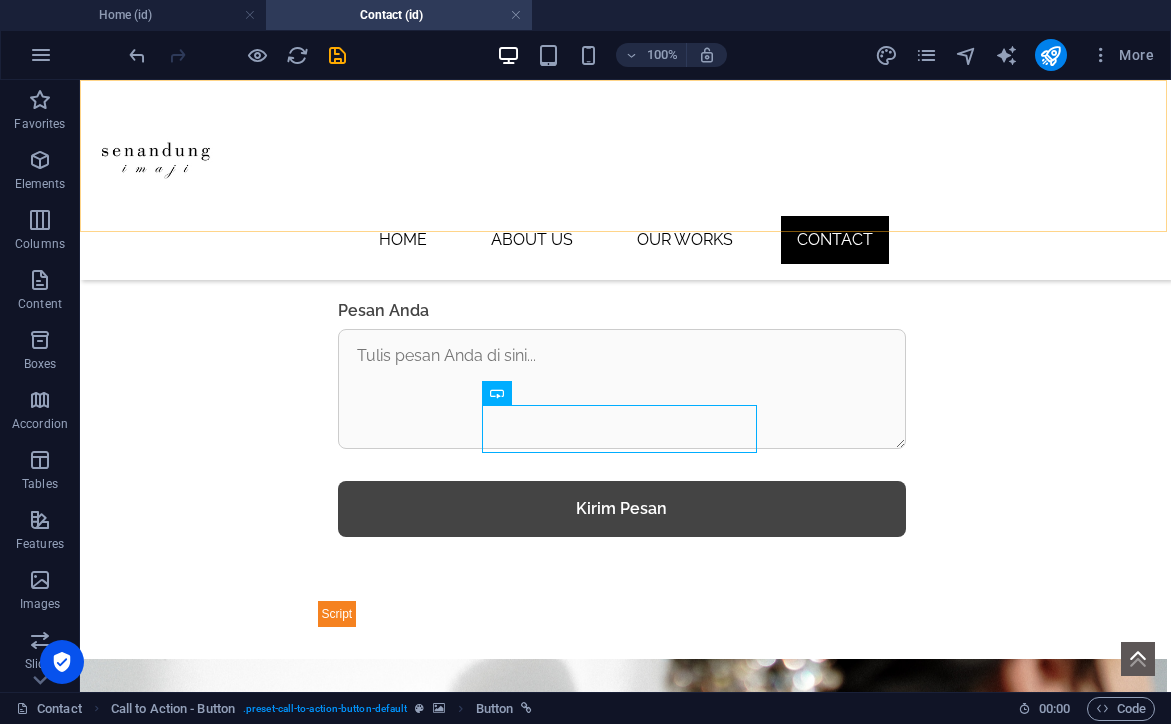 click on "Home About Us Our Works Contact" at bounding box center [625, 180] 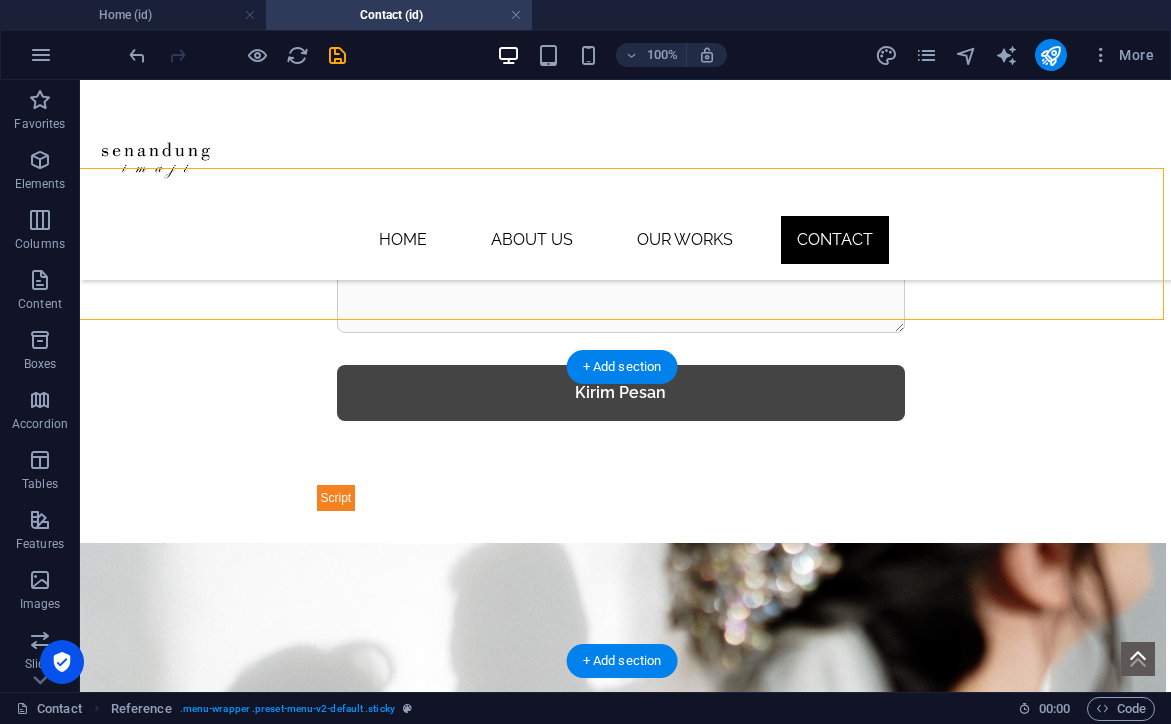 scroll, scrollTop: 1363, scrollLeft: 7, axis: both 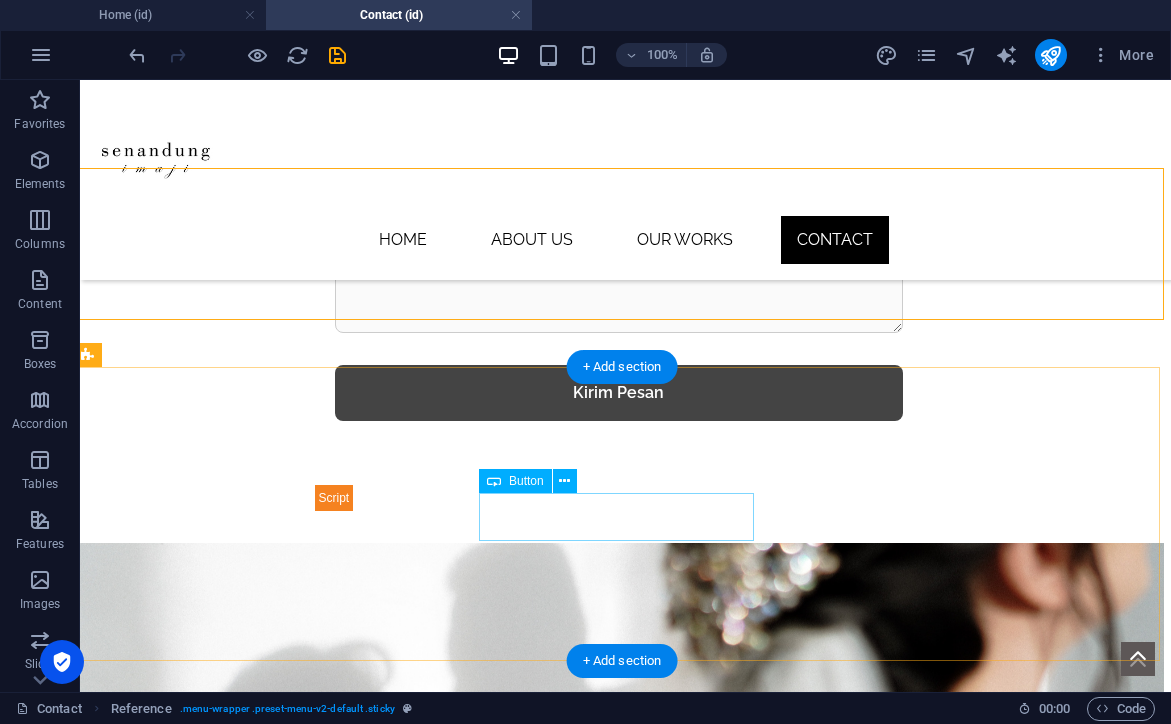 click on "WhatsApp" at bounding box center [619, 988] 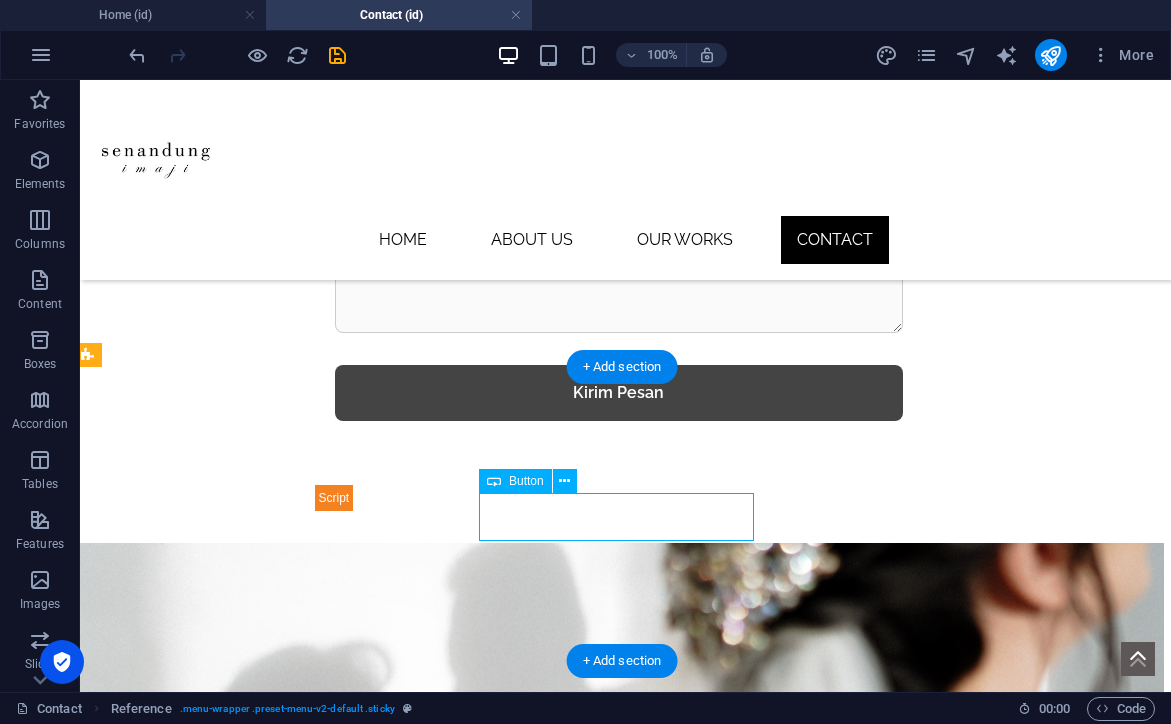 click on "WhatsApp" at bounding box center [619, 988] 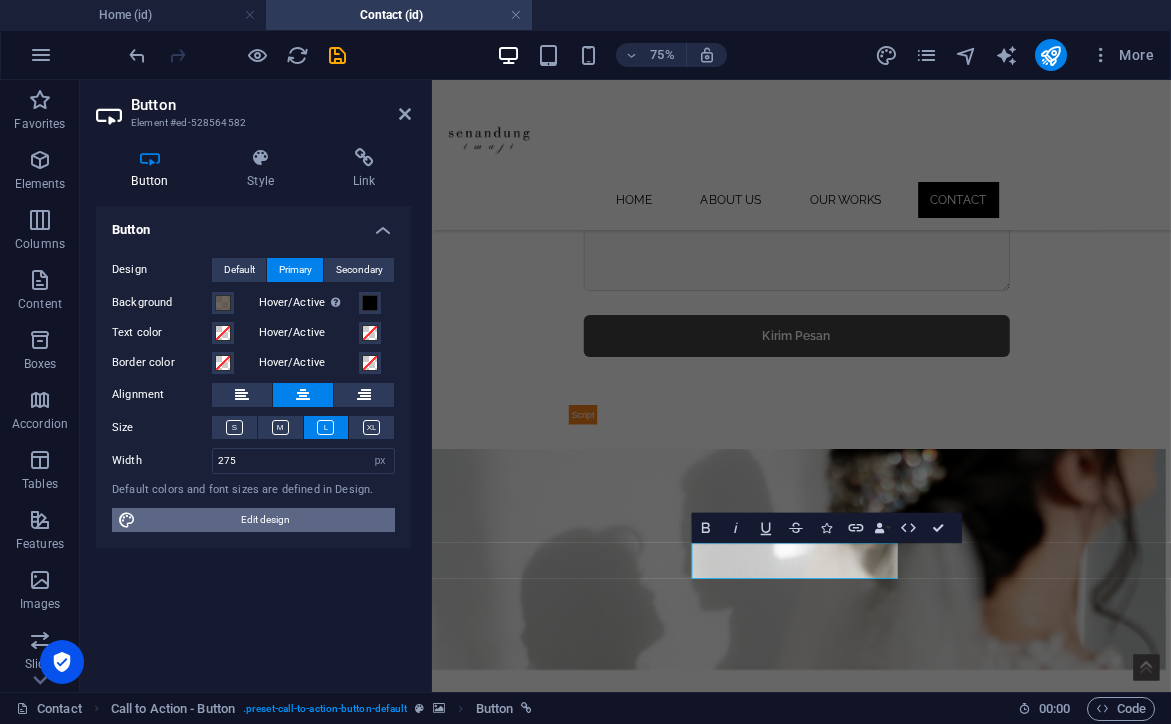 click on "Edit design" at bounding box center [265, 520] 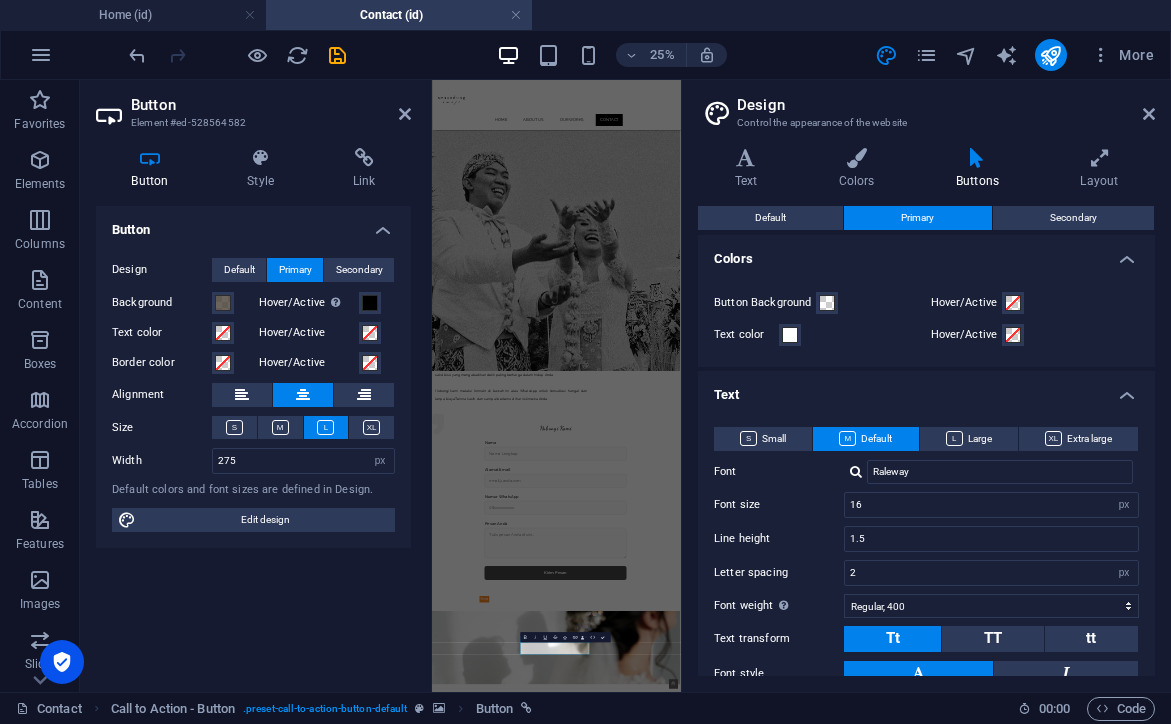 click at bounding box center (977, 158) 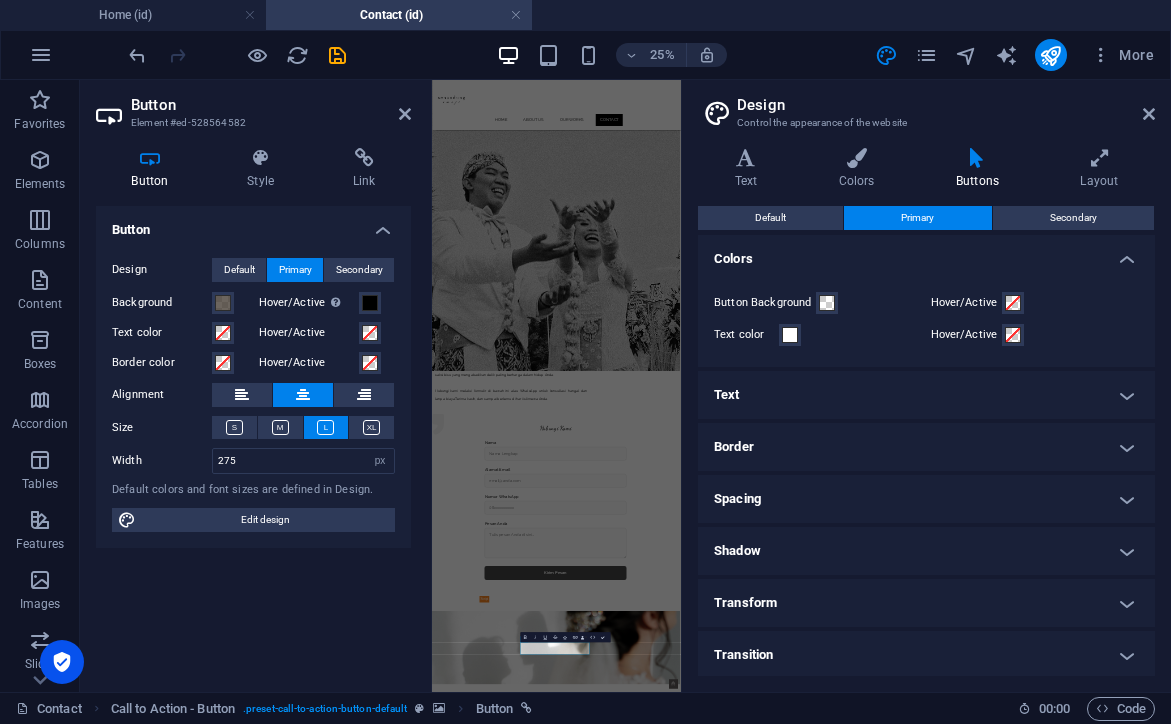click on "Border" at bounding box center (926, 447) 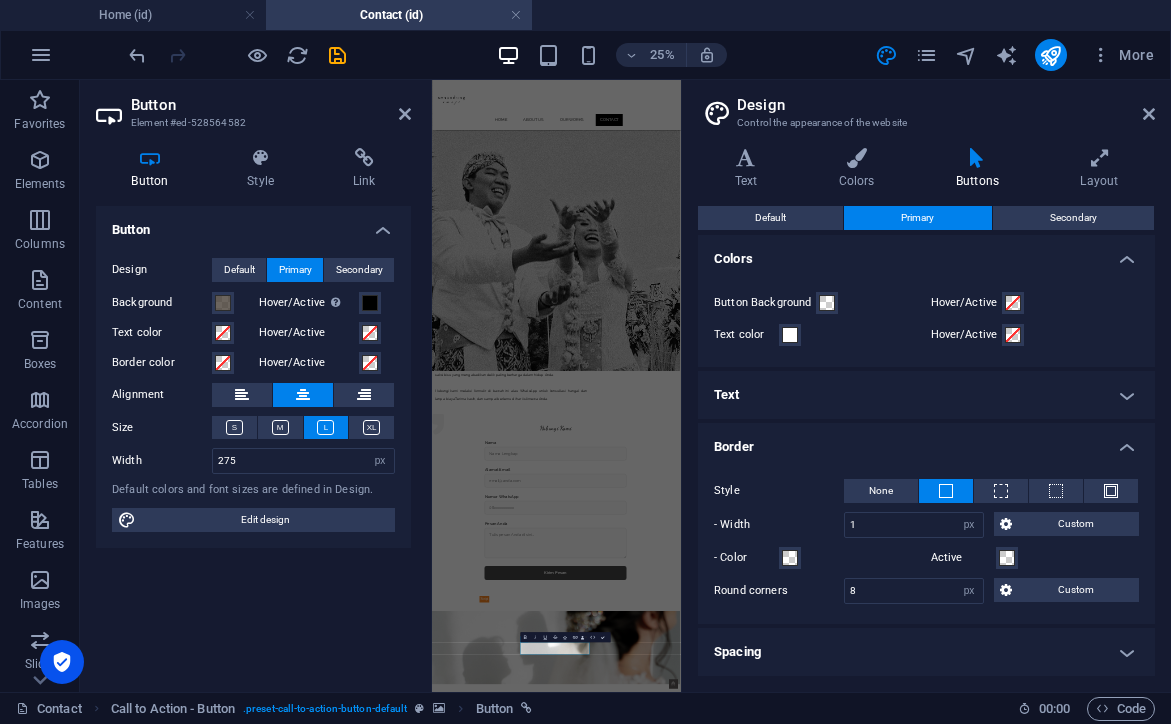 click on "Border" at bounding box center (926, 441) 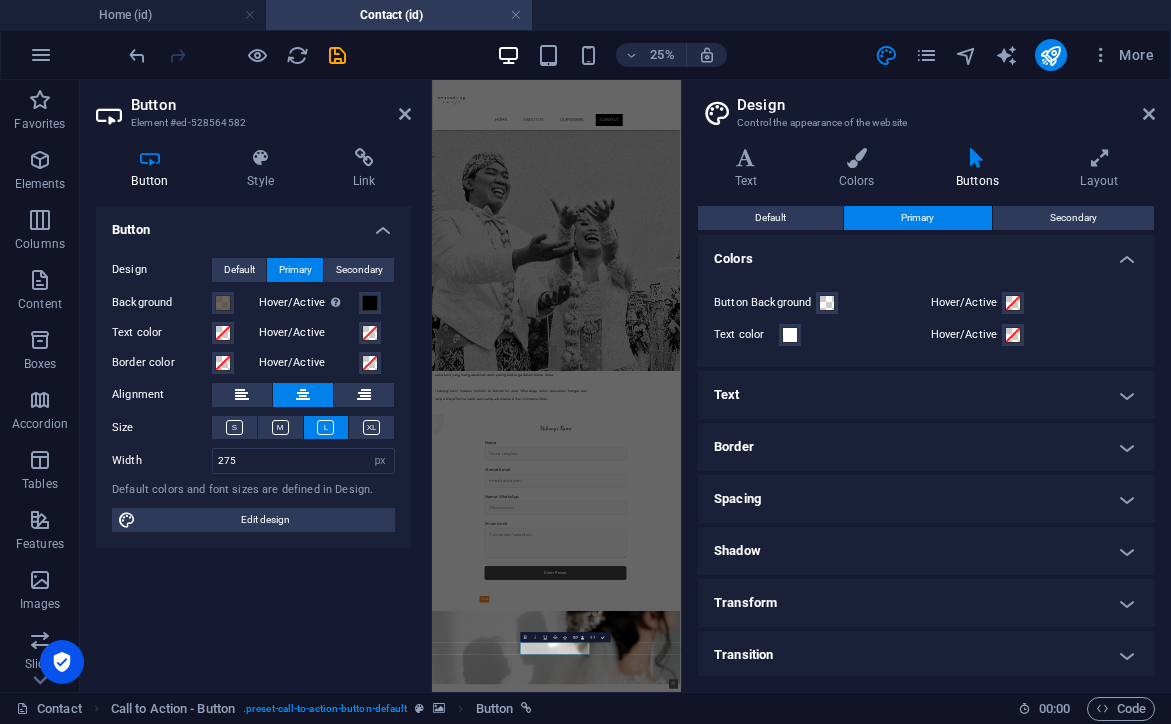 click on "Spacing" at bounding box center (926, 499) 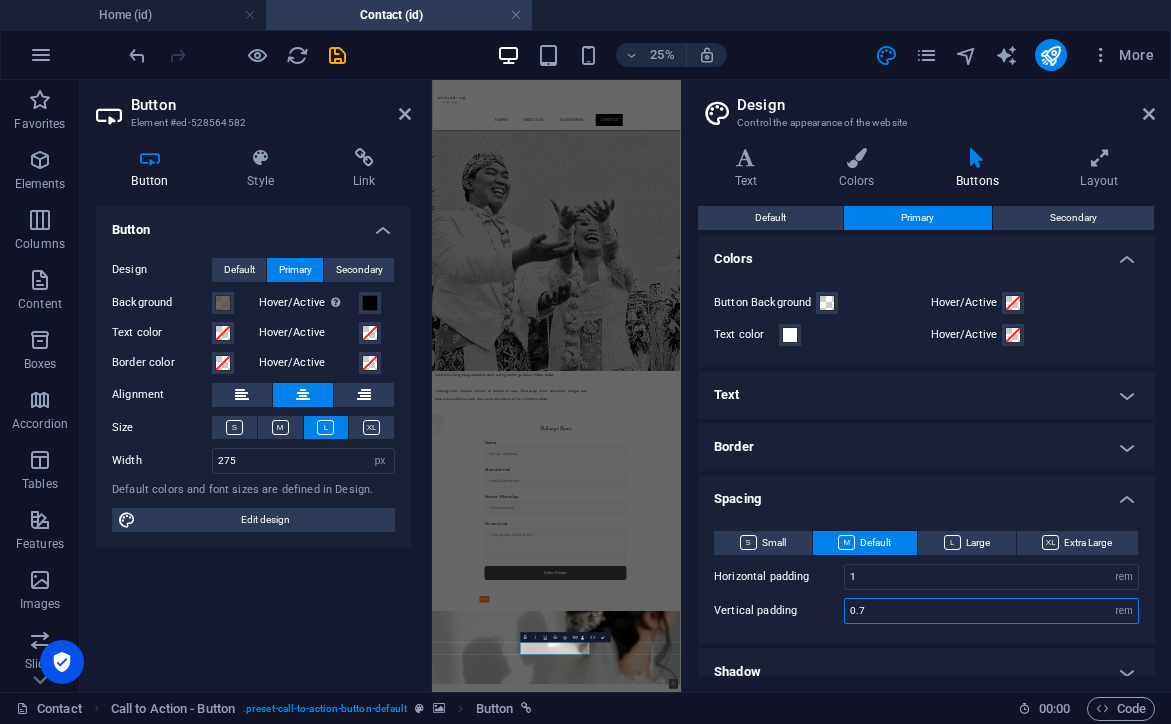 click on "0.7" at bounding box center (991, 611) 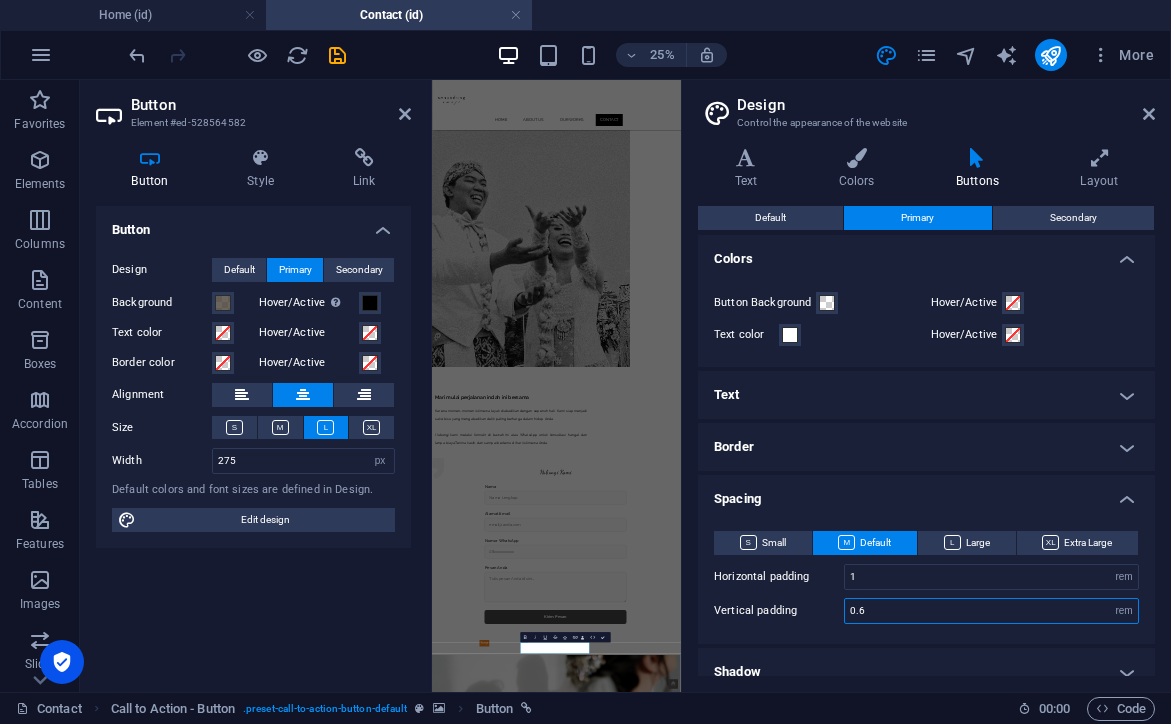 type on "0.6" 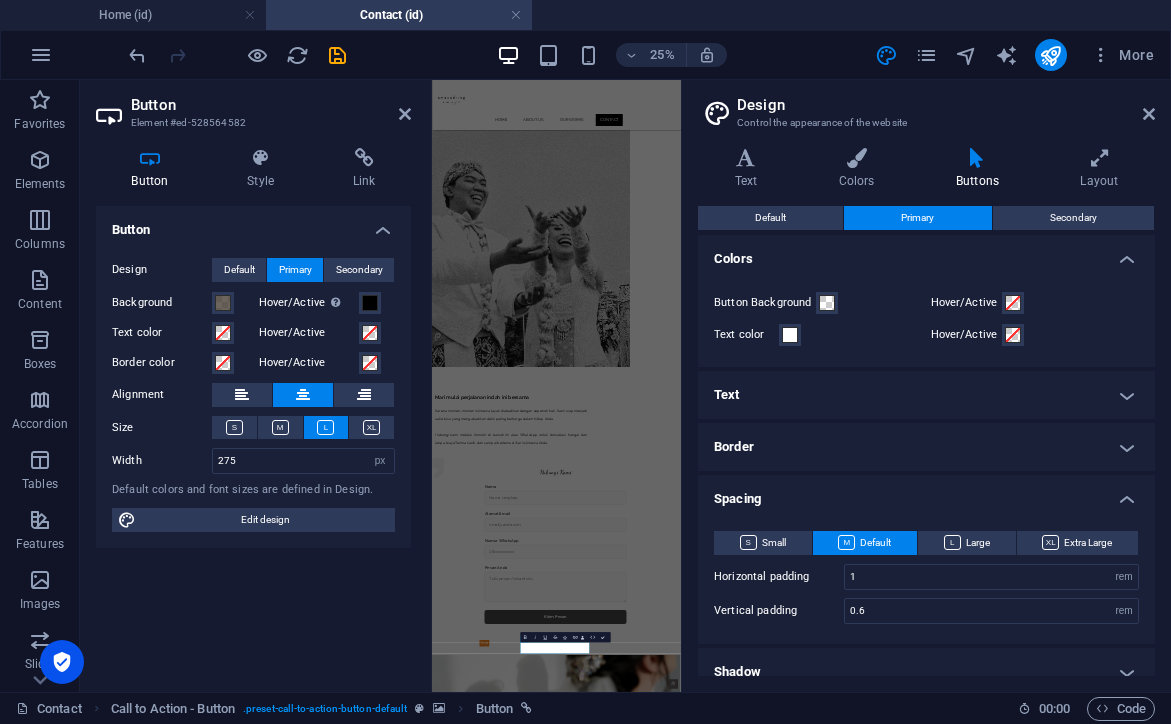 click on "Design Control the appearance of the website" at bounding box center [928, 106] 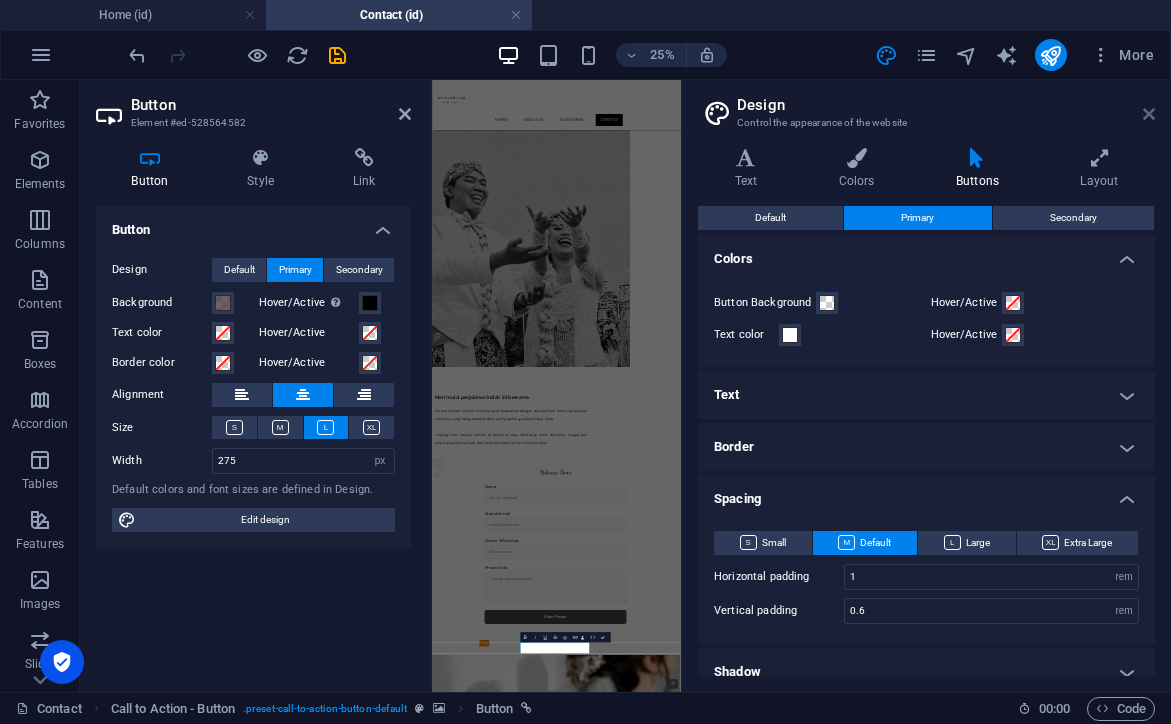 click at bounding box center [1149, 114] 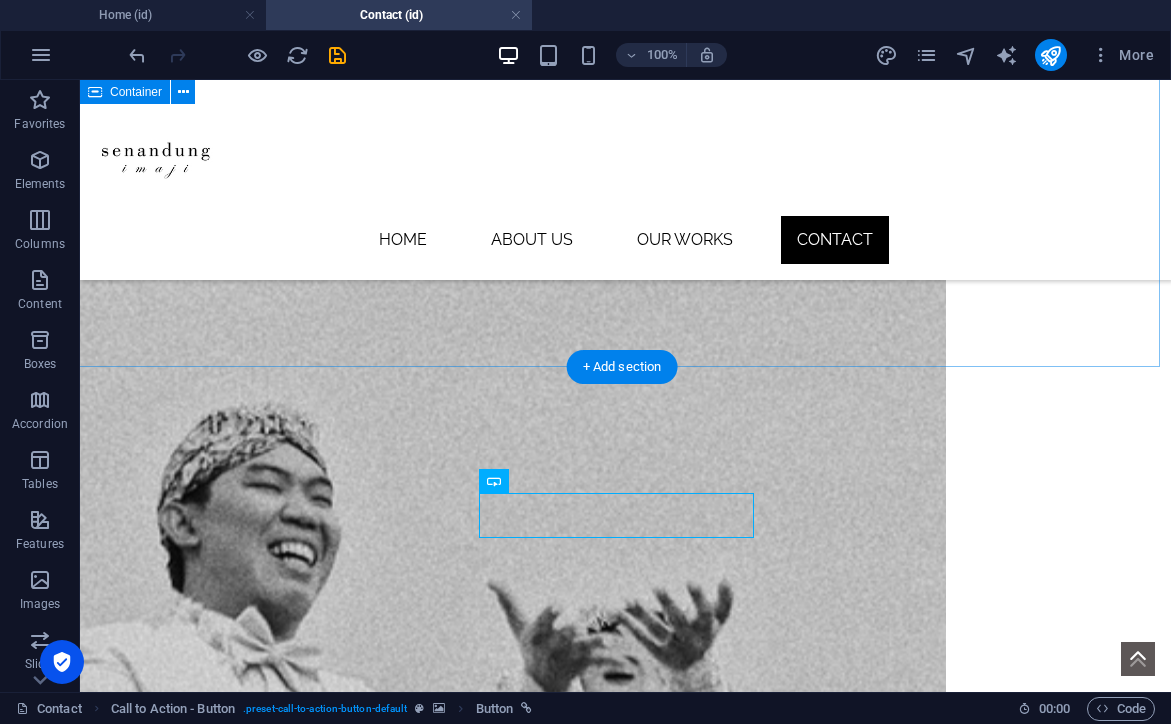 click on "Hubungi Kami
Hubungi Kami
Nama
Alamat Email
Nomor WhatsApp
[GEOGRAPHIC_DATA] Anda
Kirim Pesan" at bounding box center (618, 1985) 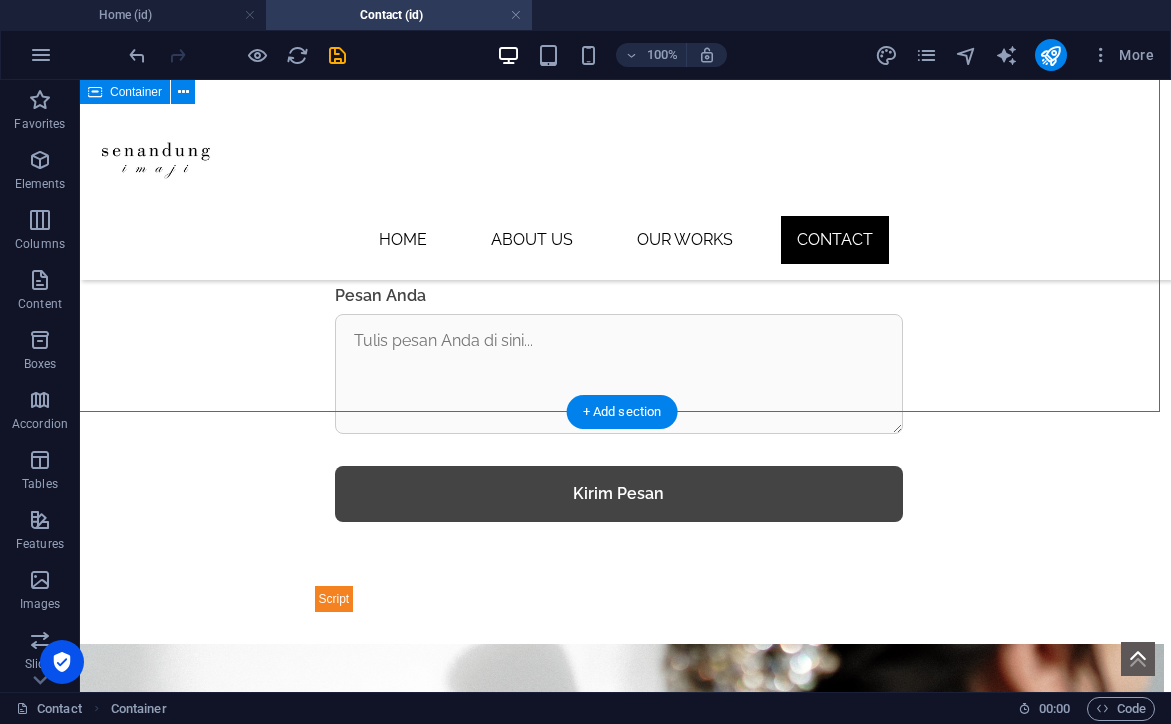 scroll, scrollTop: 1255, scrollLeft: 7, axis: both 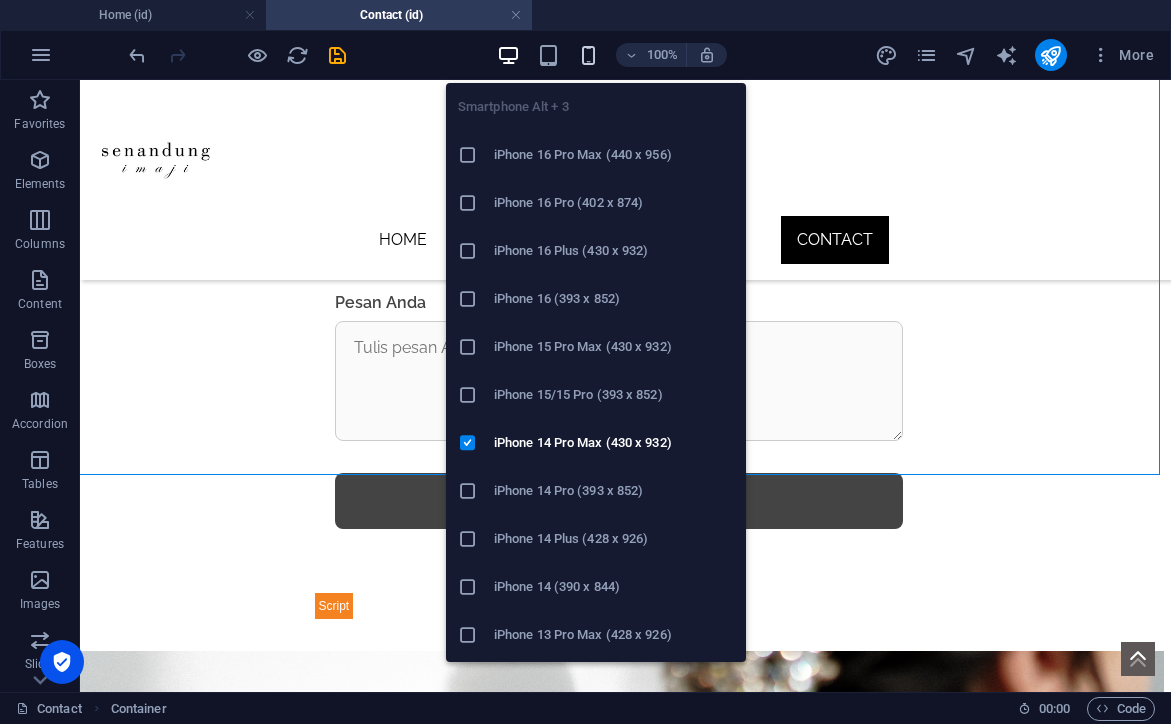 click at bounding box center [588, 55] 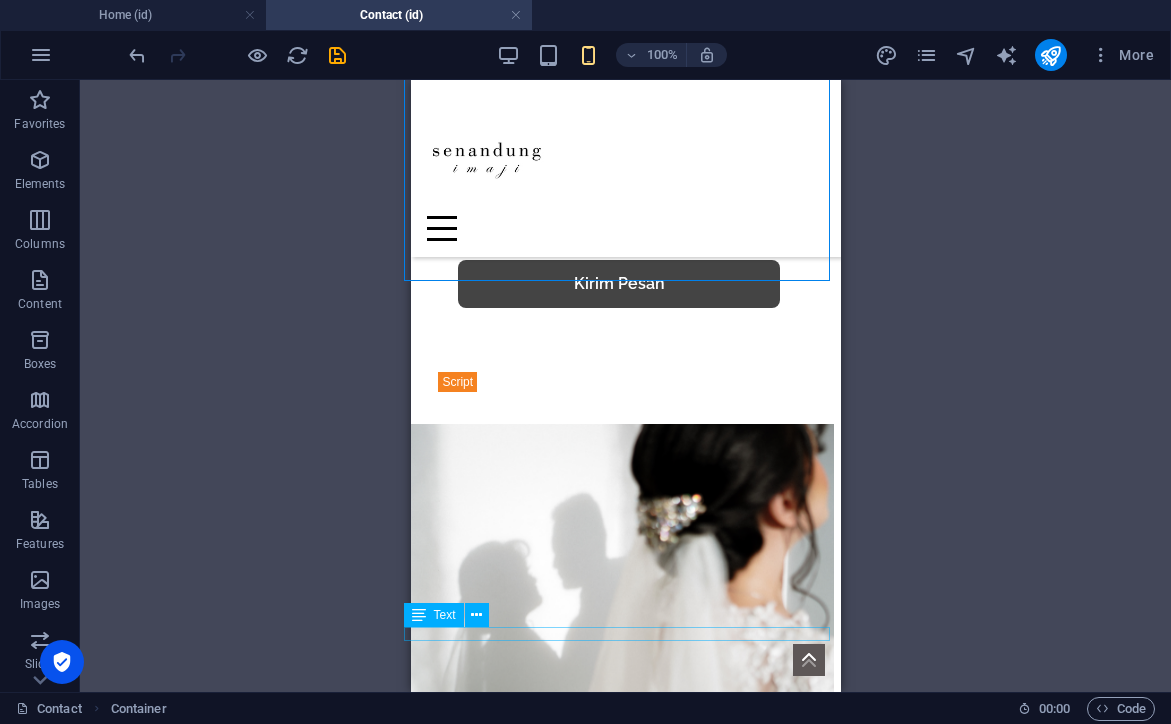 scroll, scrollTop: 1512, scrollLeft: 7, axis: both 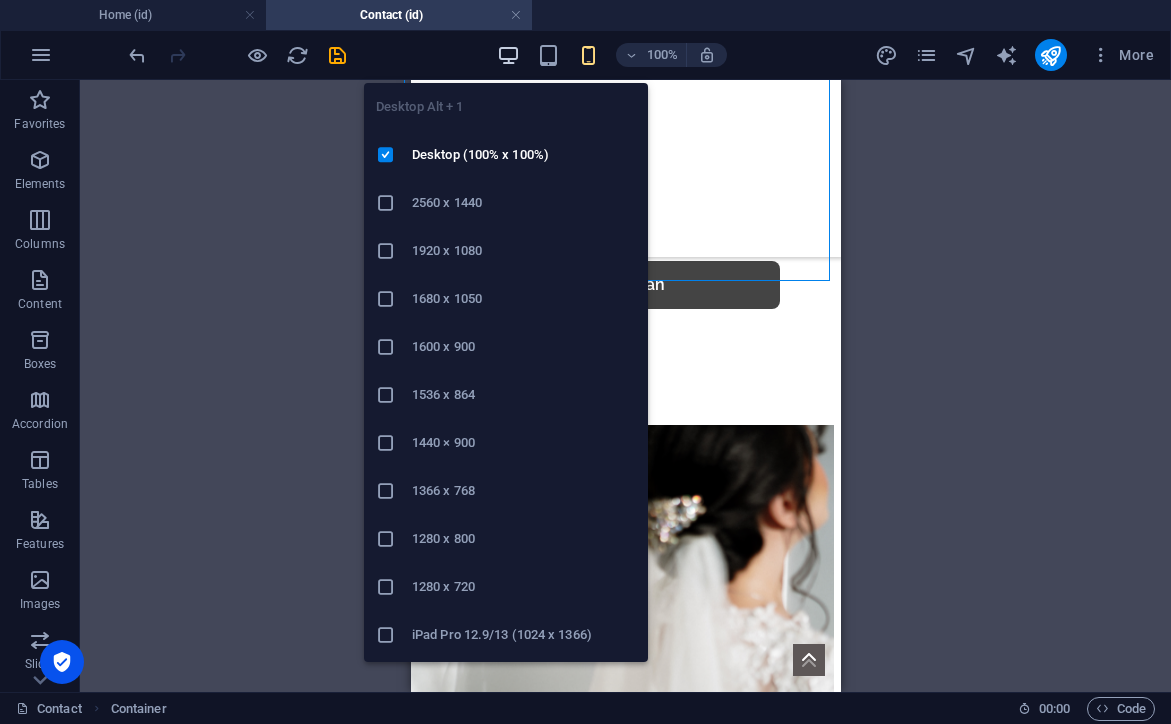 click at bounding box center (508, 55) 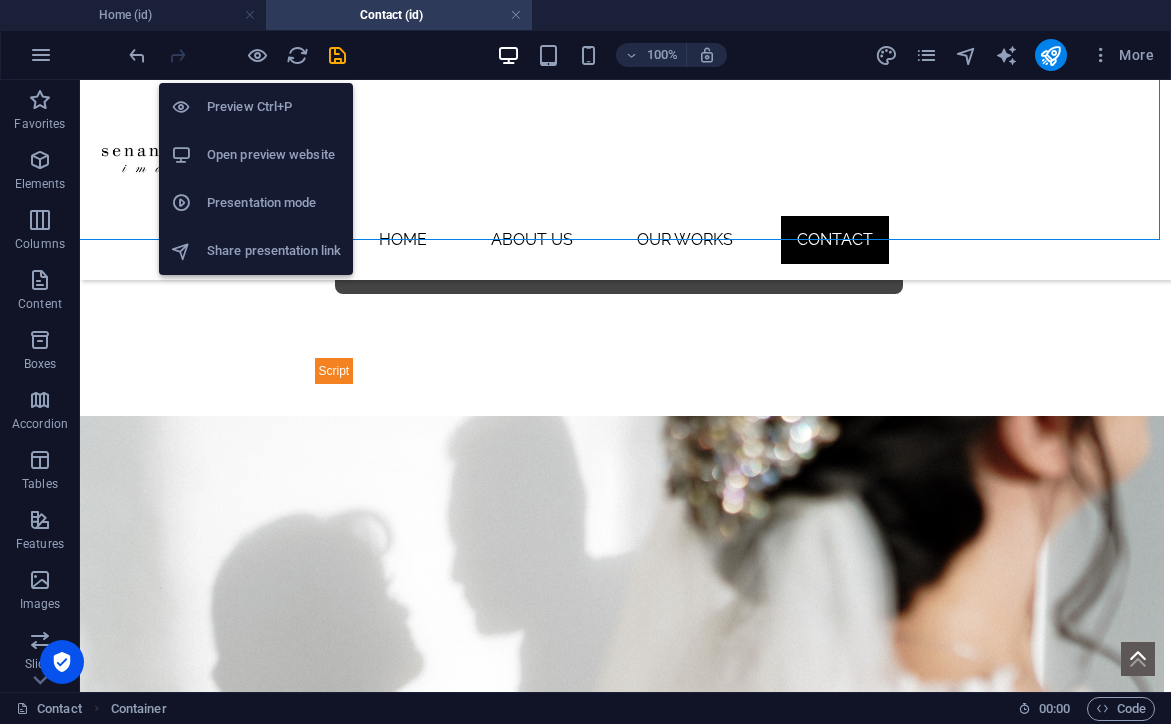 click on "Open preview website" at bounding box center (274, 155) 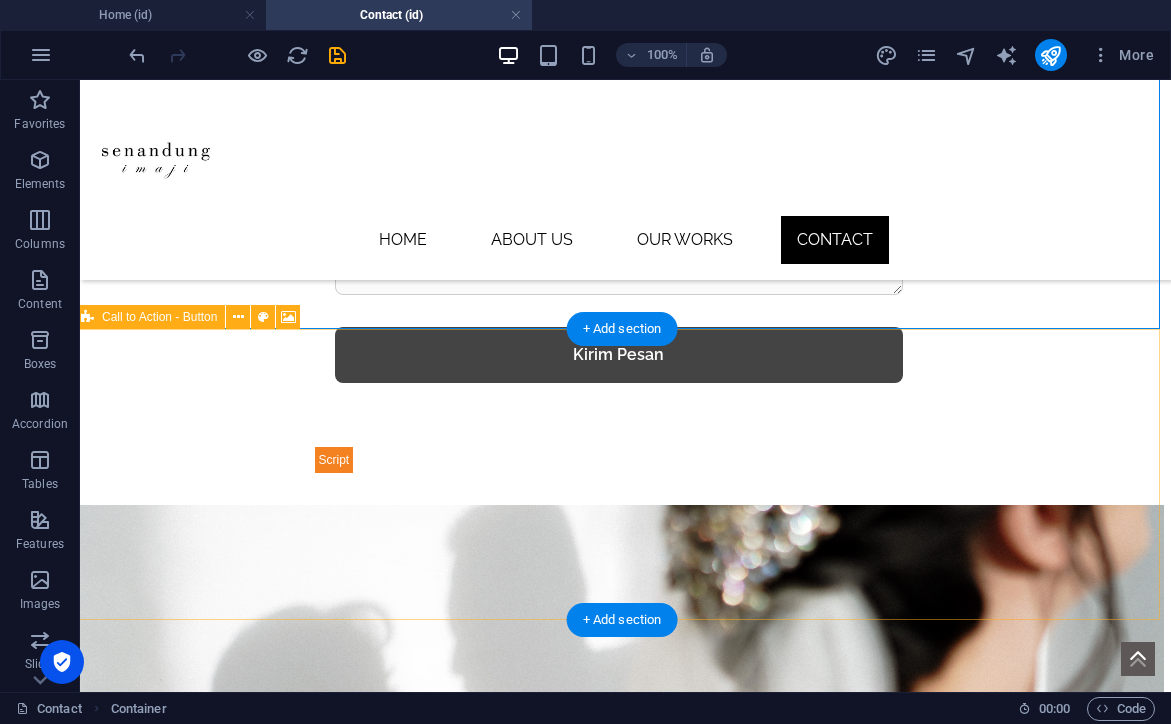 scroll, scrollTop: 1390, scrollLeft: 7, axis: both 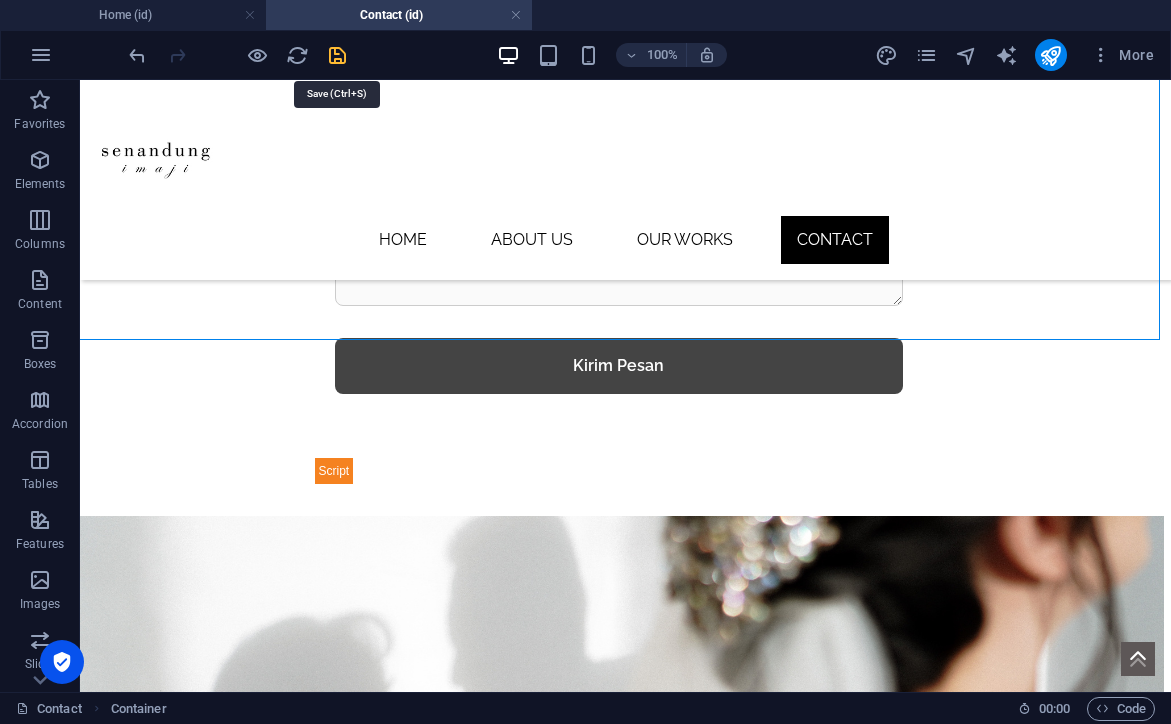 click at bounding box center (337, 55) 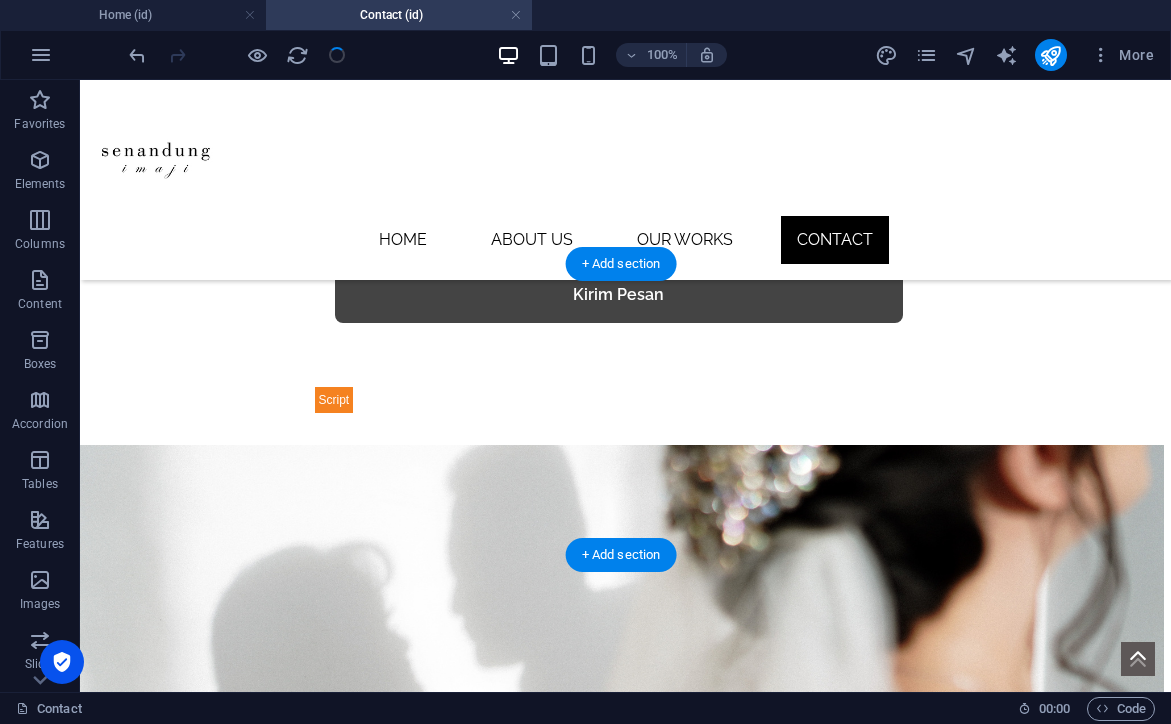 scroll, scrollTop: 1466, scrollLeft: 9, axis: both 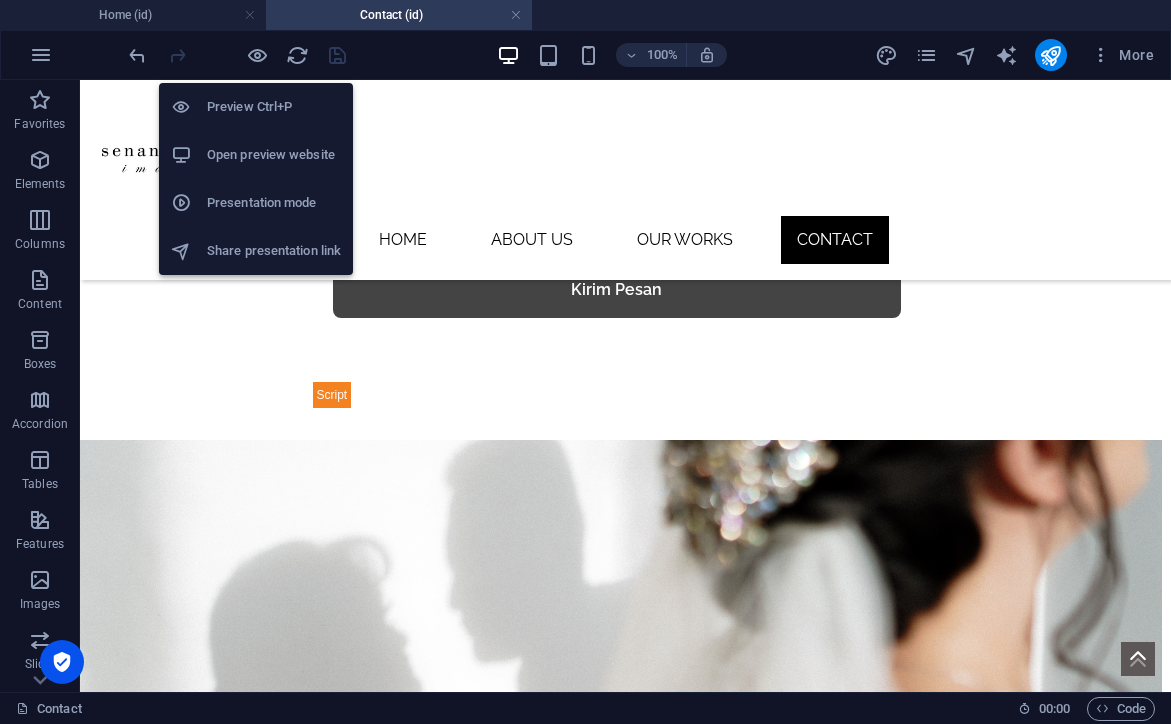 click on "Open preview website" at bounding box center (256, 155) 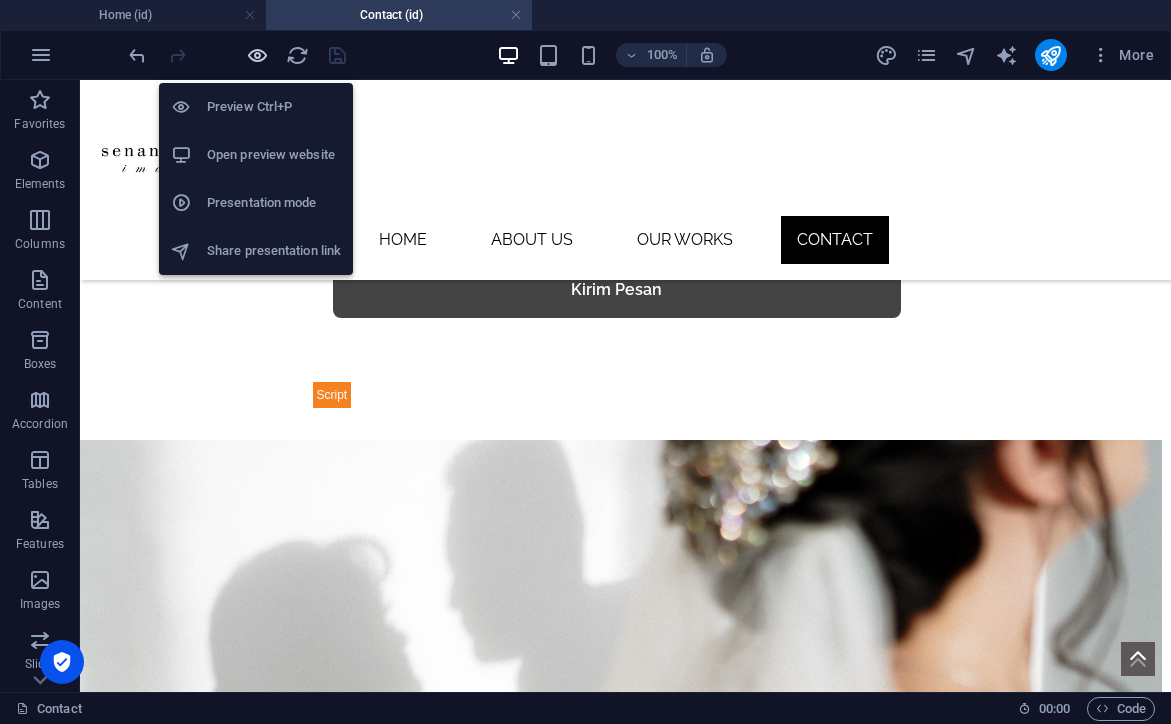 click at bounding box center [257, 55] 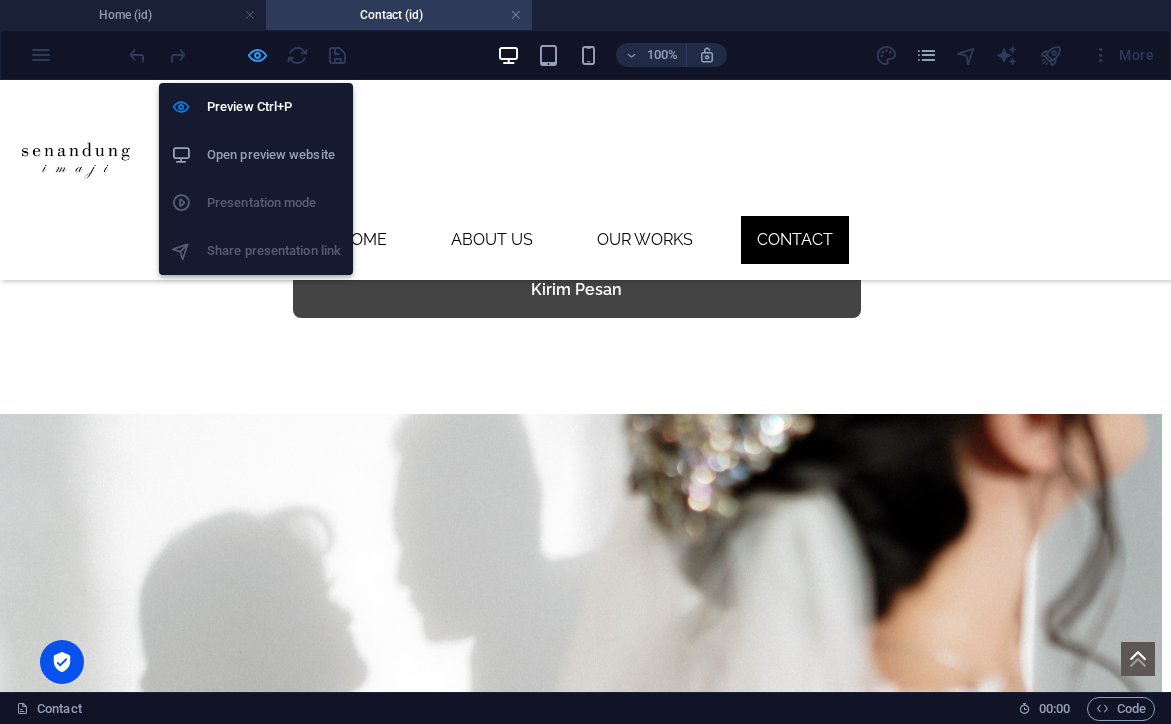 click at bounding box center [257, 55] 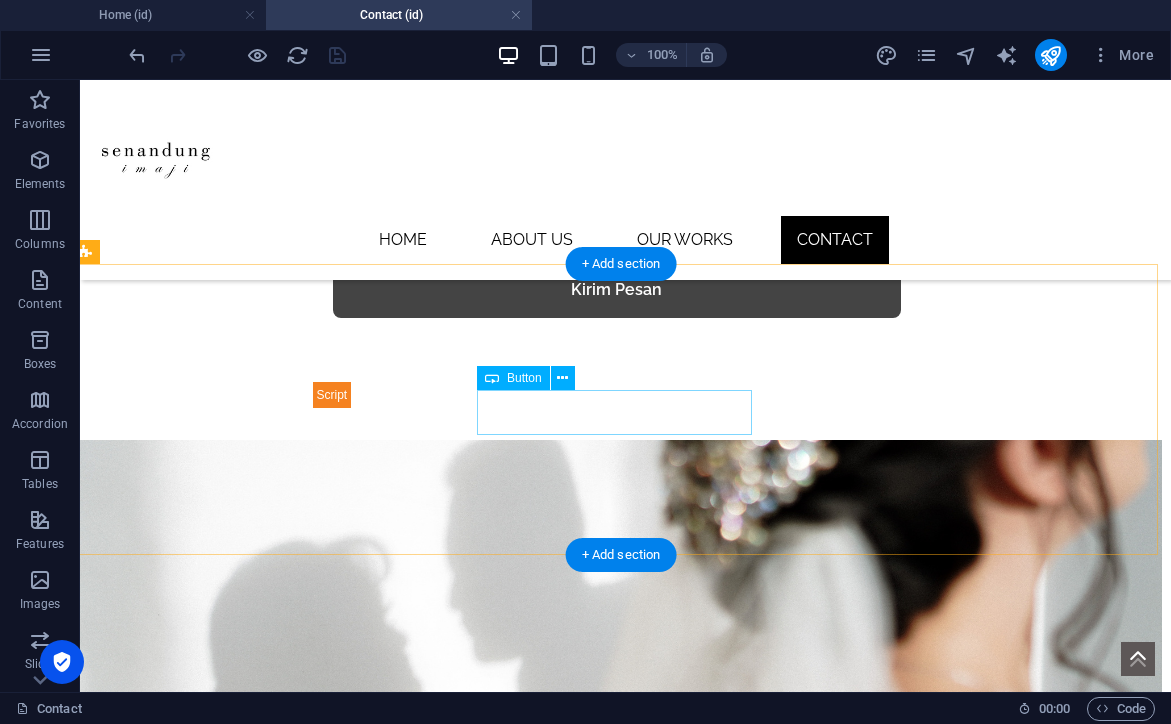 click on "WhatsApp" at bounding box center (617, 880) 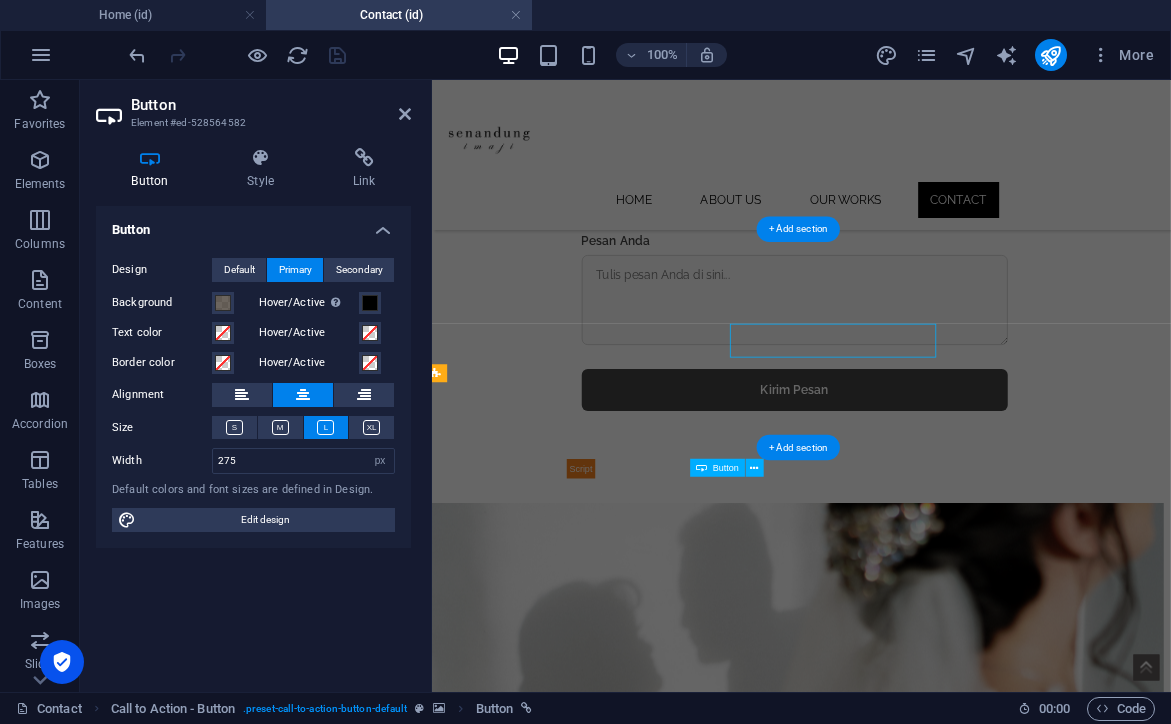 scroll, scrollTop: 1451, scrollLeft: 9, axis: both 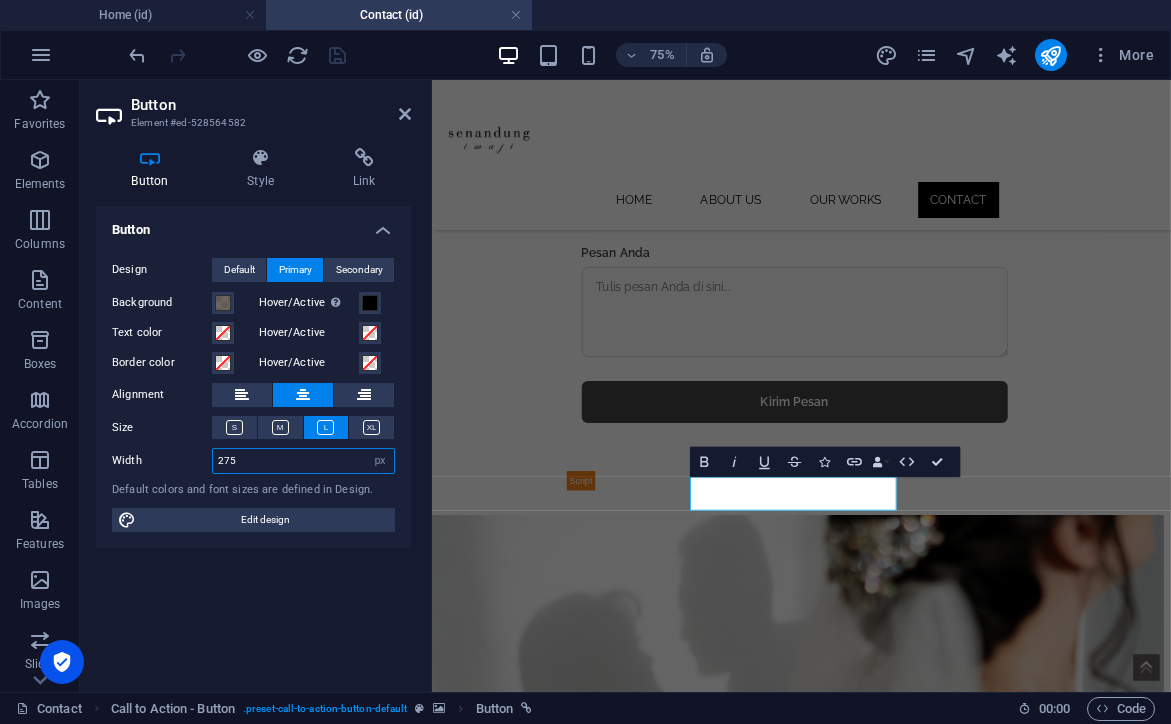 click on "275" at bounding box center (303, 461) 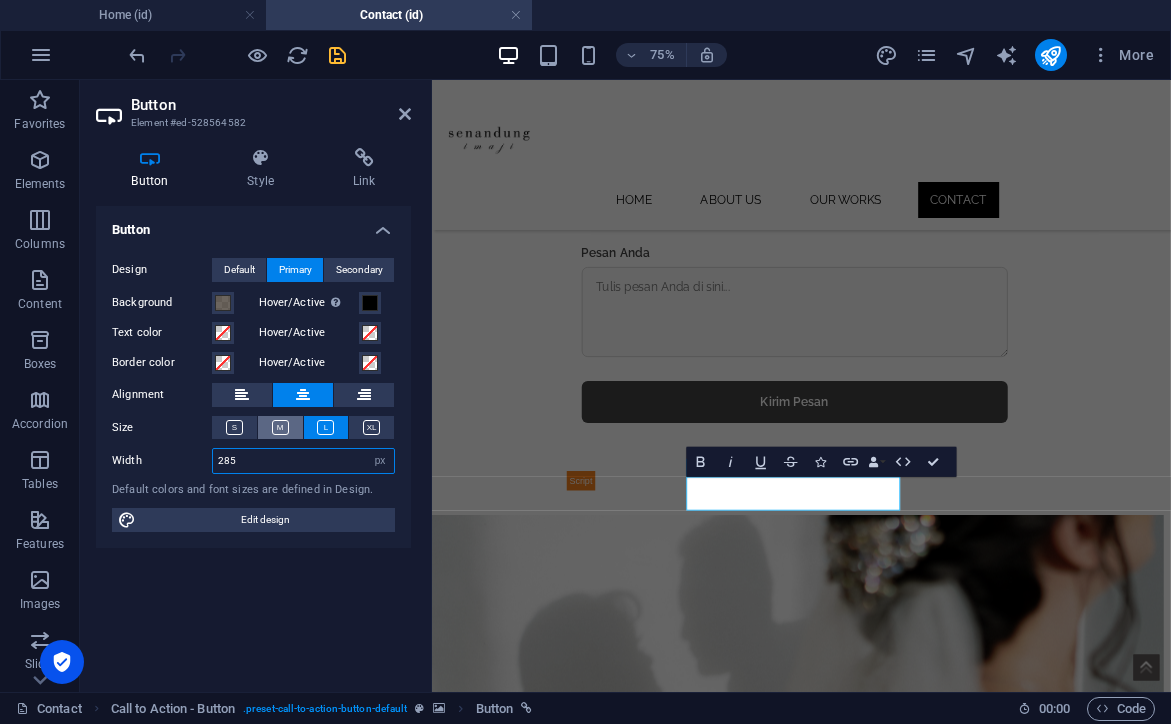 type on "285" 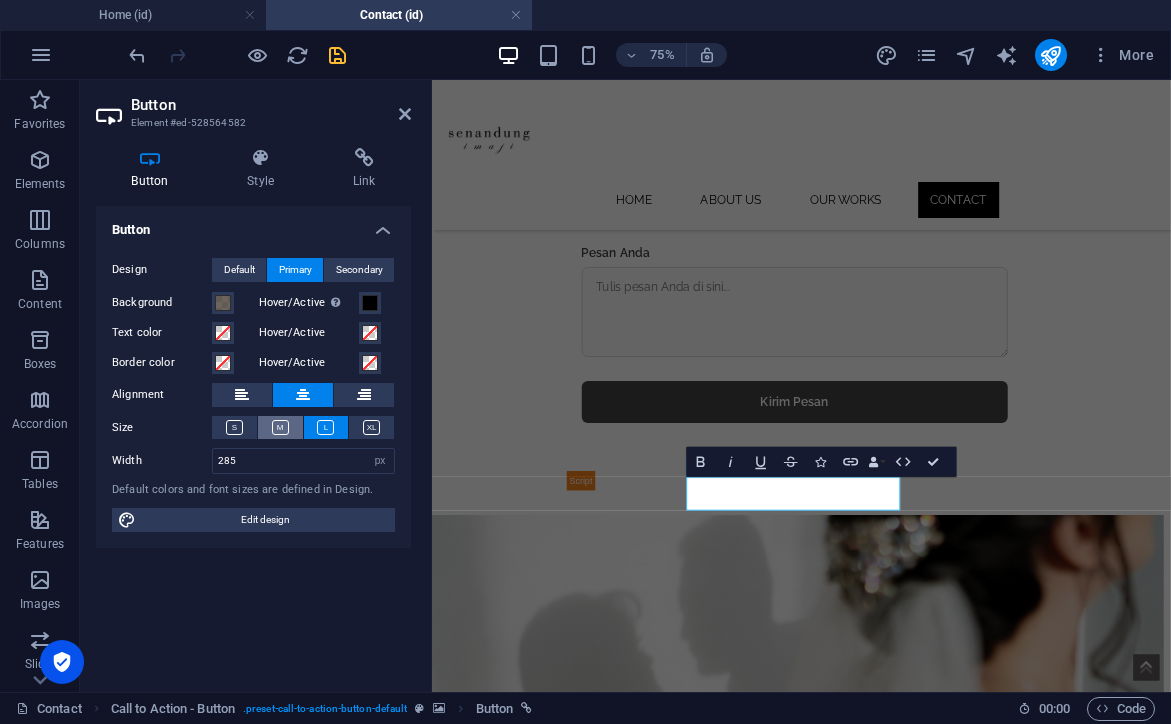 click at bounding box center (280, 427) 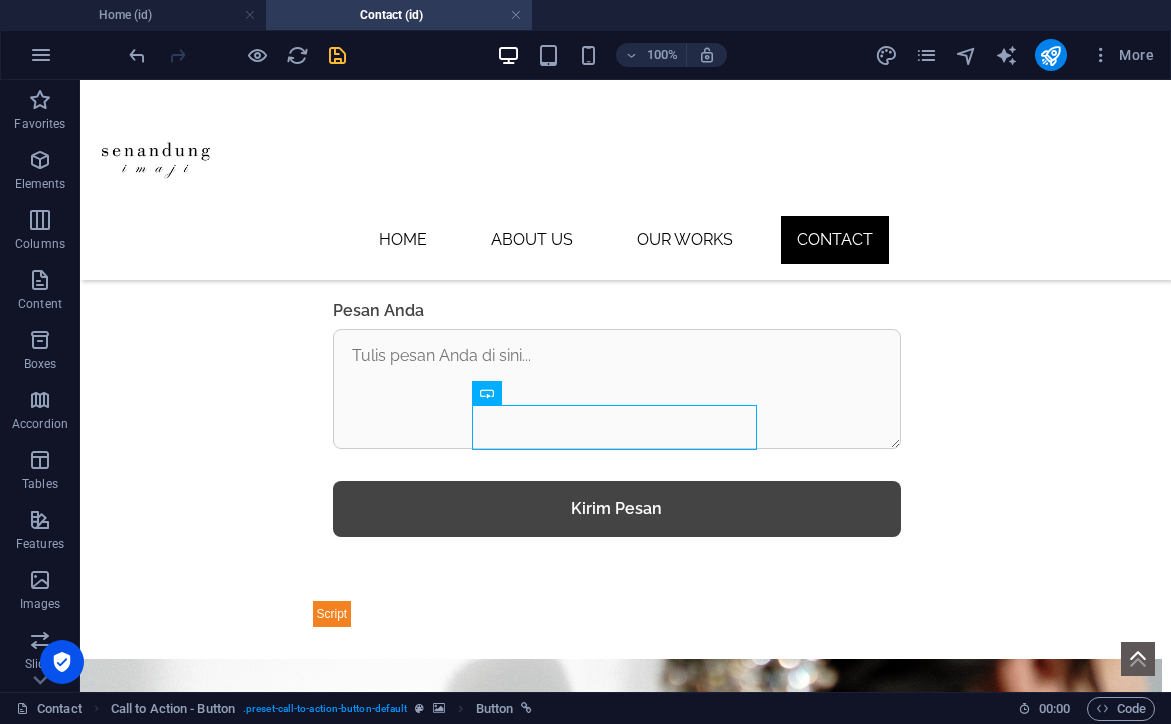 click at bounding box center (616, 805) 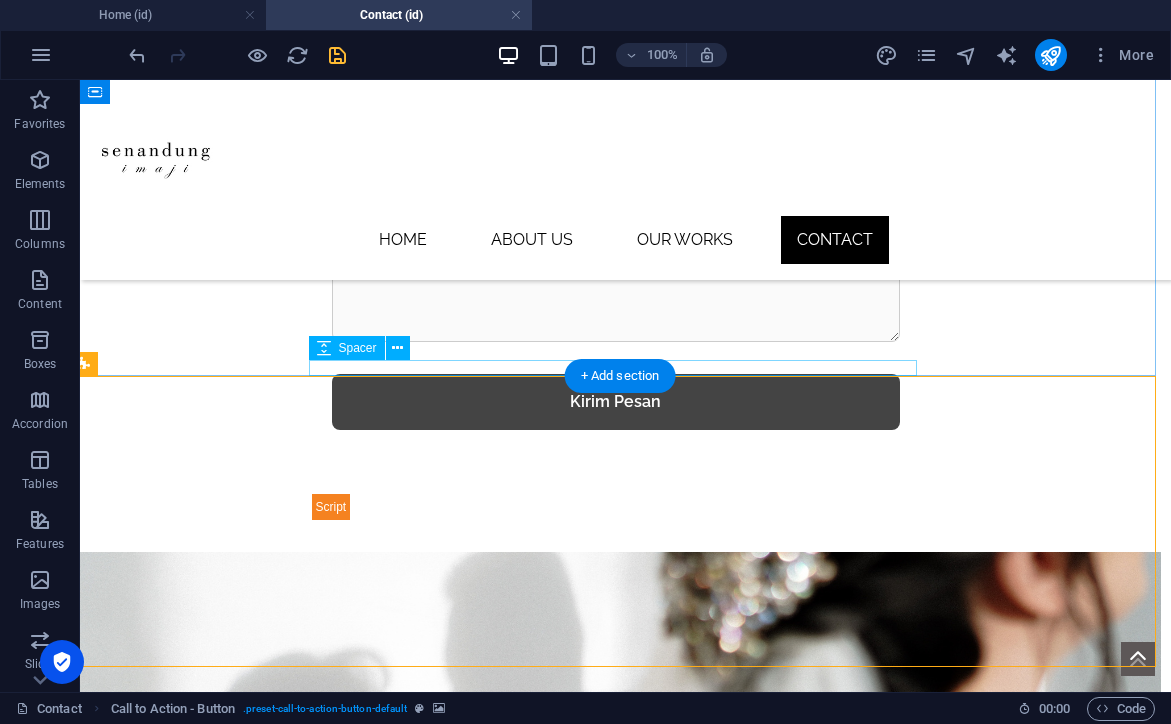 scroll, scrollTop: 1354, scrollLeft: 10, axis: both 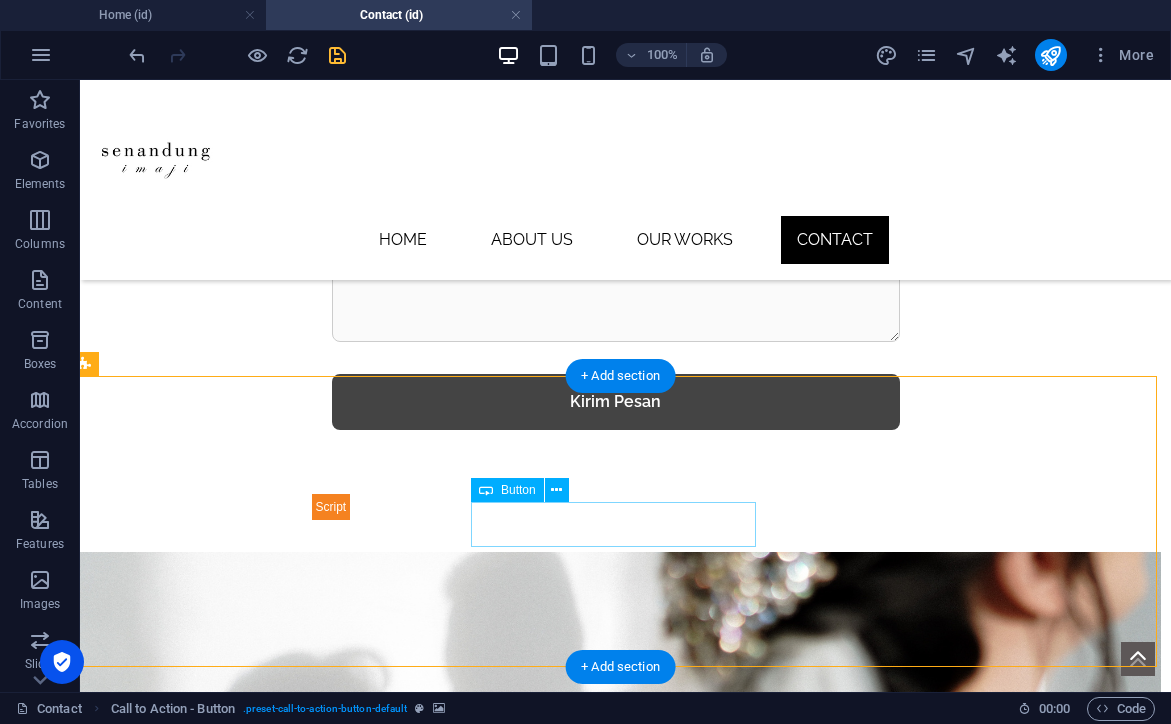 click on "WhatsApp" at bounding box center (616, 992) 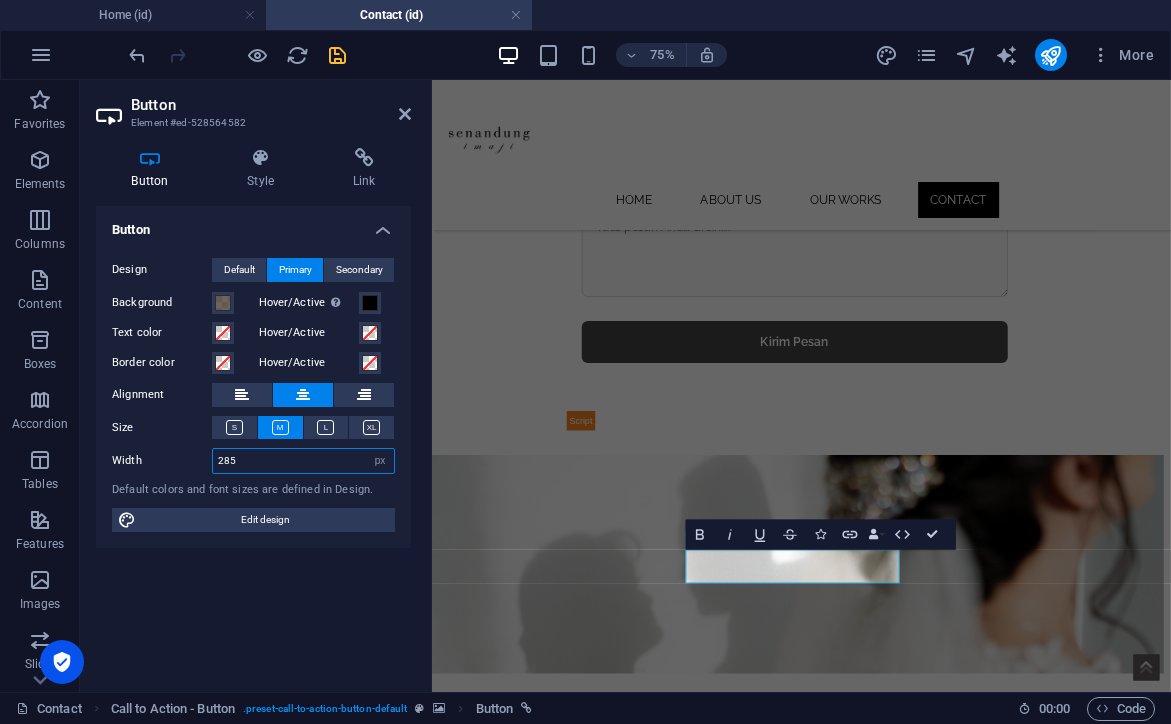 click on "285" at bounding box center (303, 461) 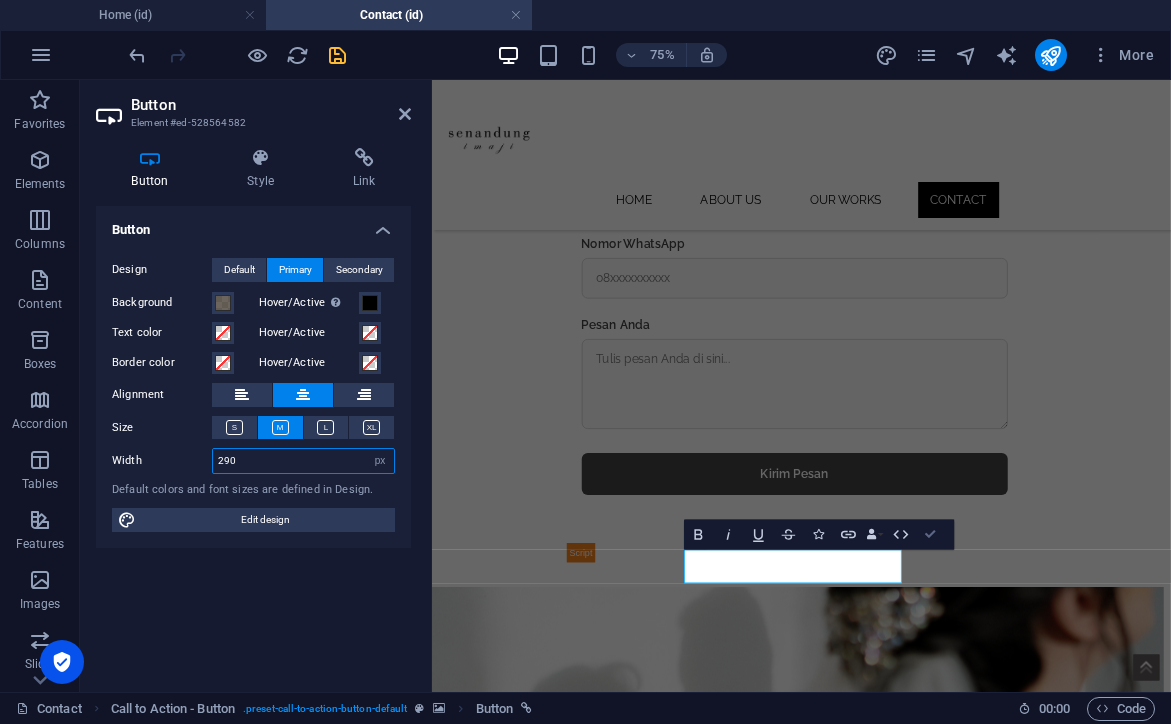 type on "290" 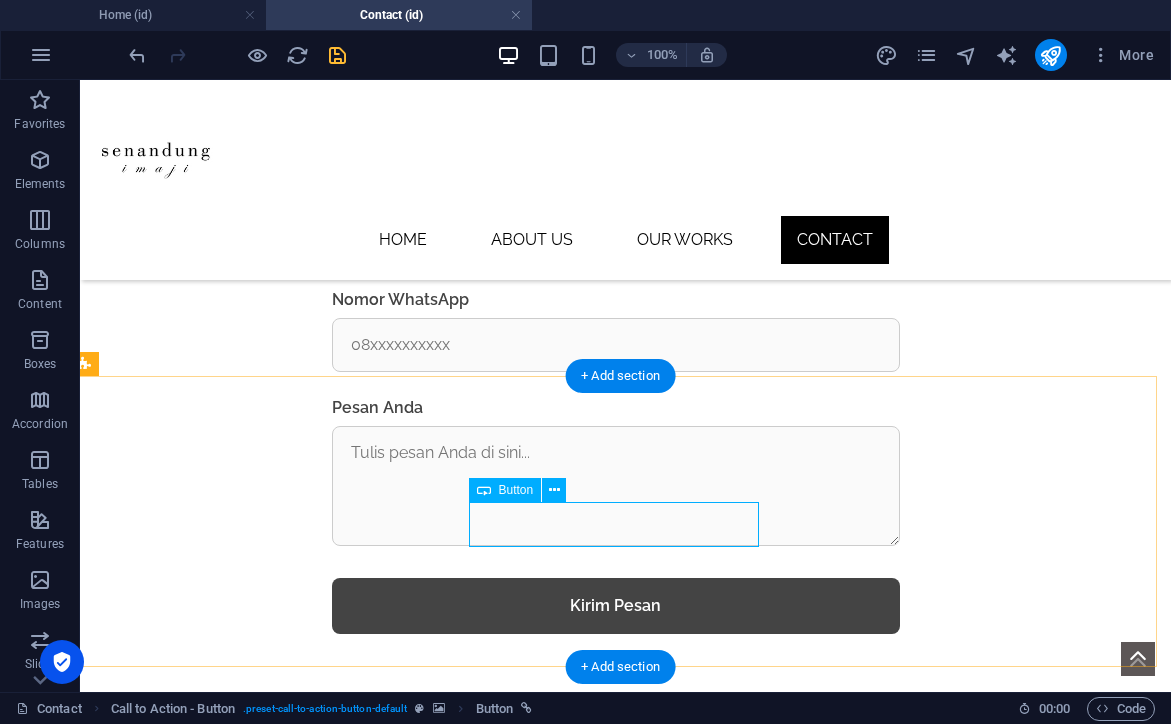 click on "WhatsApp" at bounding box center (616, 1196) 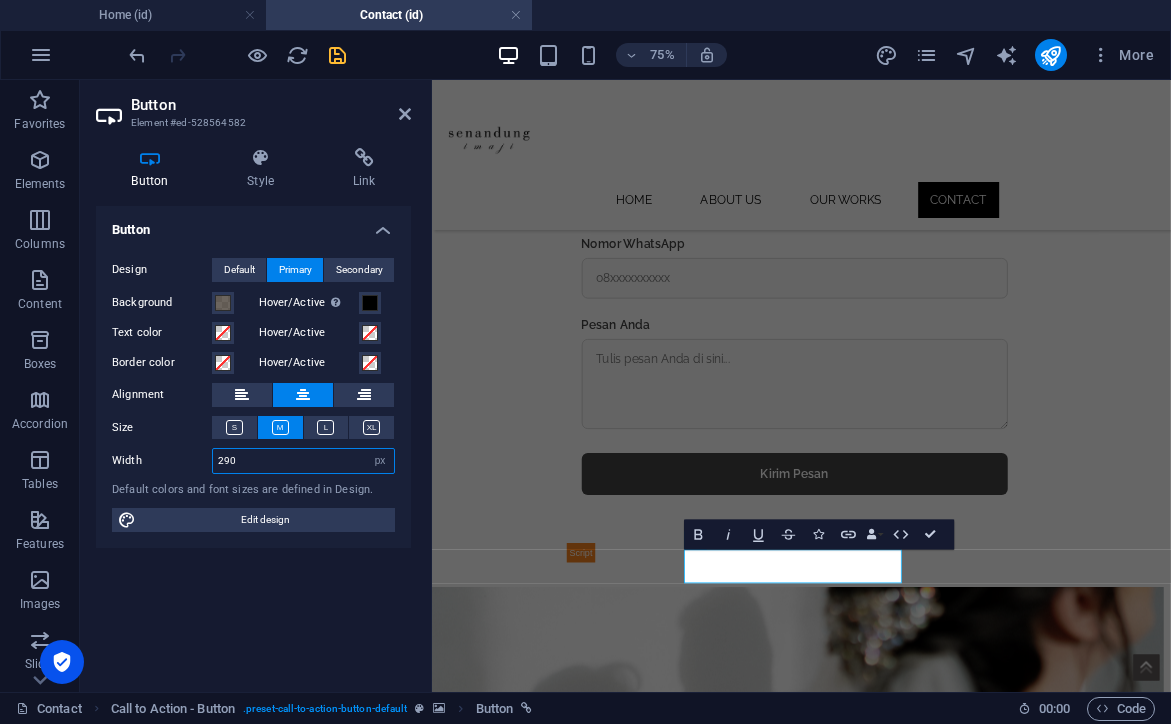 click on "290" at bounding box center (303, 461) 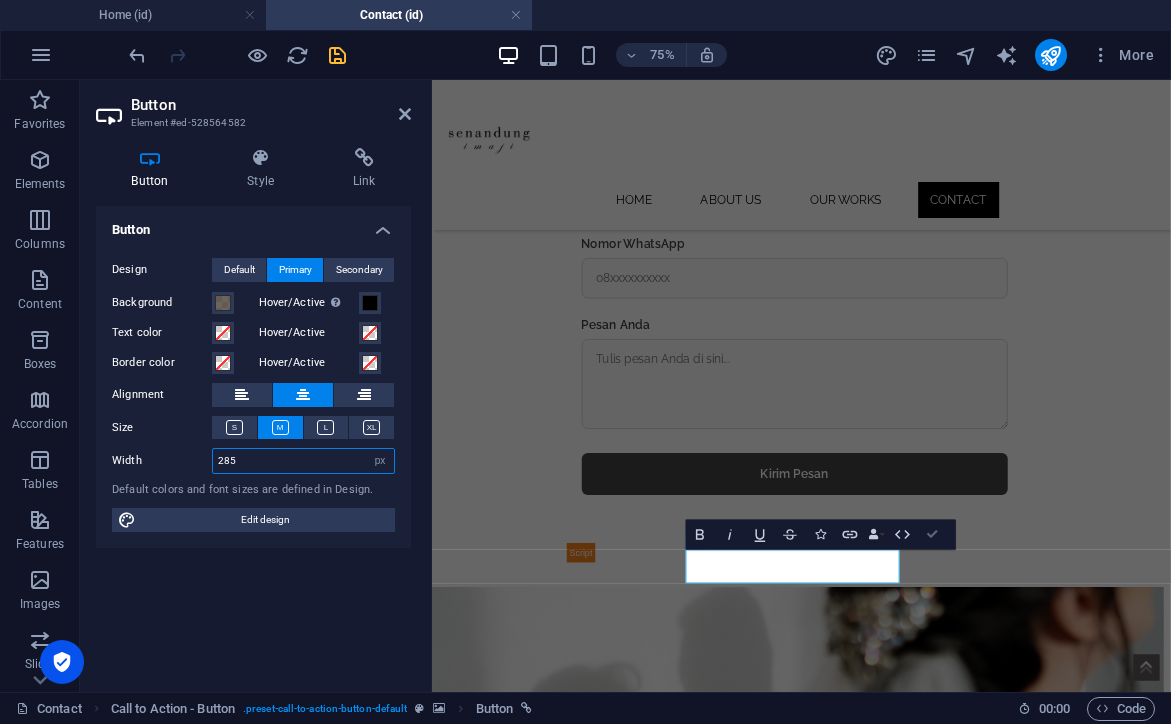 type on "285" 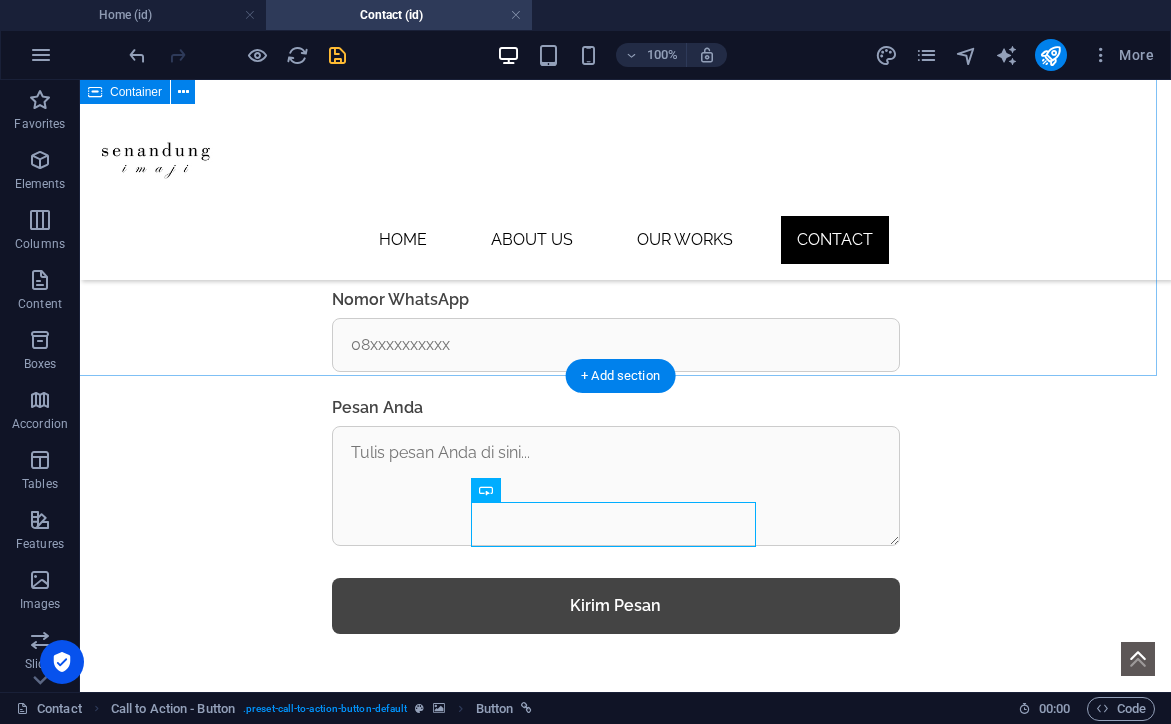 click on "Hubungi Kami
Hubungi Kami
Nama
Alamat Email
Nomor WhatsApp
[GEOGRAPHIC_DATA] Anda
Kirim Pesan" at bounding box center [615, 362] 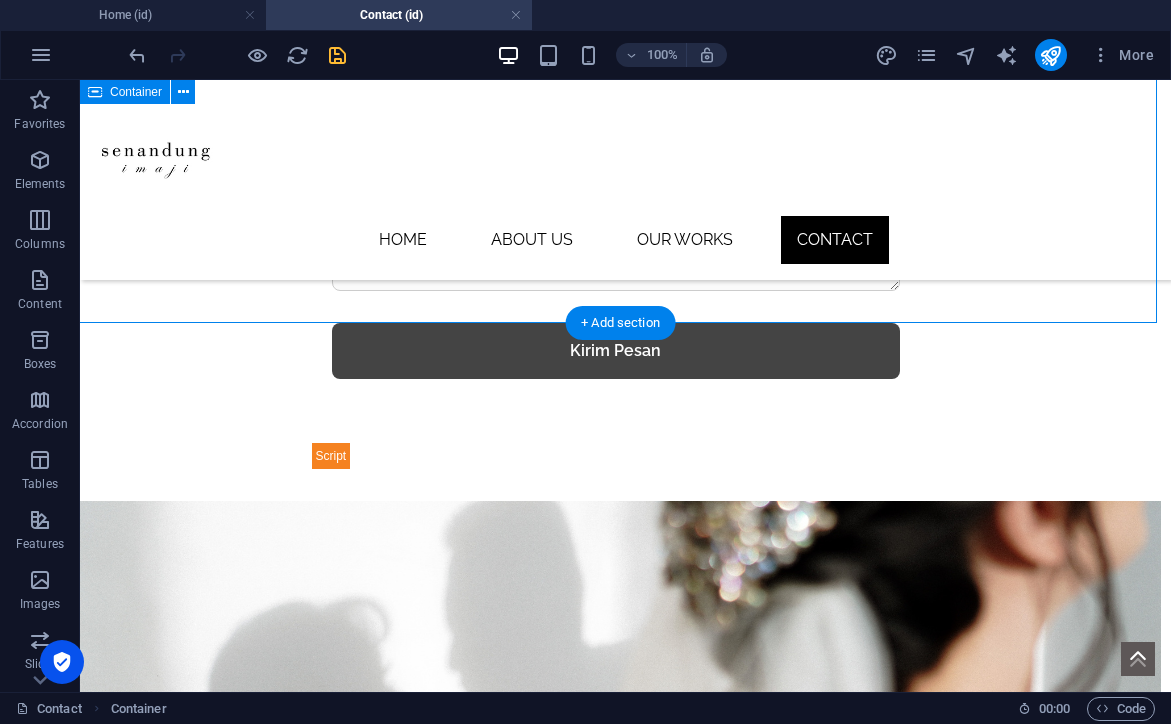 scroll, scrollTop: 1407, scrollLeft: 10, axis: both 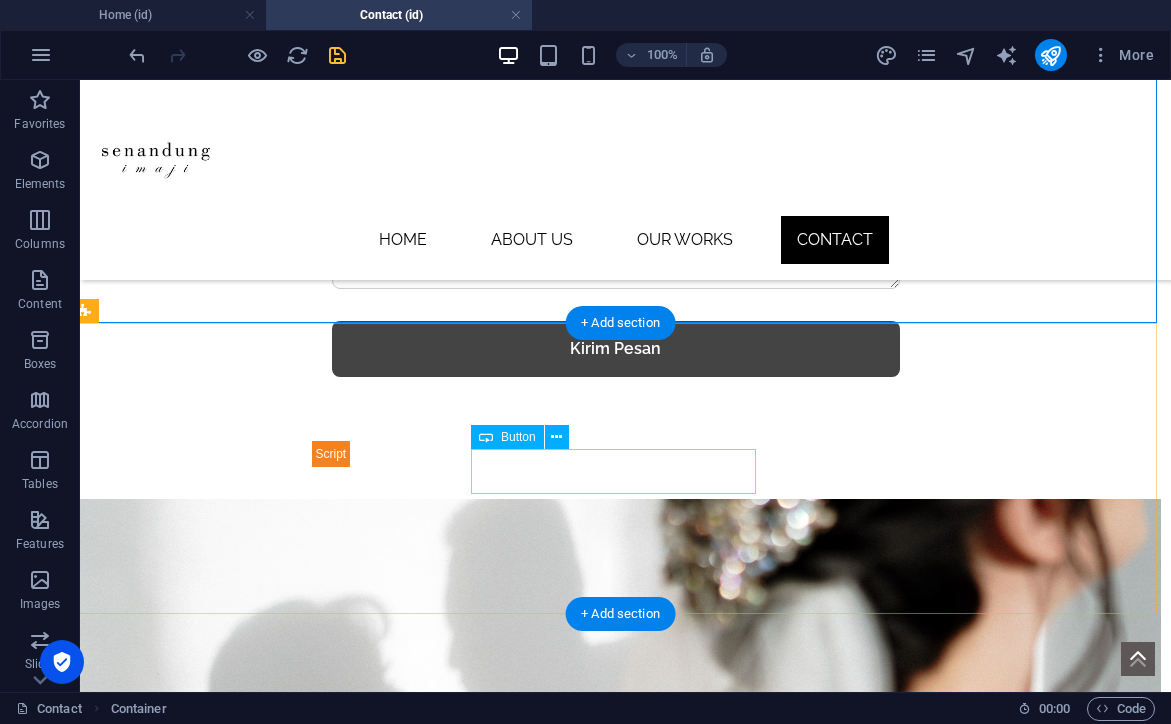 click on "WhatsApp" at bounding box center [616, 939] 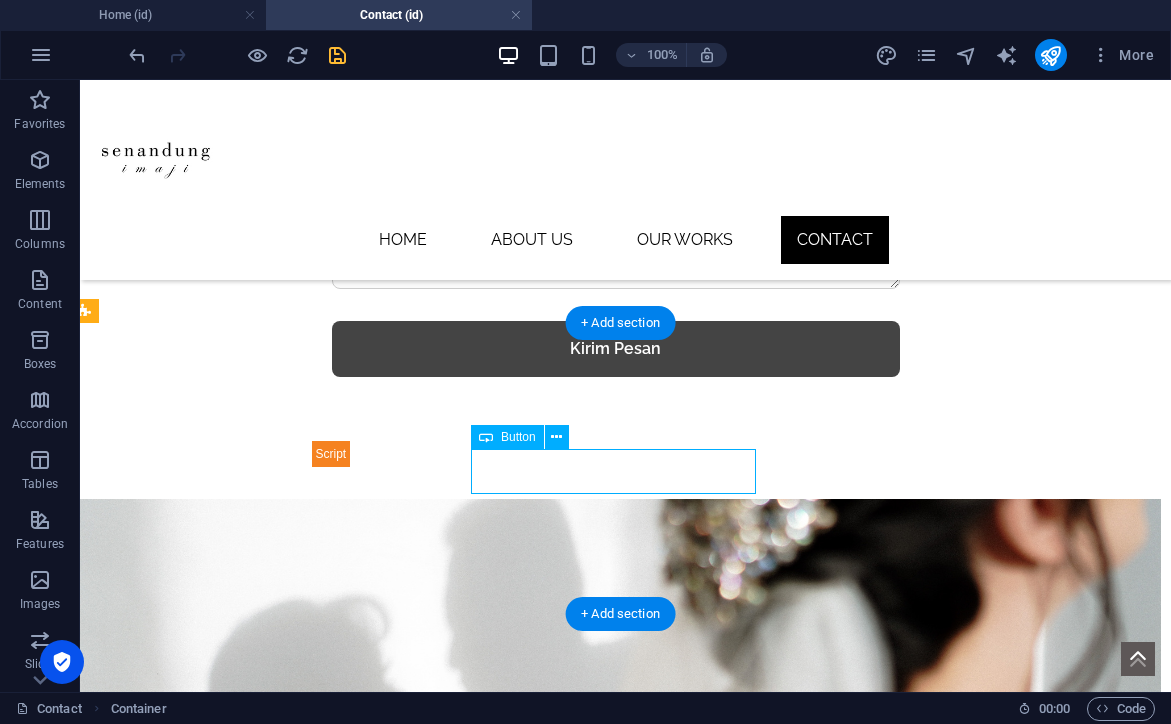 click on "WhatsApp" at bounding box center (616, 939) 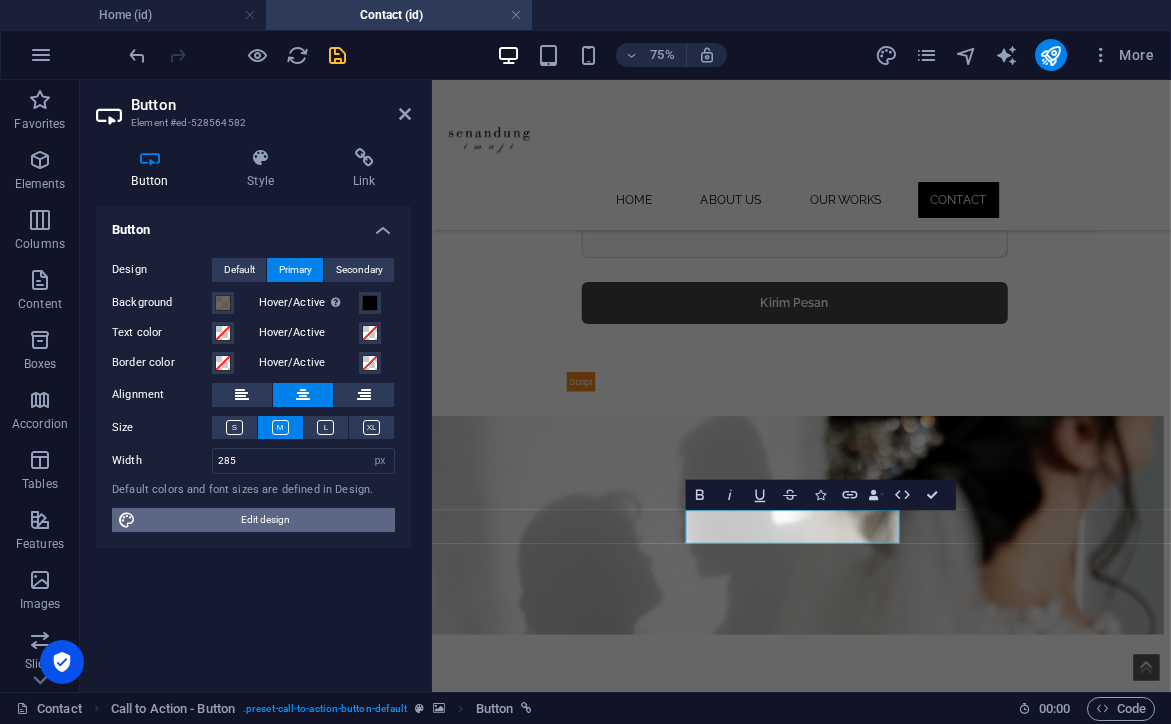 click on "Edit design" at bounding box center (265, 520) 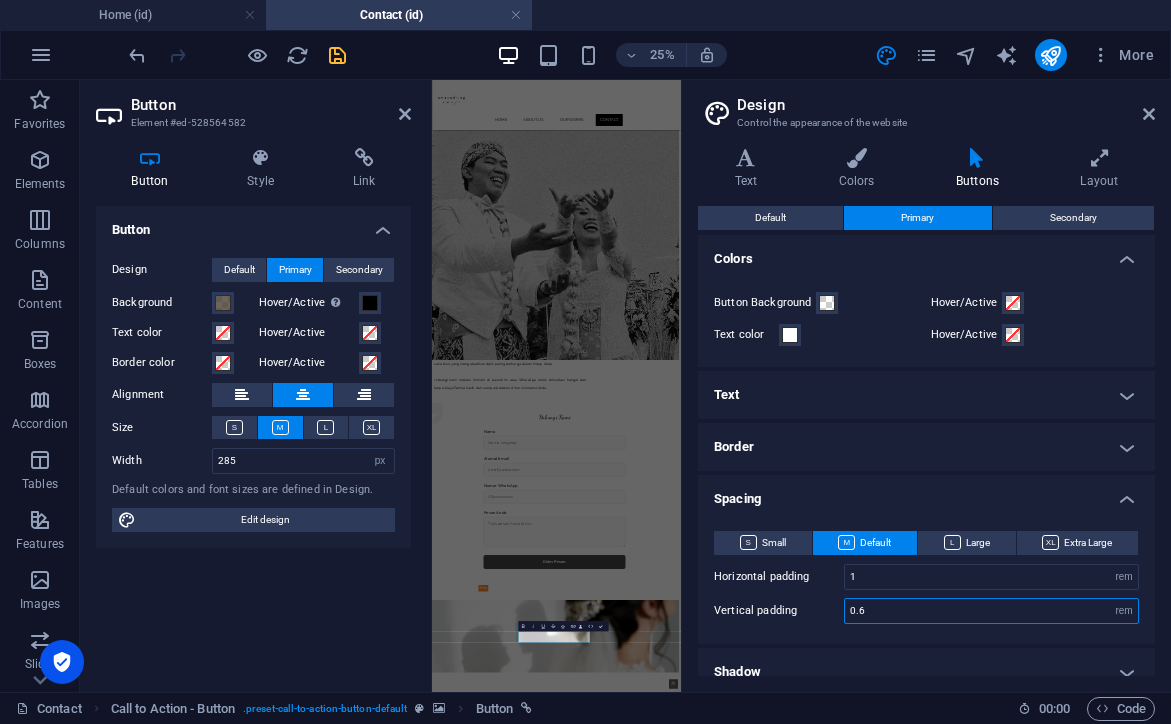 click on "0.6" at bounding box center [991, 611] 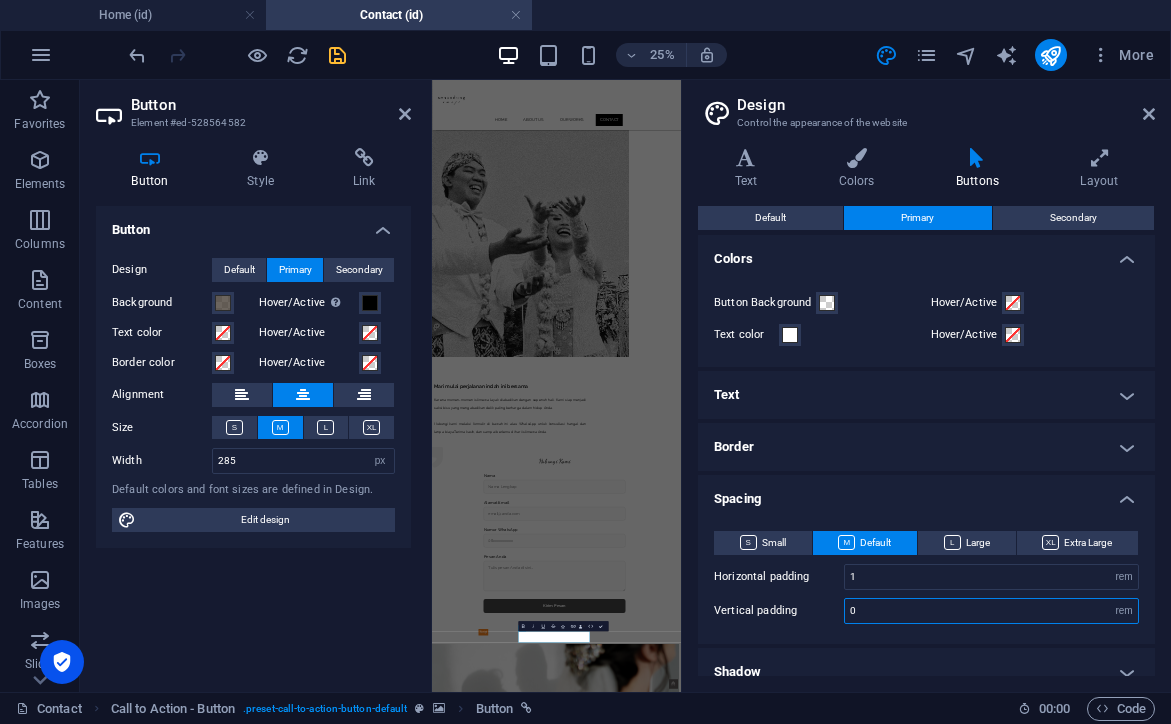 type on "0.6" 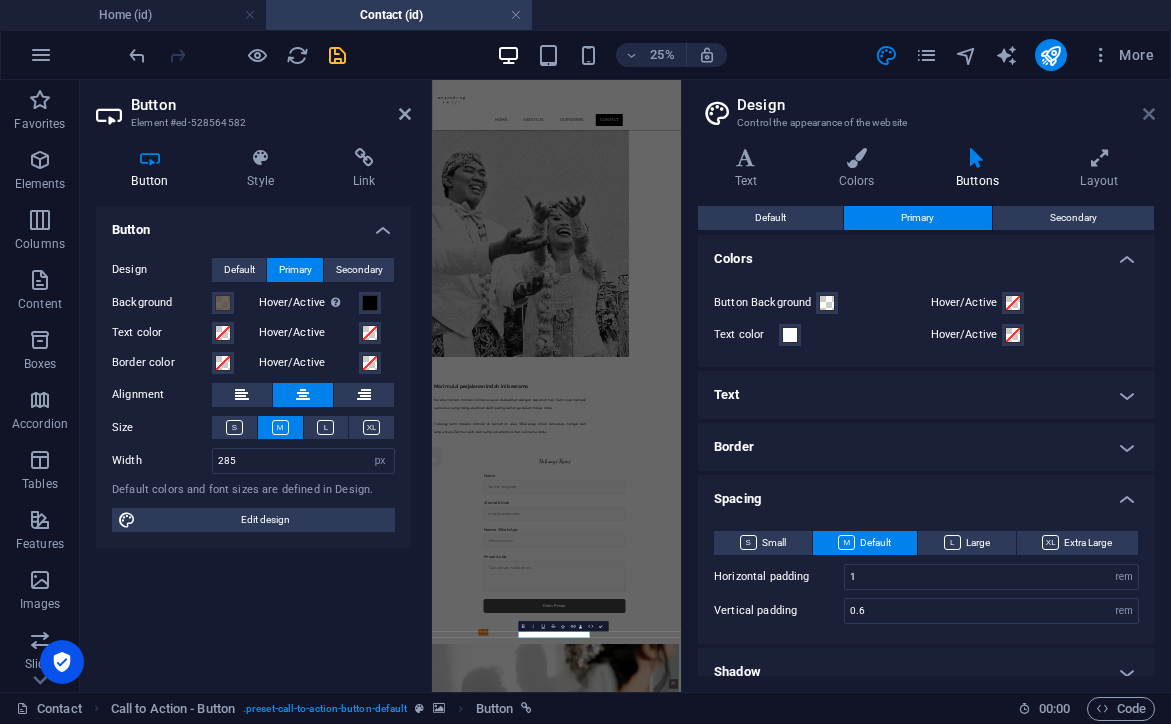 click at bounding box center (1149, 114) 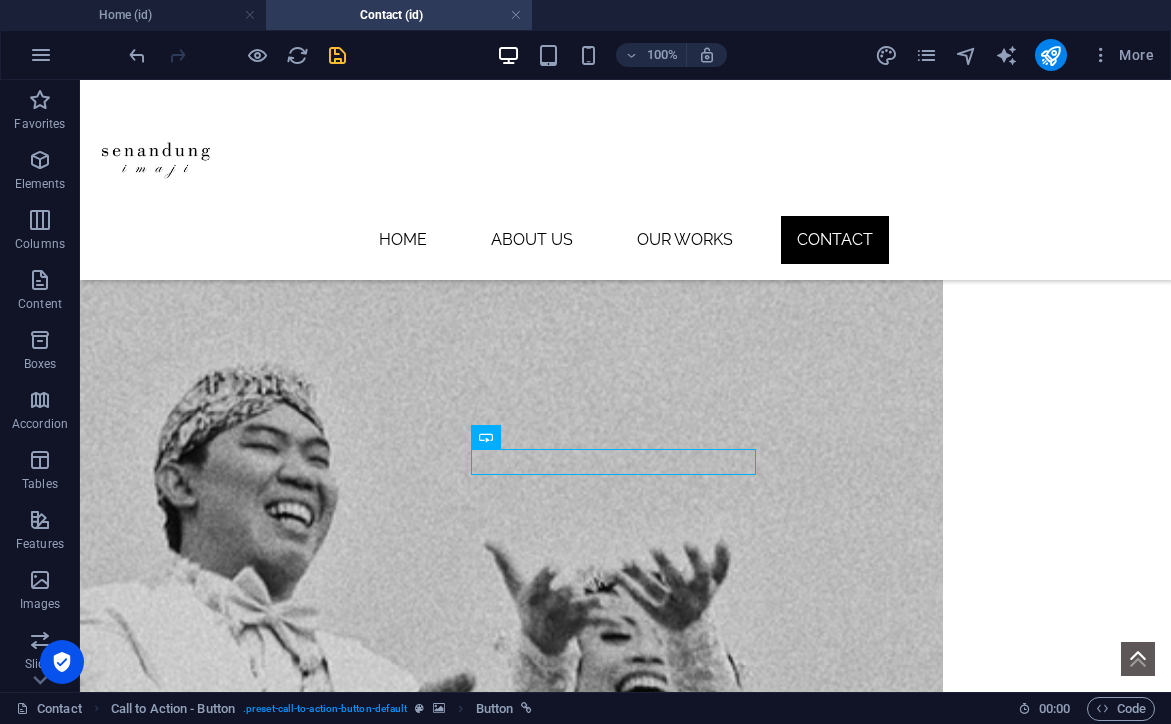 click at bounding box center (615, 2471) 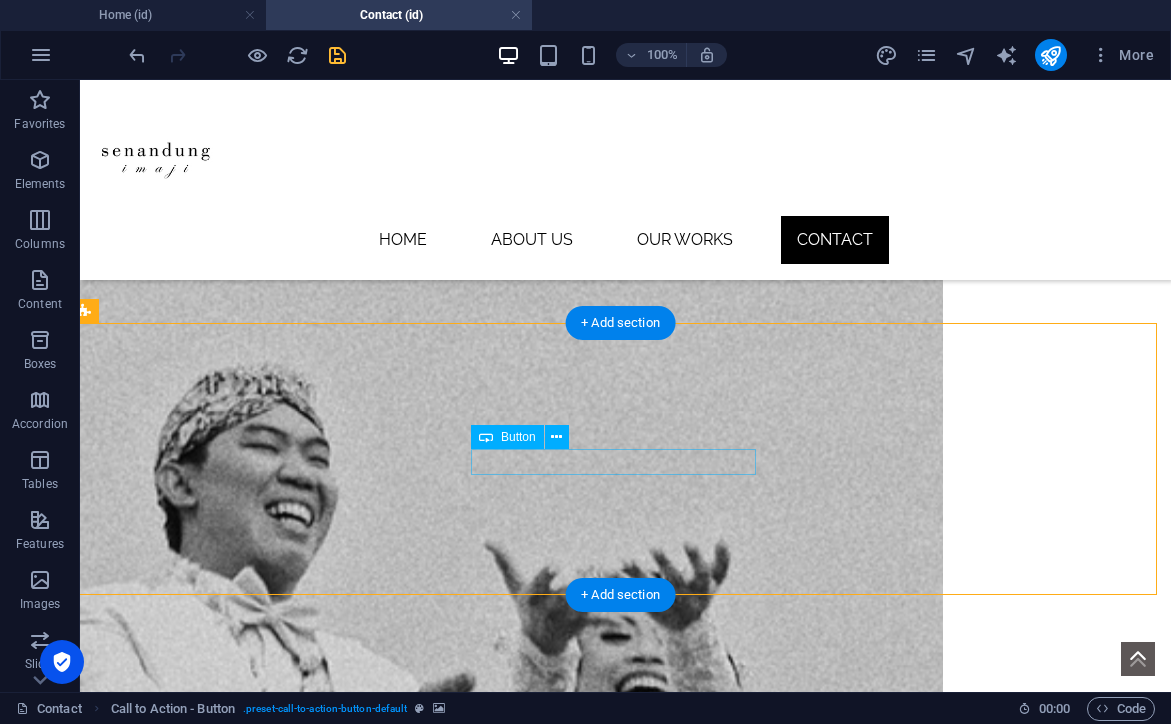click on "WhatsApp" at bounding box center [616, 2746] 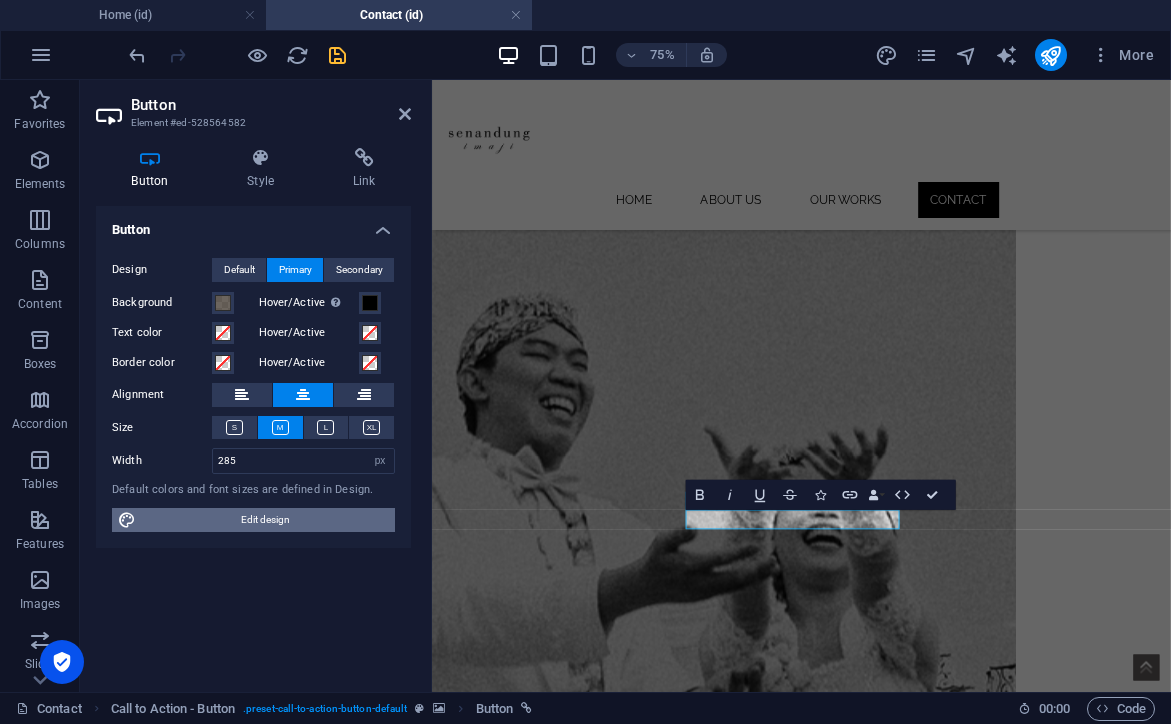 click on "Edit design" at bounding box center [265, 520] 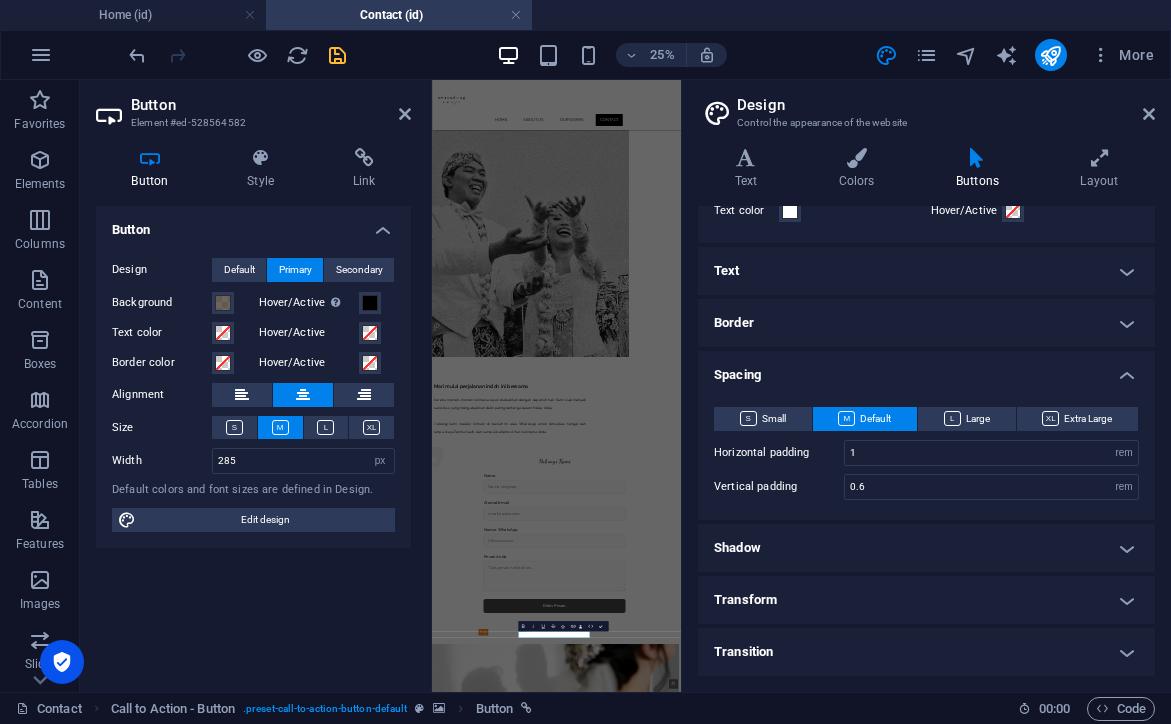 scroll, scrollTop: 123, scrollLeft: 0, axis: vertical 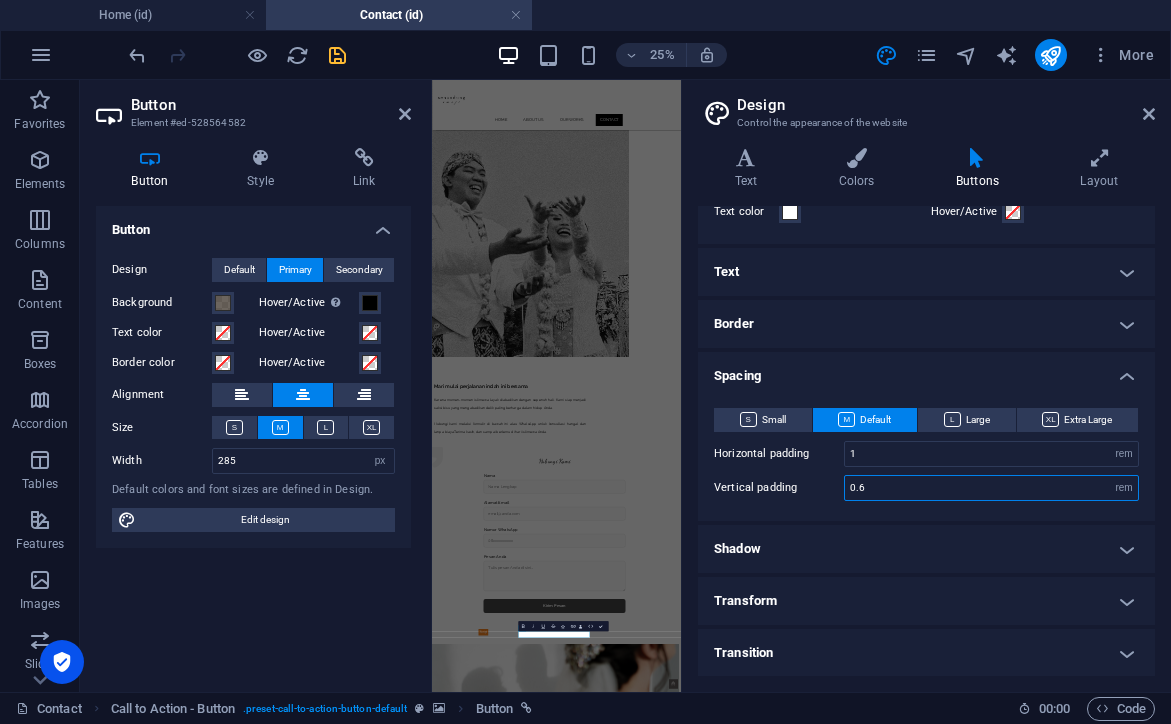click on "0.6" at bounding box center (991, 488) 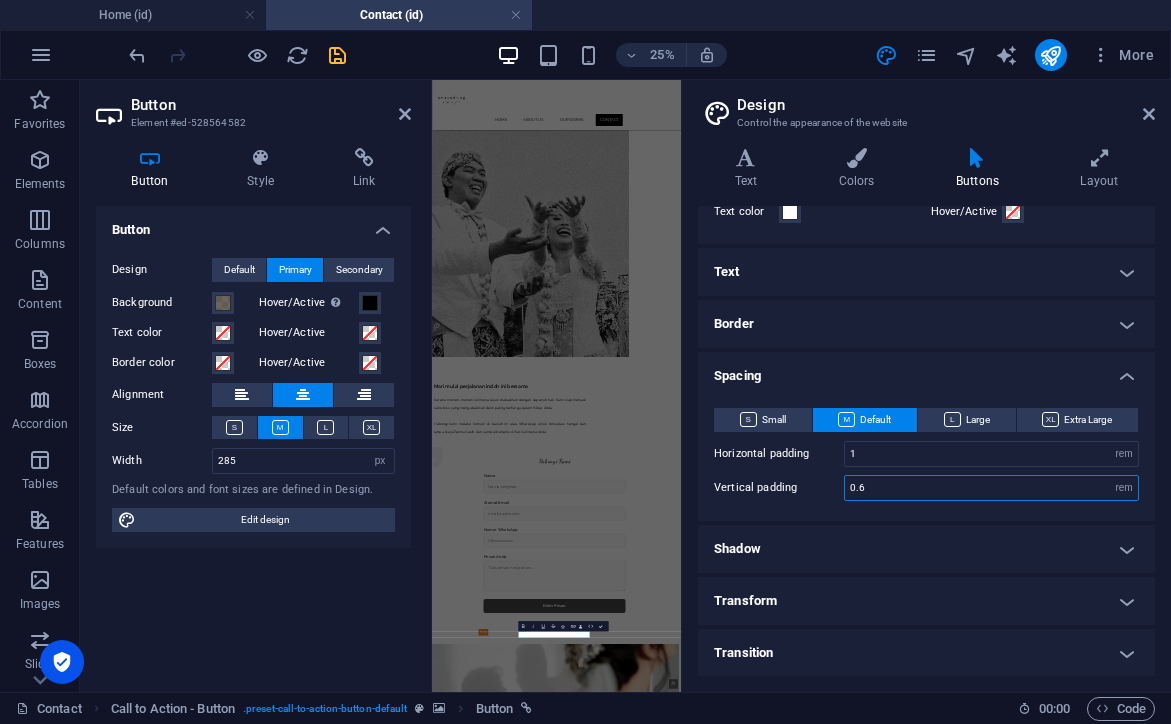 type on "0" 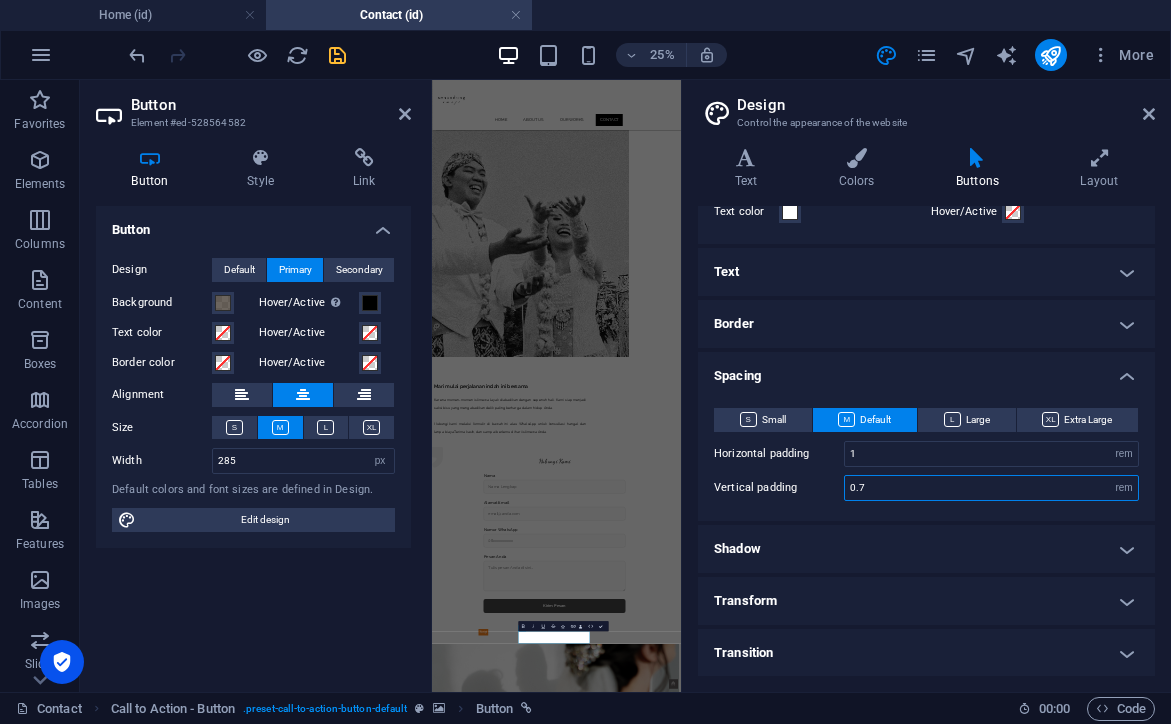 click on "0.7" at bounding box center [991, 488] 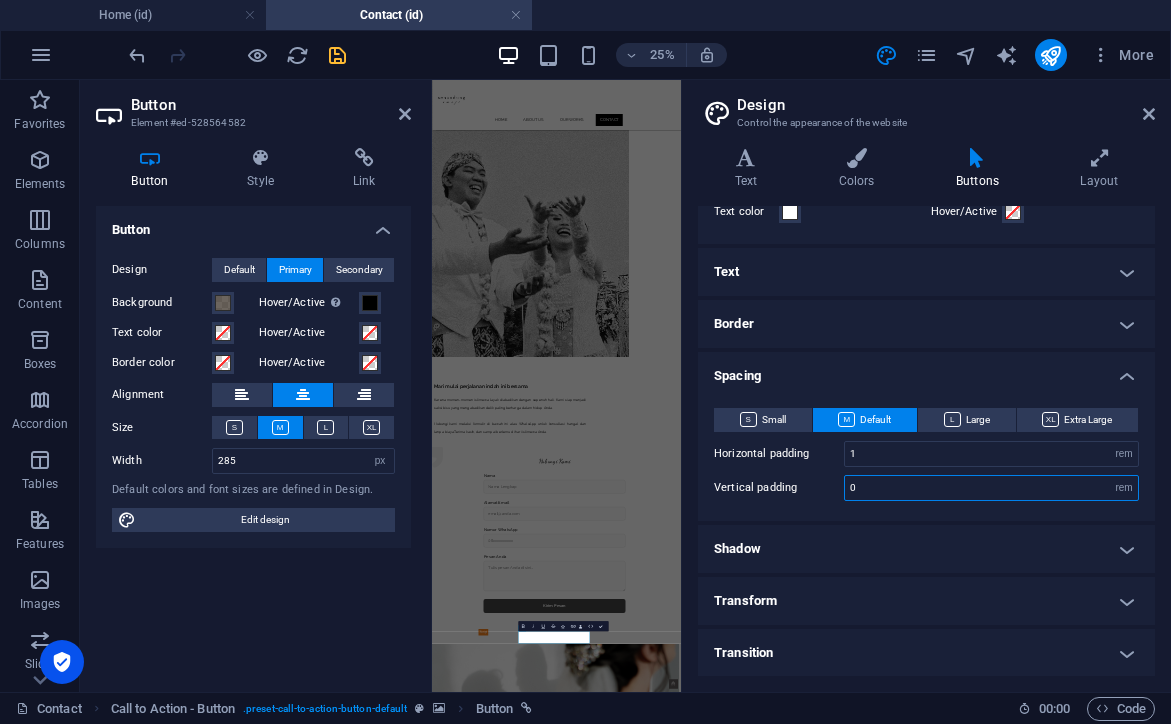 type on "0.6" 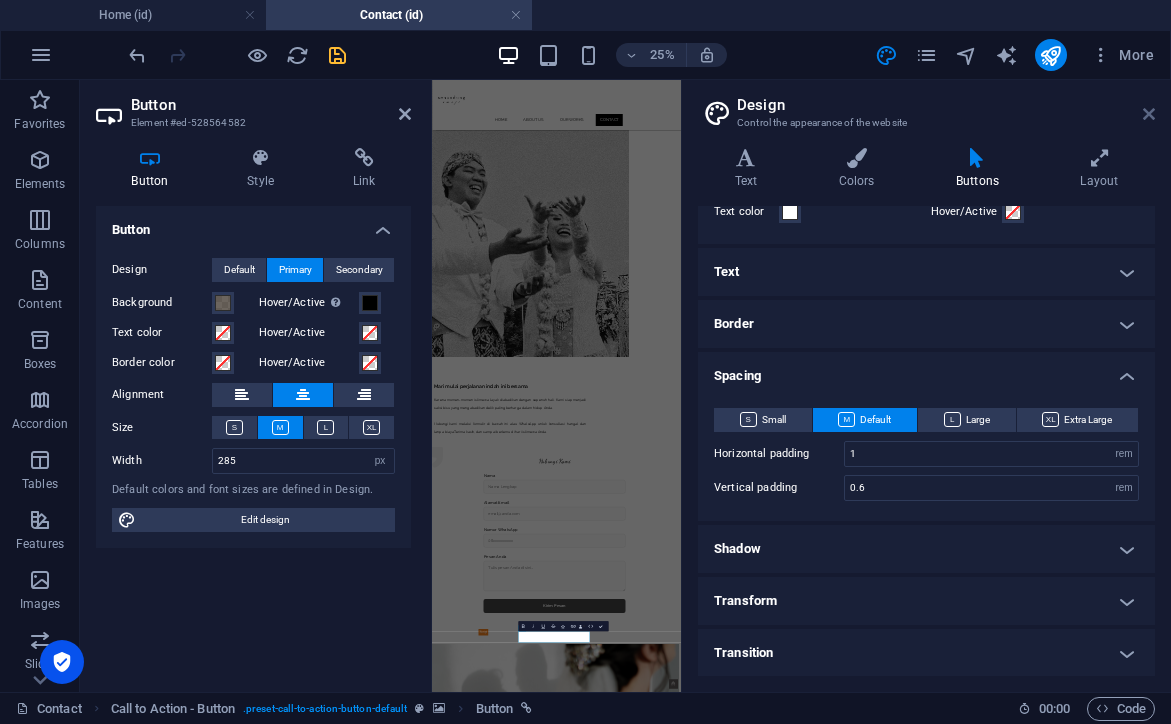 click at bounding box center [1149, 114] 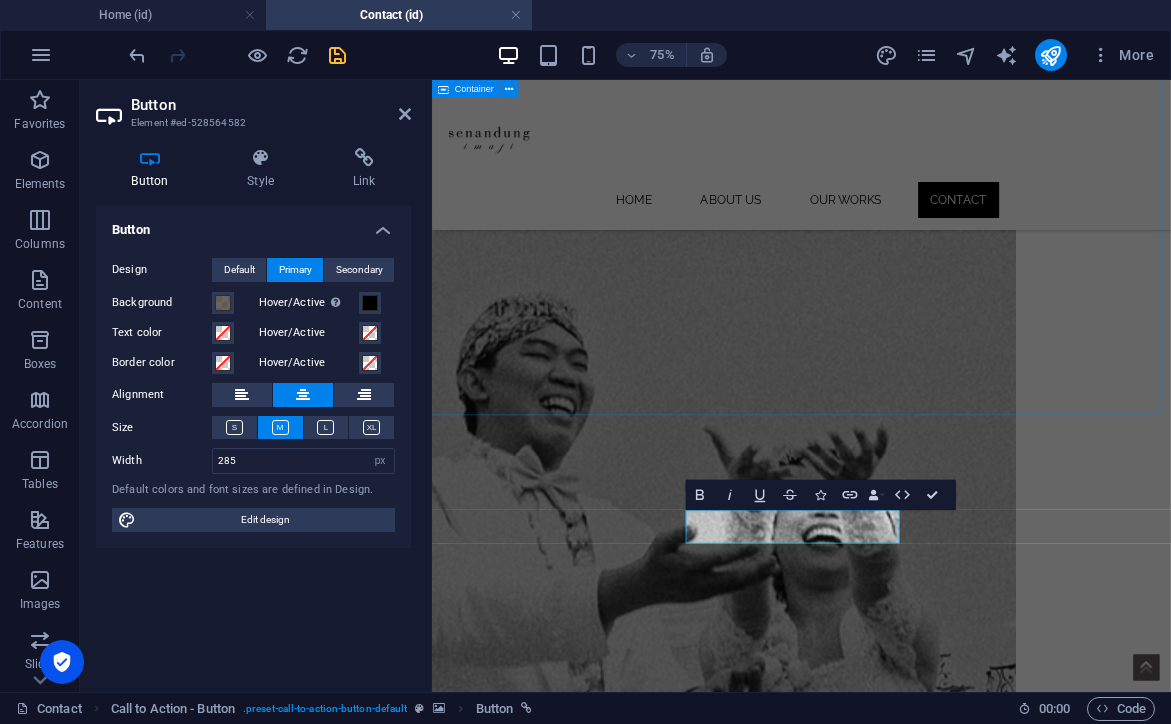 click on "Hubungi Kami
Hubungi Kami
Nama
Alamat Email
Nomor WhatsApp
[GEOGRAPHIC_DATA] Anda
Kirim Pesan" at bounding box center [914, 1941] 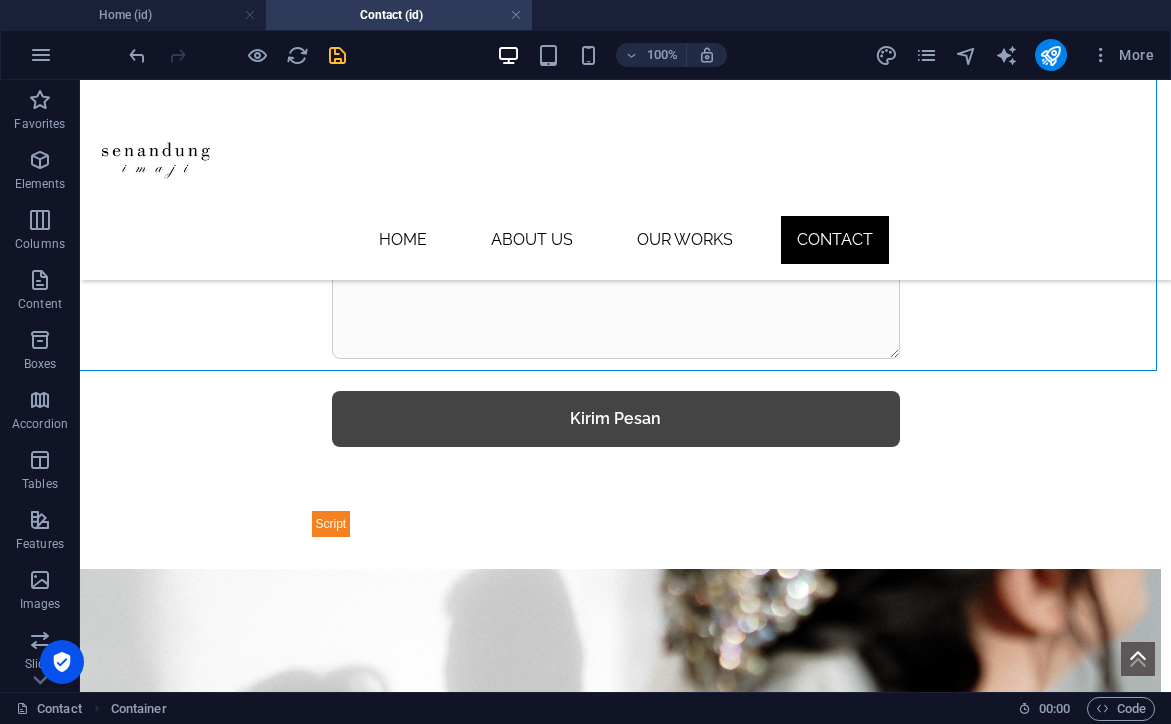 scroll, scrollTop: 1336, scrollLeft: 10, axis: both 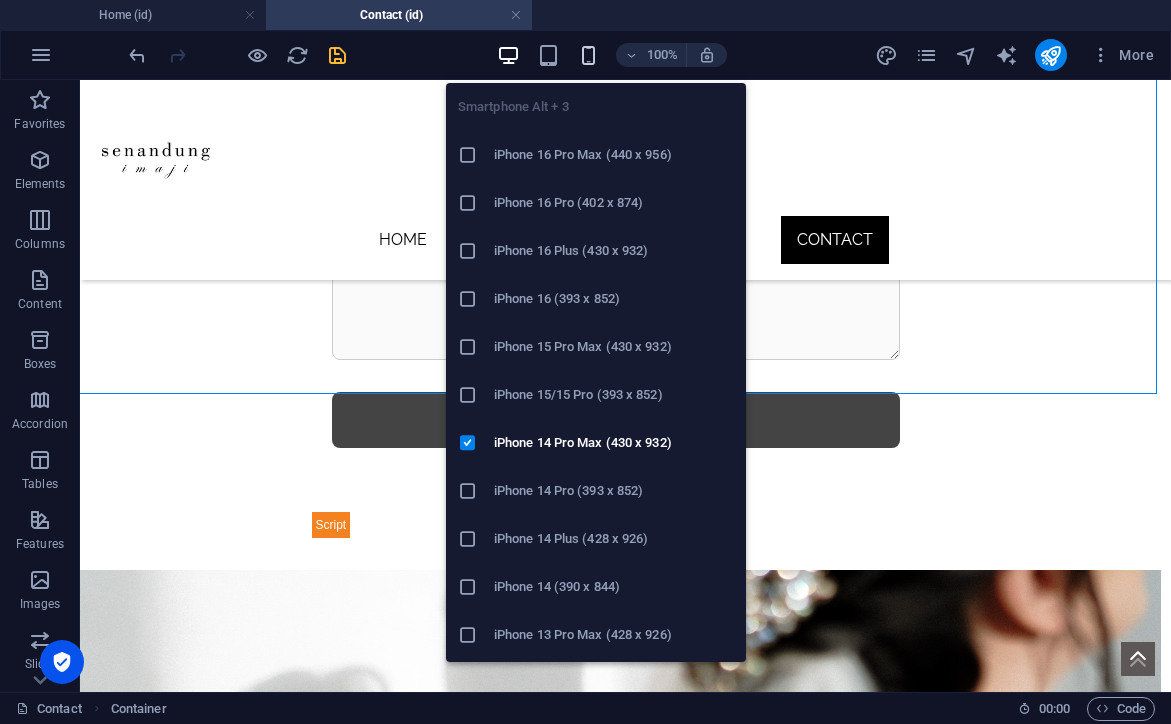 click at bounding box center (588, 55) 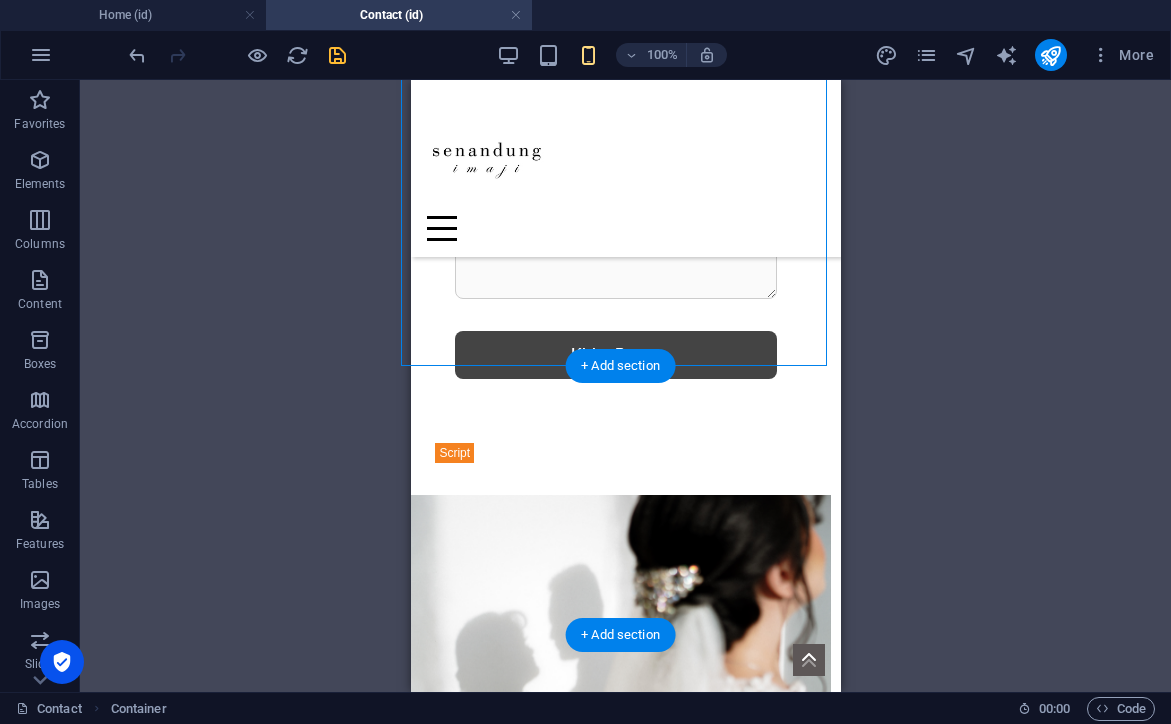 scroll, scrollTop: 1444, scrollLeft: 10, axis: both 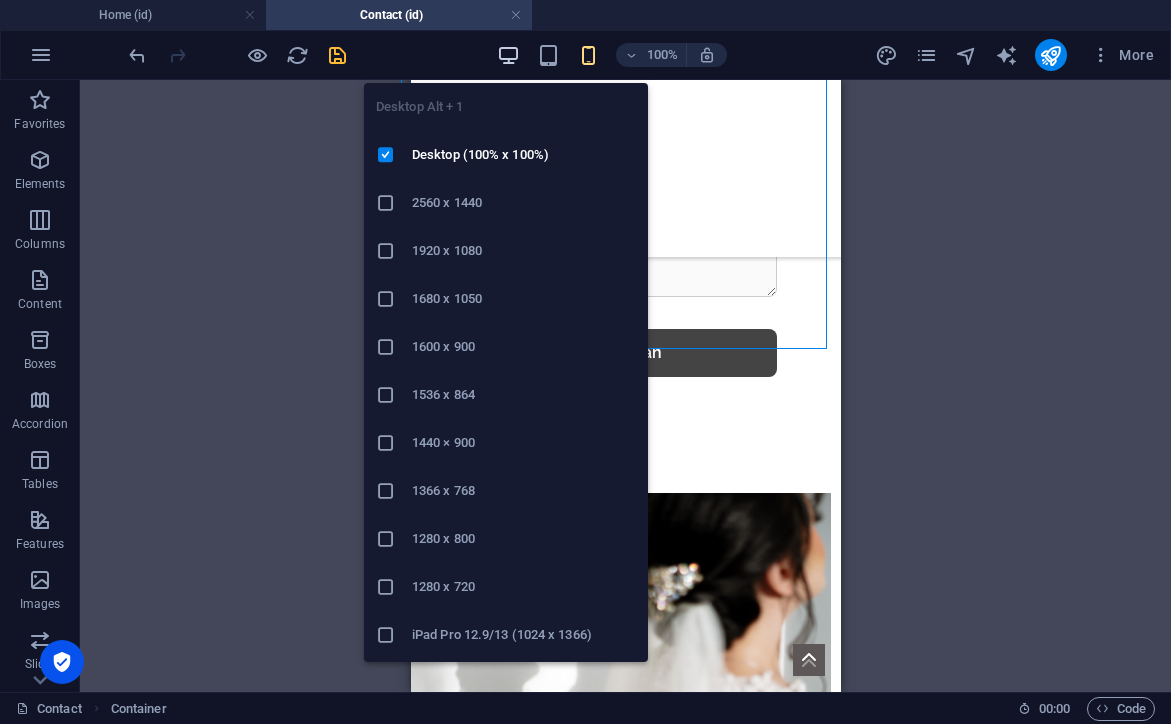 click at bounding box center [508, 55] 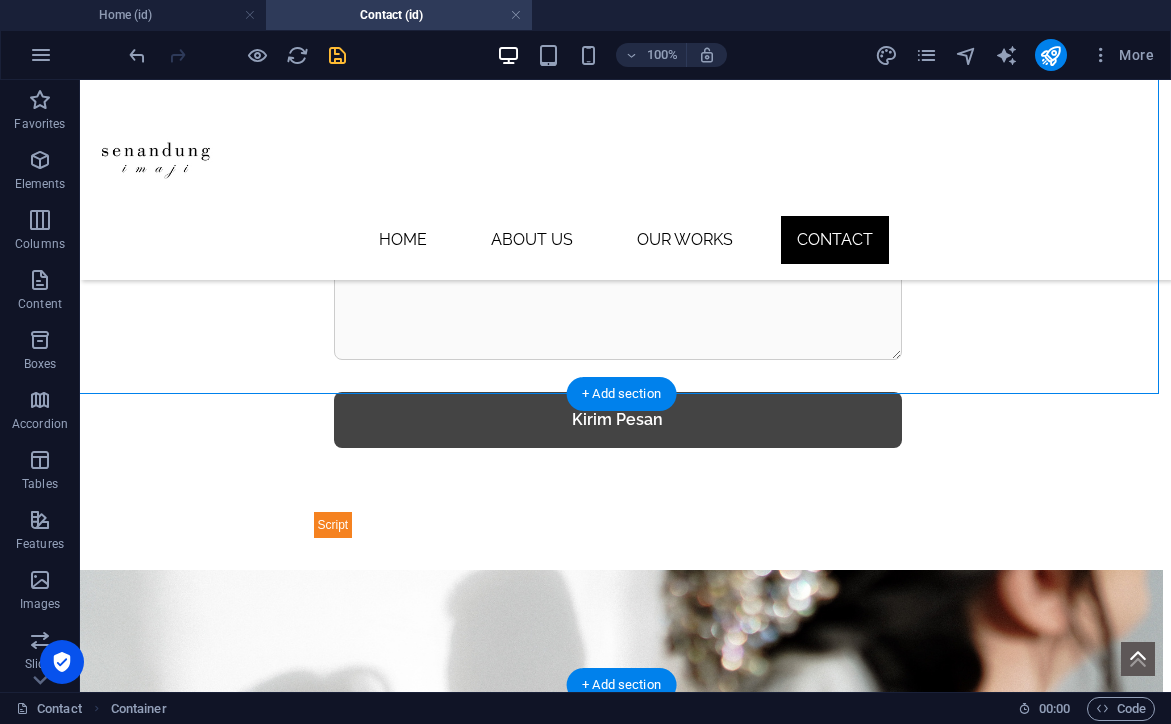 scroll, scrollTop: 1332, scrollLeft: 8, axis: both 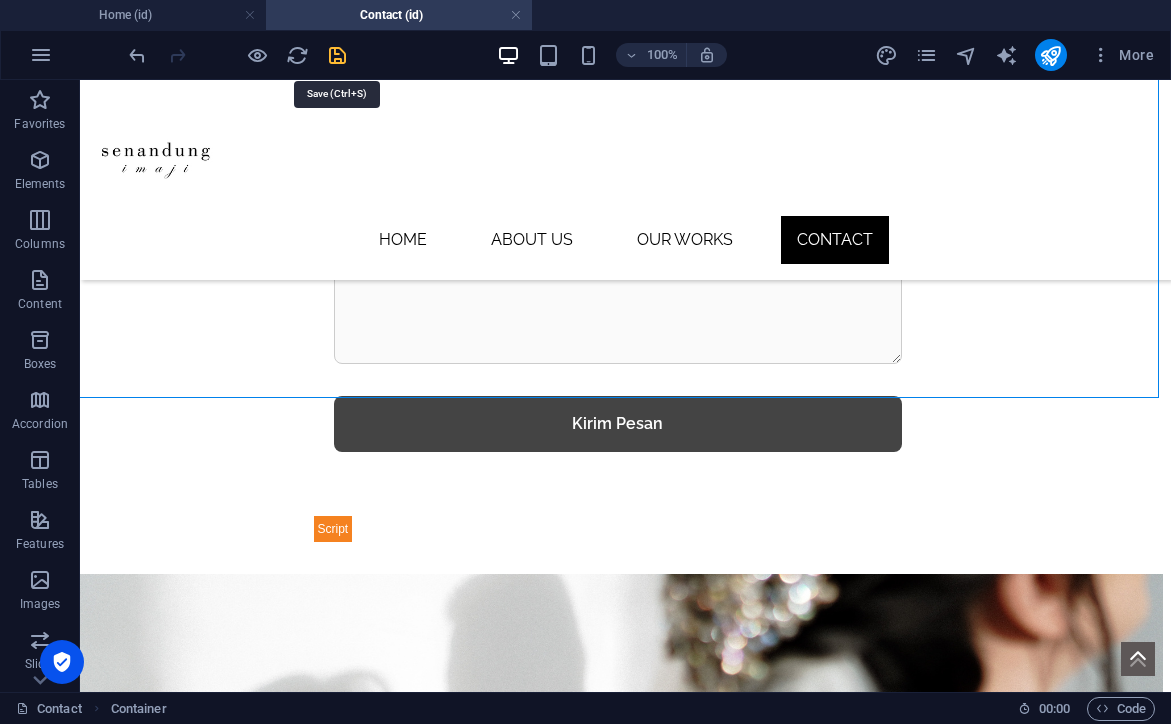 click at bounding box center (337, 55) 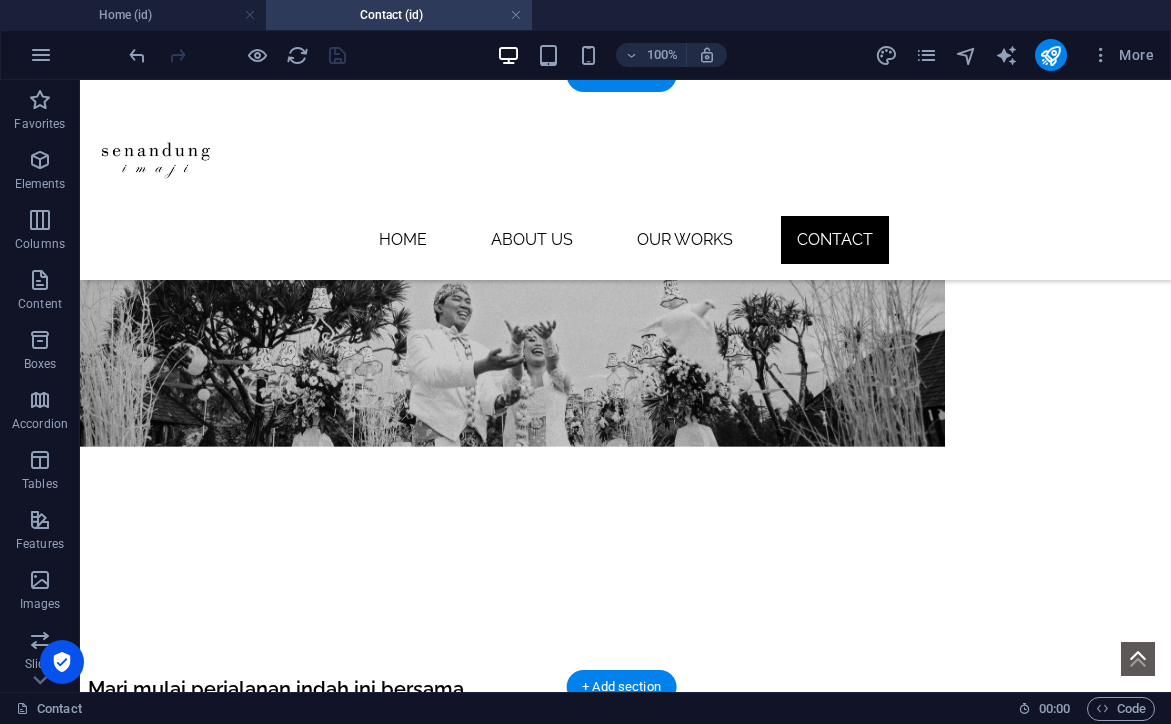 scroll, scrollTop: 218, scrollLeft: 8, axis: both 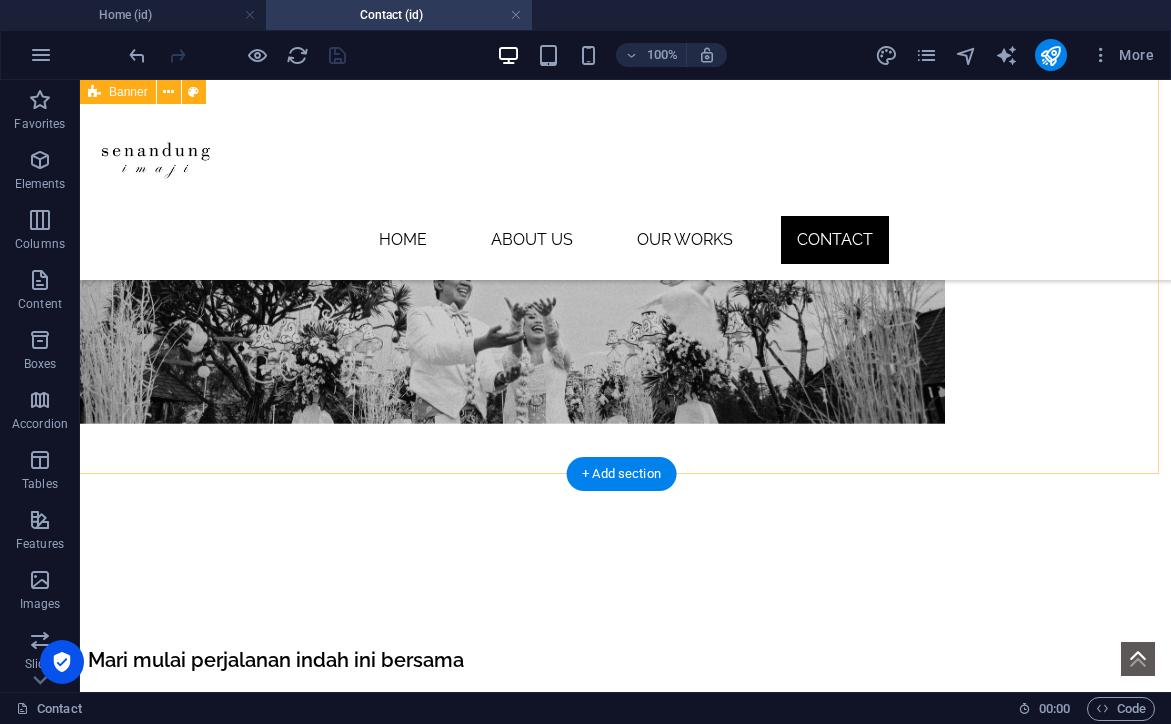 drag, startPoint x: 765, startPoint y: 159, endPoint x: 851, endPoint y: 473, distance: 325.56412 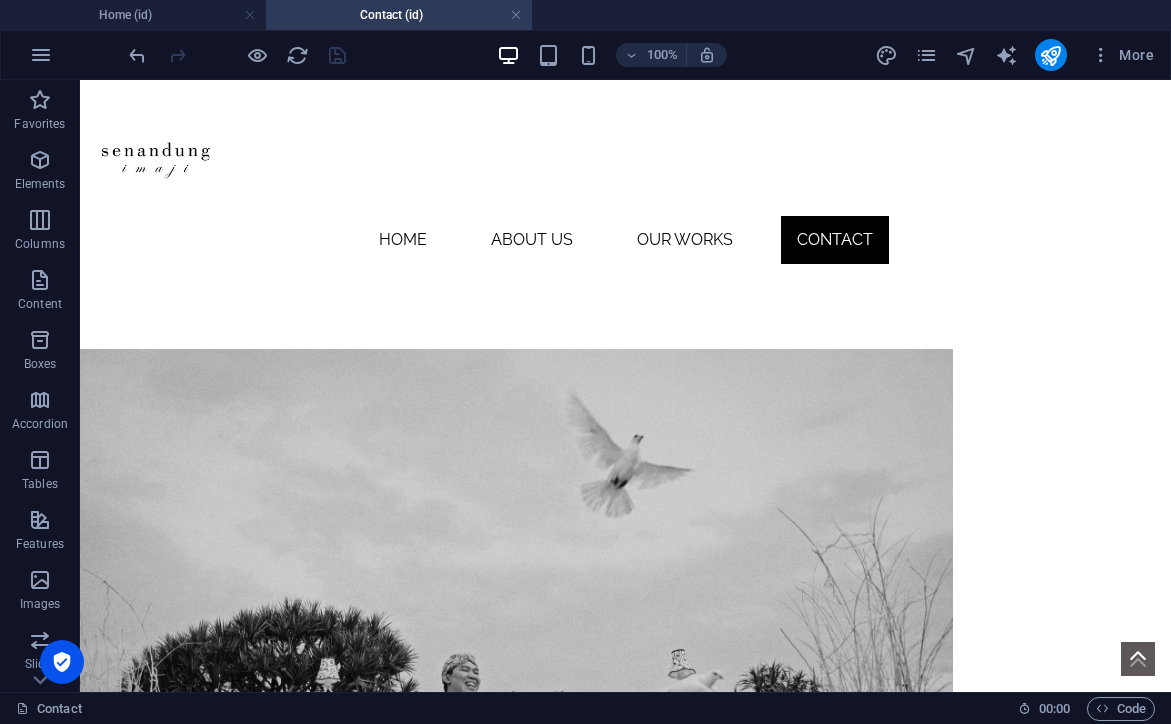 scroll, scrollTop: 0, scrollLeft: 0, axis: both 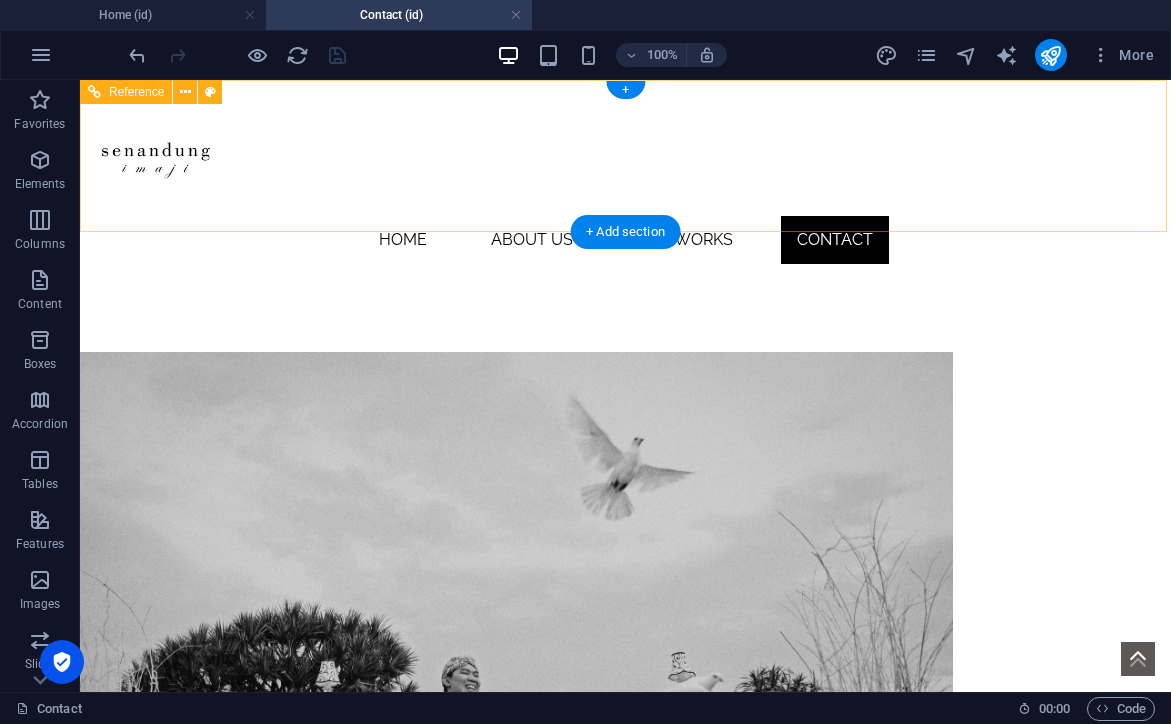 click on "Home About Us Our Works Contact" at bounding box center [625, 240] 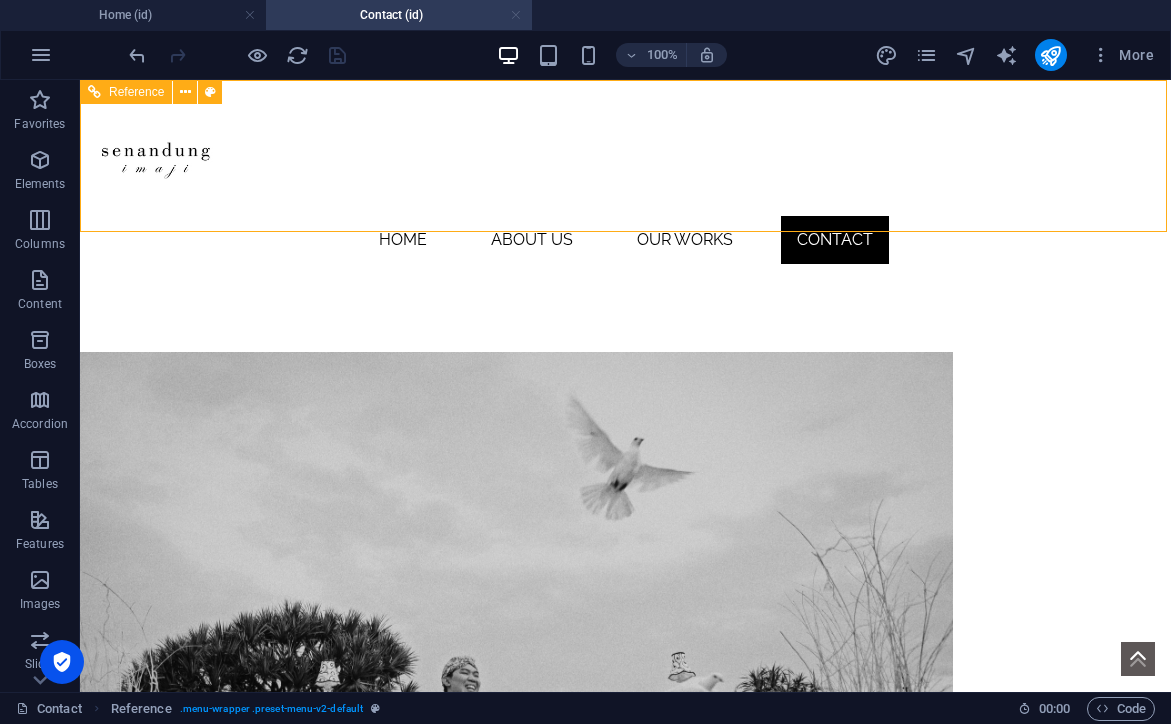 click at bounding box center (516, 15) 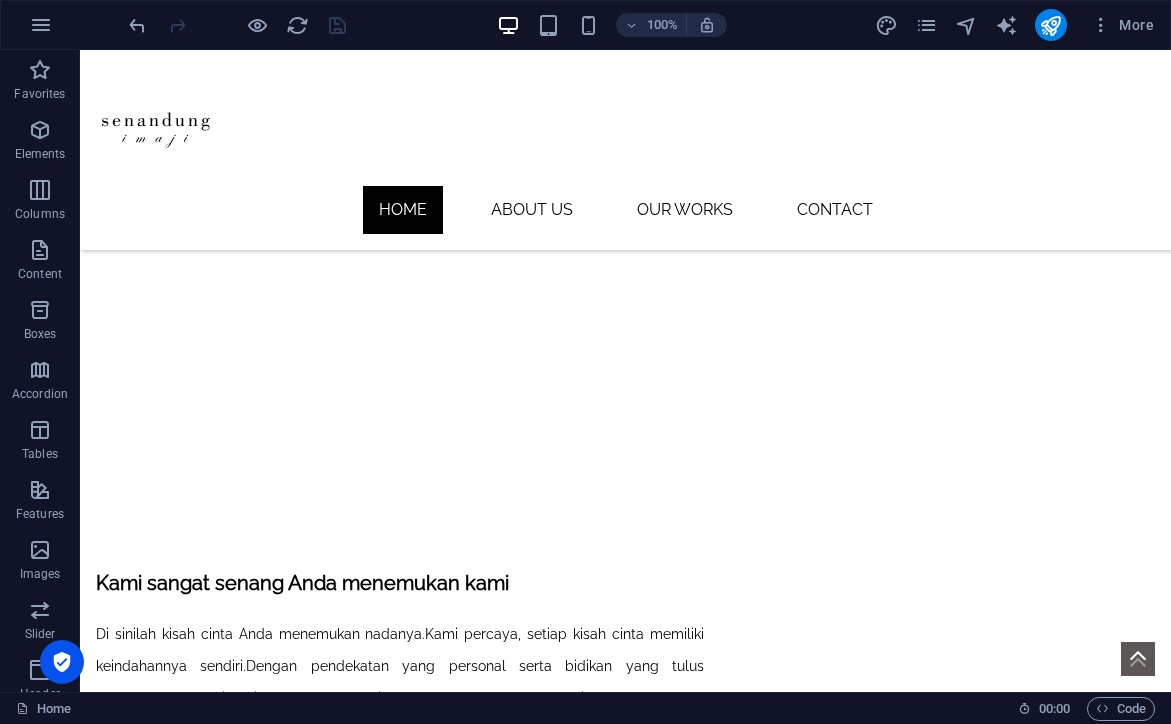 scroll, scrollTop: 1004, scrollLeft: 0, axis: vertical 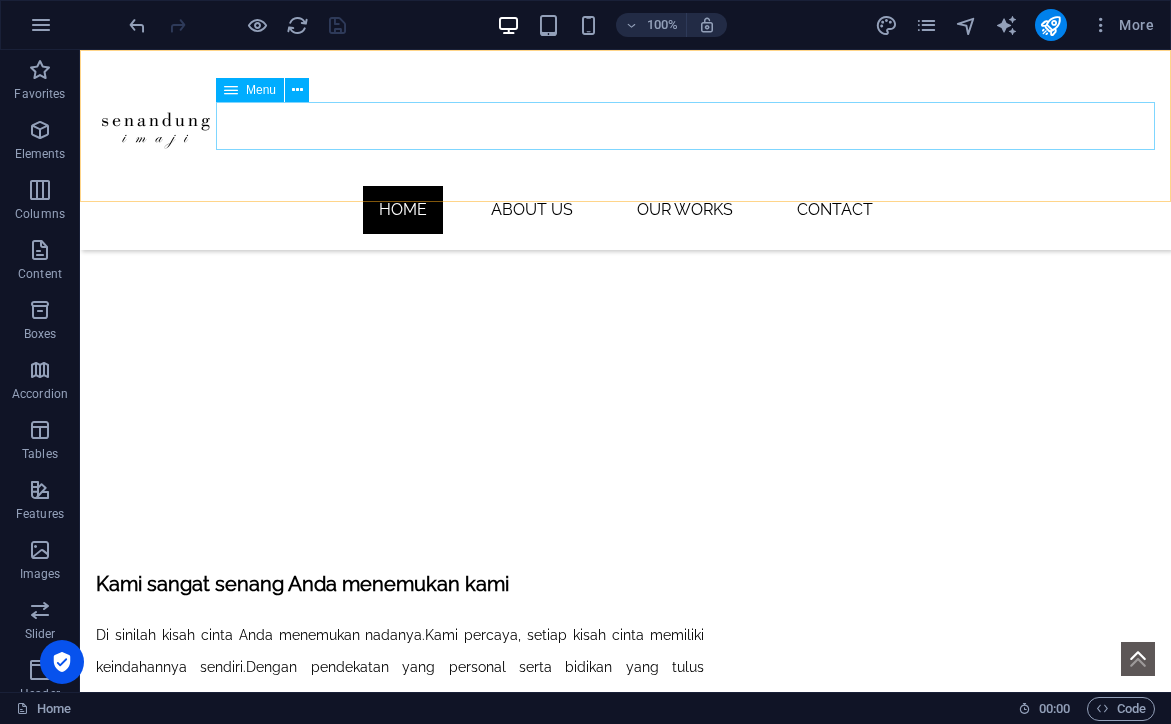 click on "Home About Us Our Works Contact" at bounding box center [625, 210] 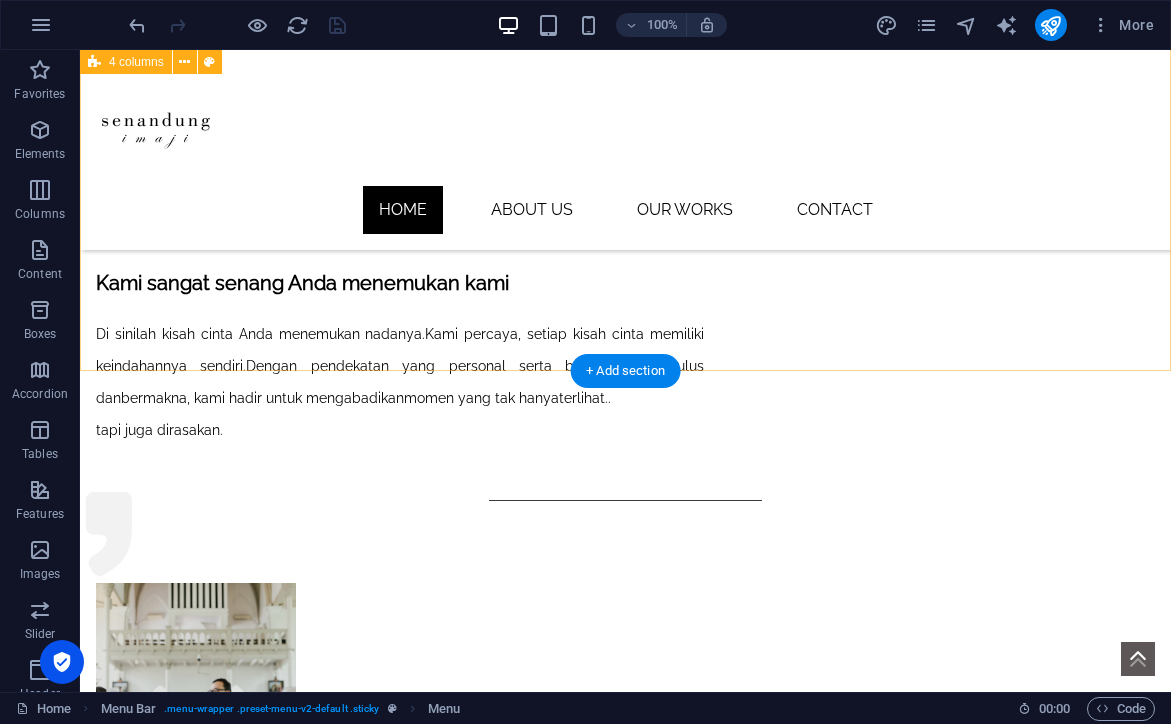 scroll, scrollTop: 1317, scrollLeft: 0, axis: vertical 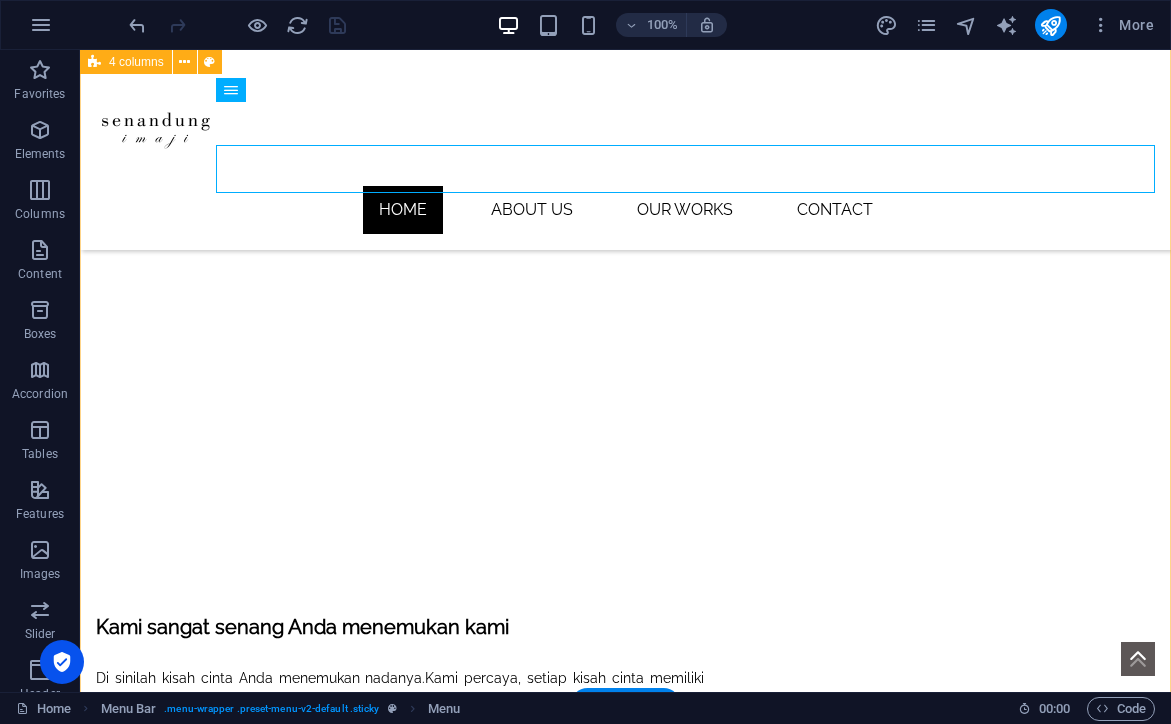 click at bounding box center [196, 1056] 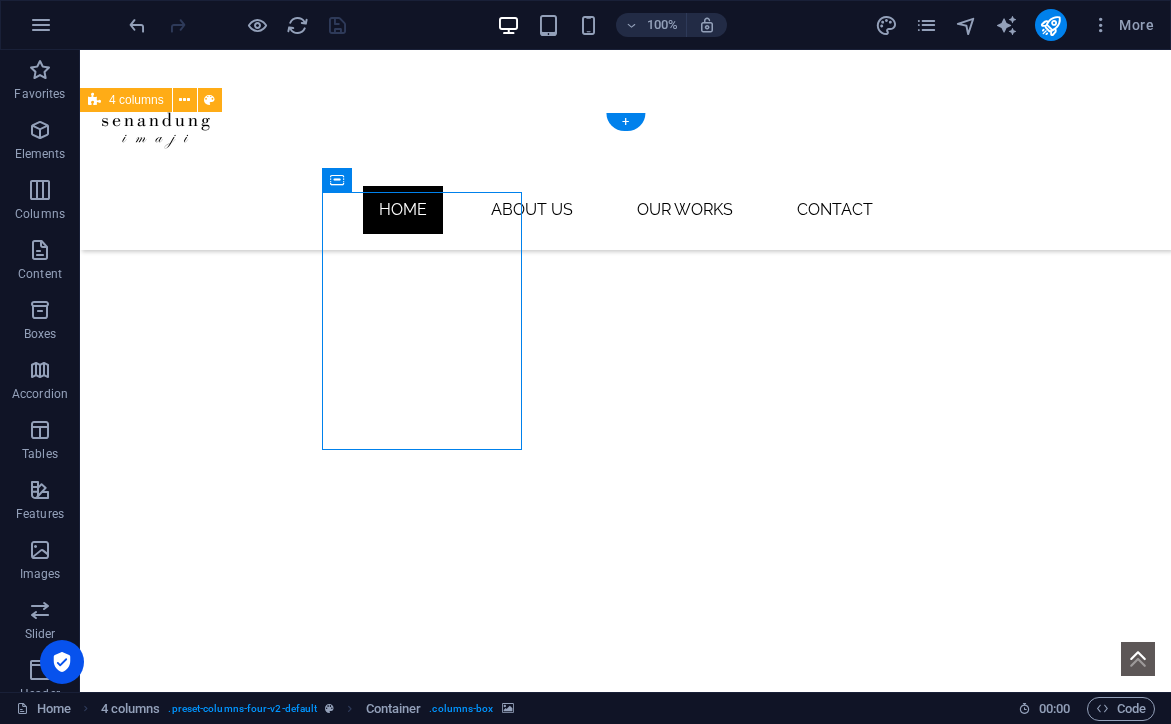 scroll, scrollTop: 830, scrollLeft: 0, axis: vertical 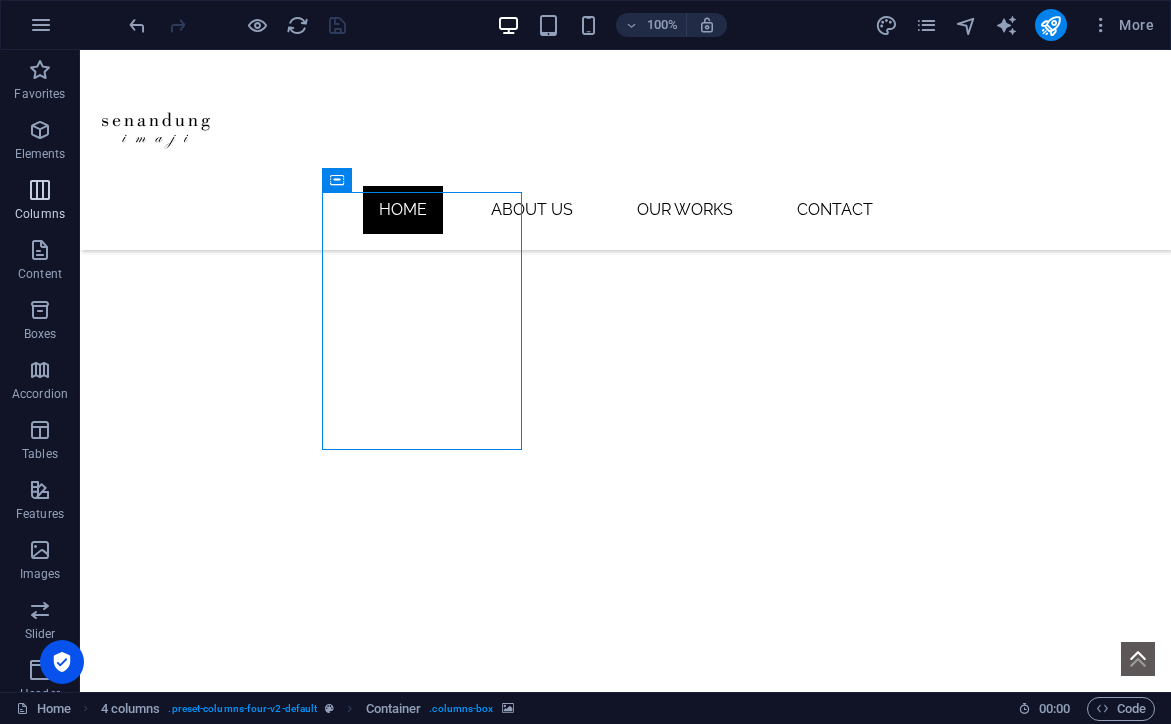 click on "Columns" at bounding box center (40, 202) 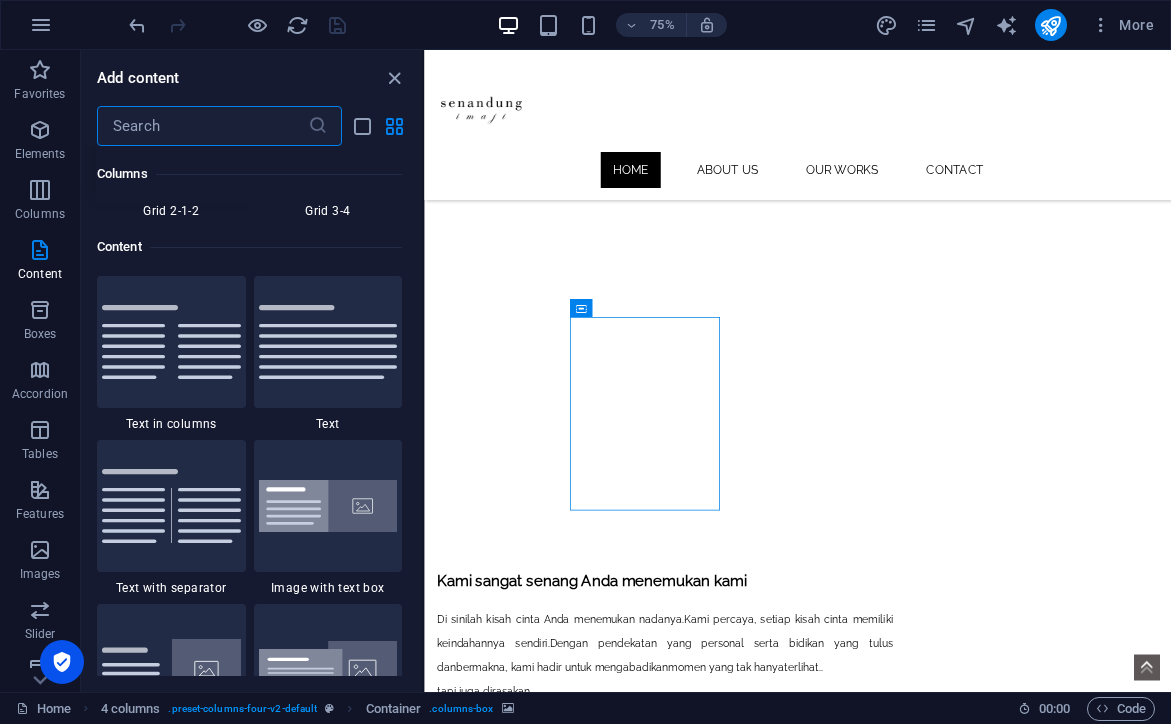 scroll, scrollTop: 3481, scrollLeft: 0, axis: vertical 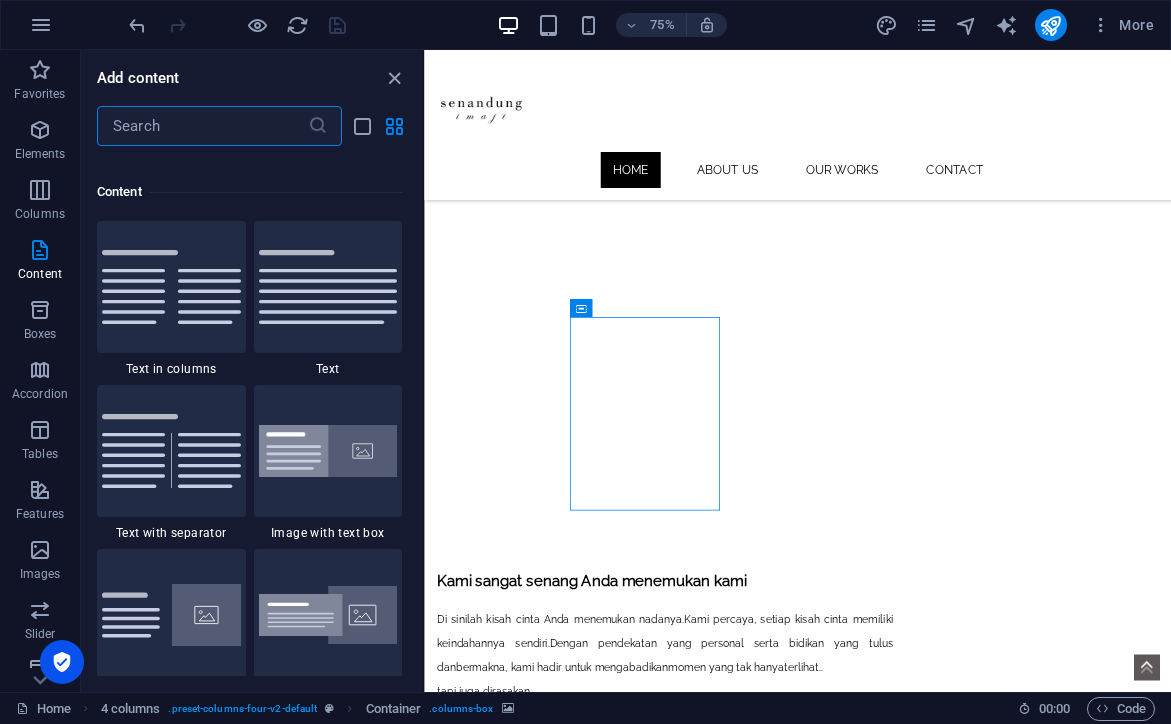 click at bounding box center [202, 126] 